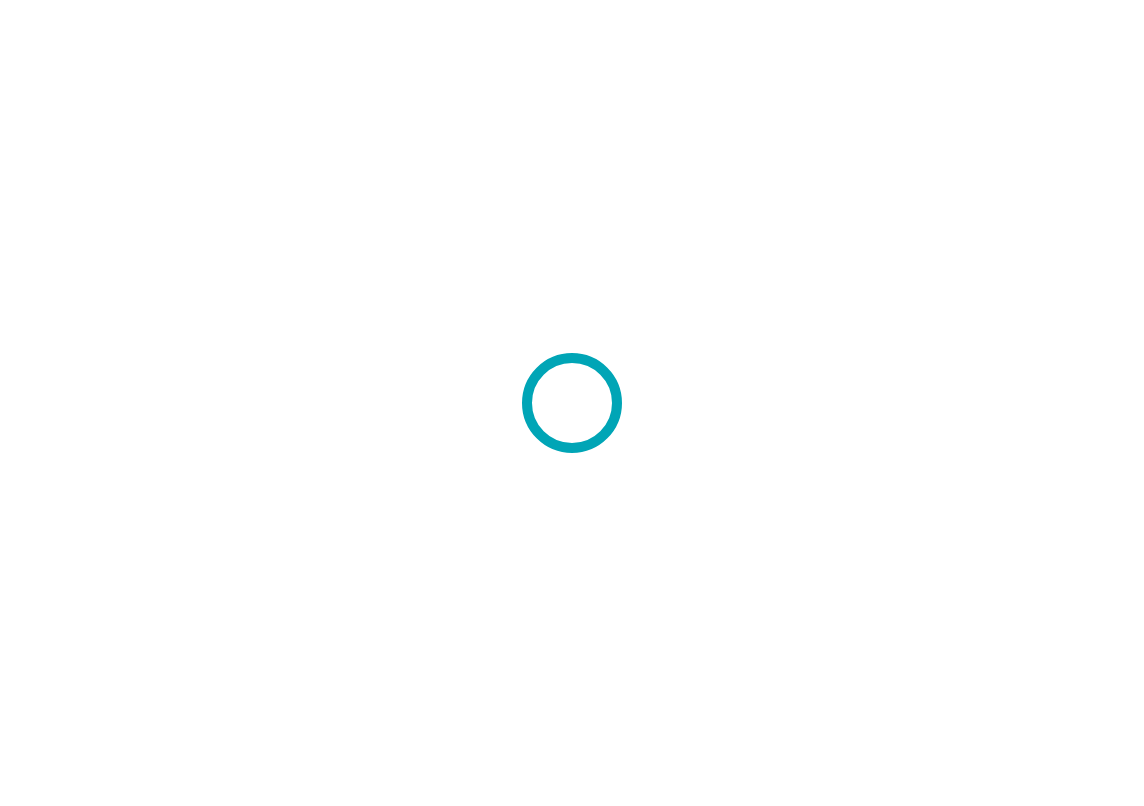 scroll, scrollTop: 0, scrollLeft: 0, axis: both 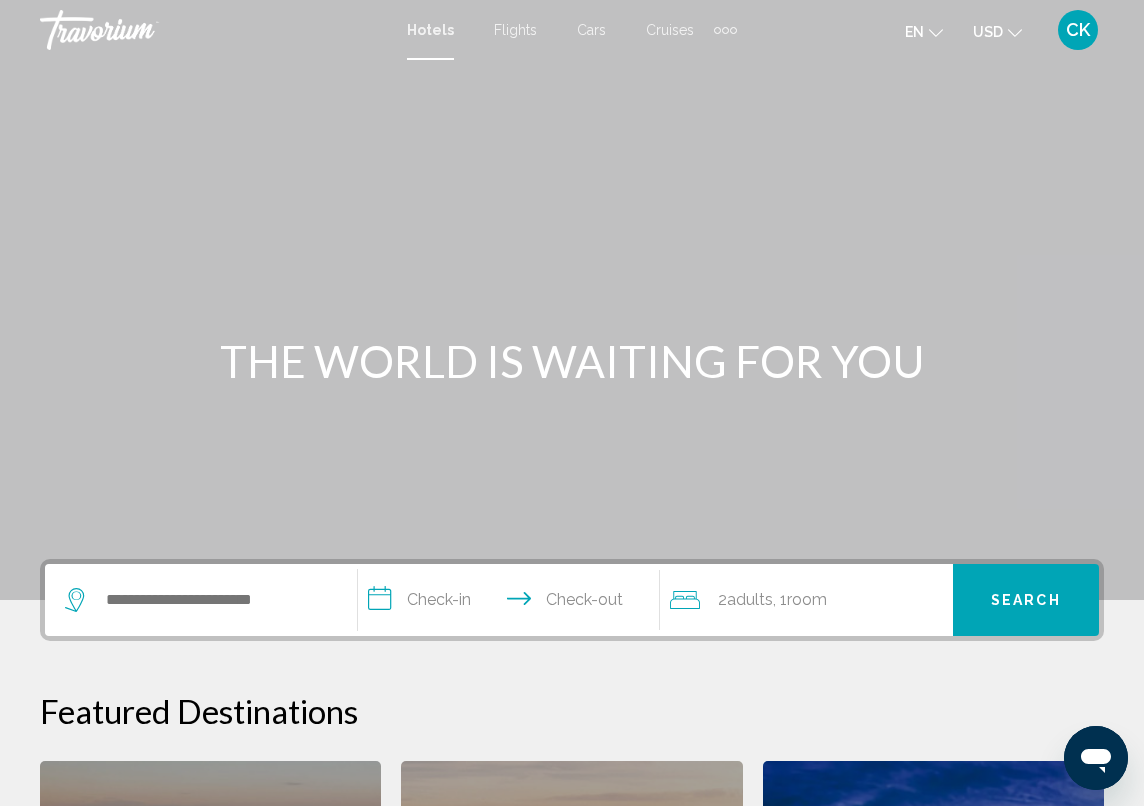 click on "Flights" at bounding box center (515, 30) 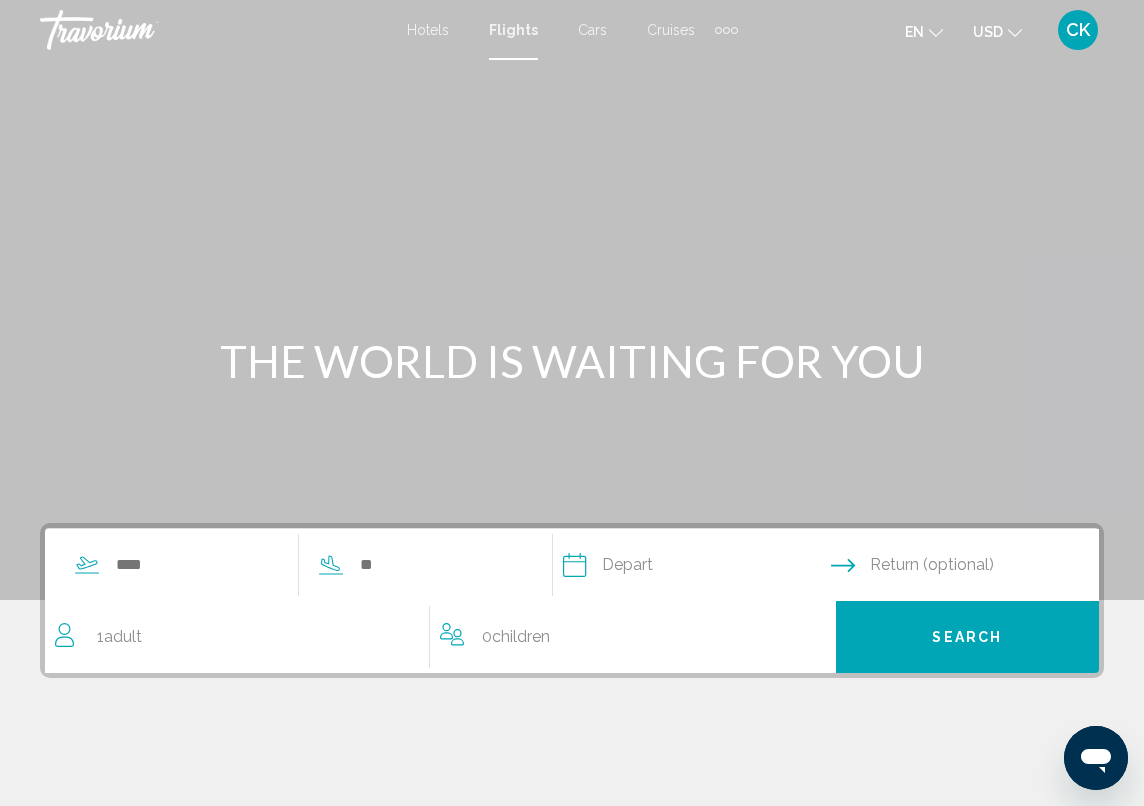 click on "Cars" at bounding box center (592, 30) 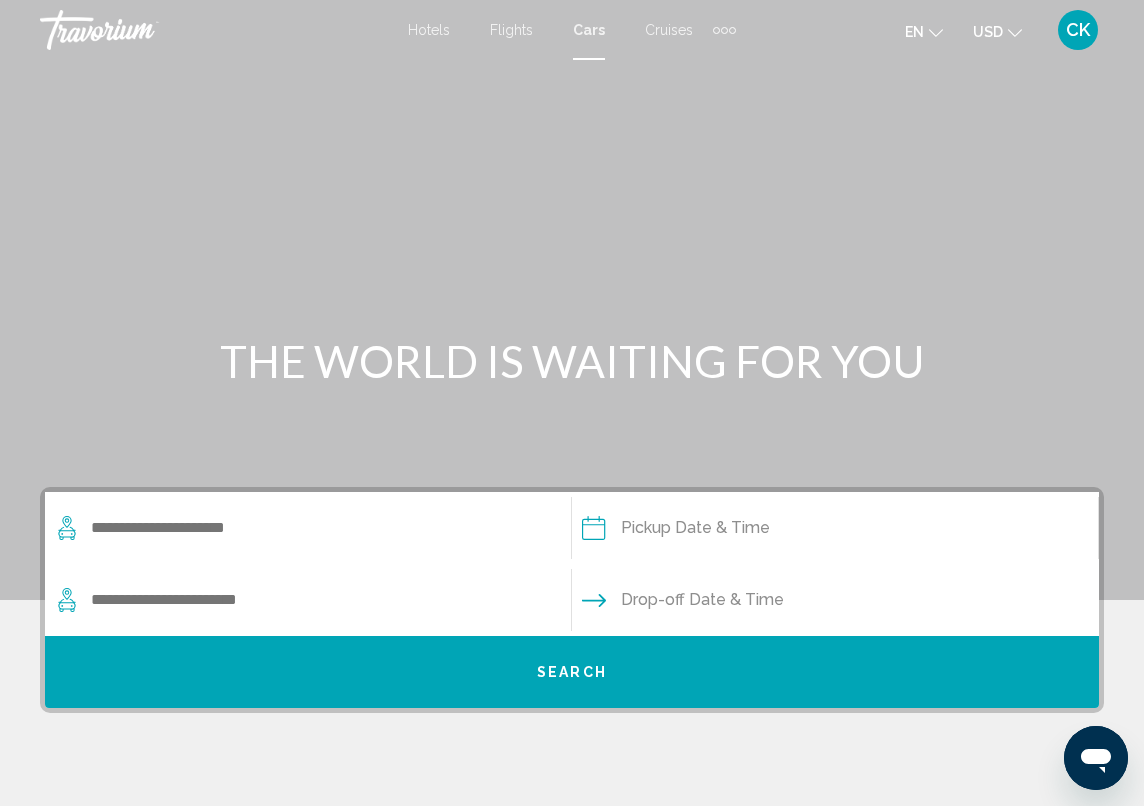 scroll, scrollTop: 0, scrollLeft: 0, axis: both 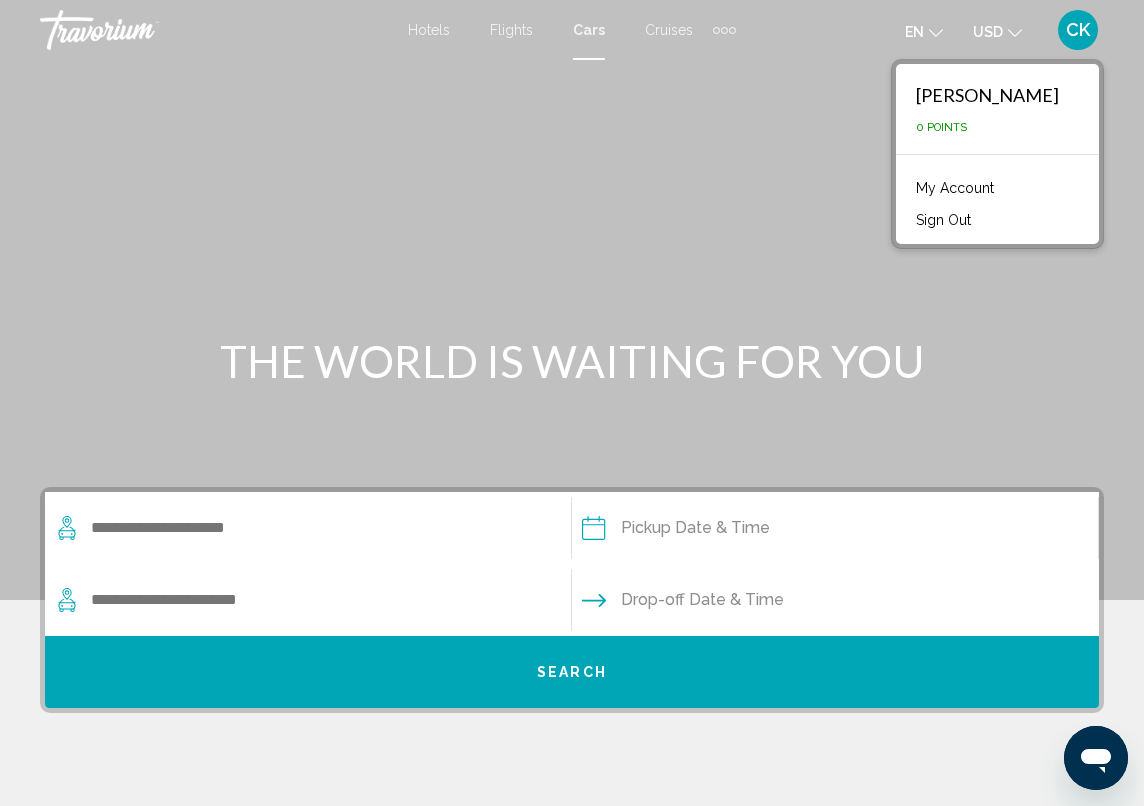 click on "My Account" at bounding box center (955, 188) 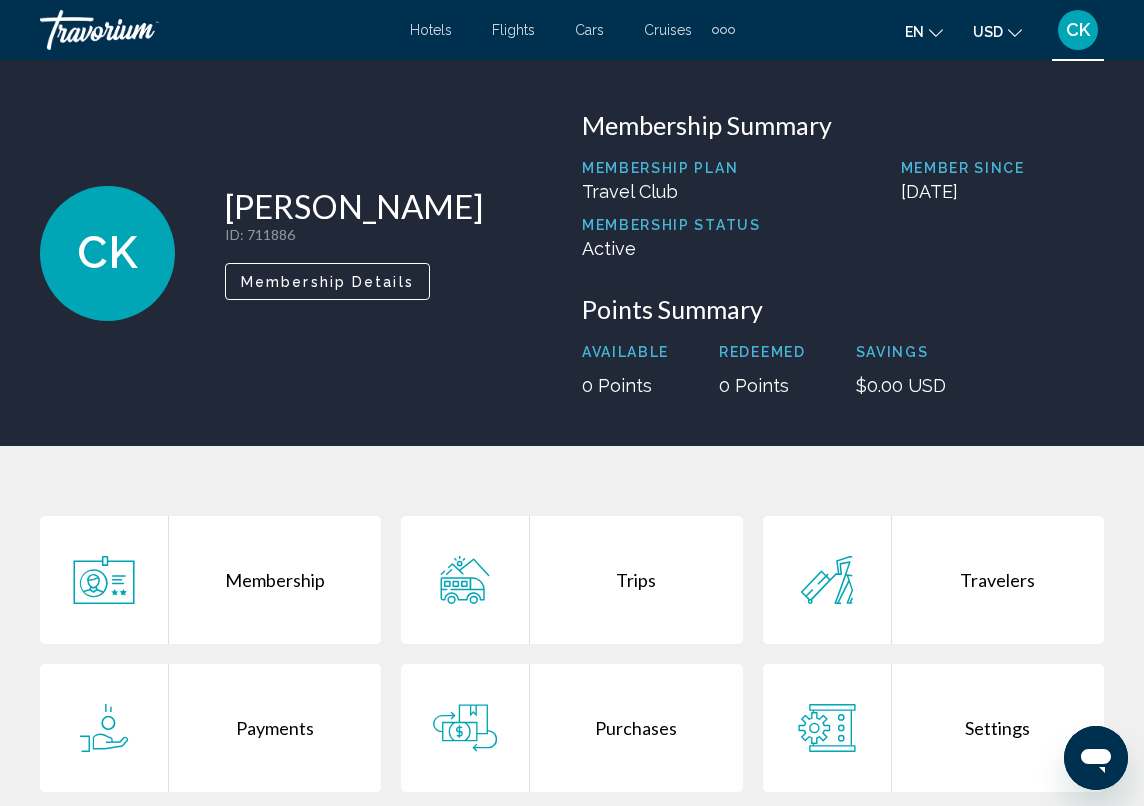 scroll, scrollTop: 0, scrollLeft: 0, axis: both 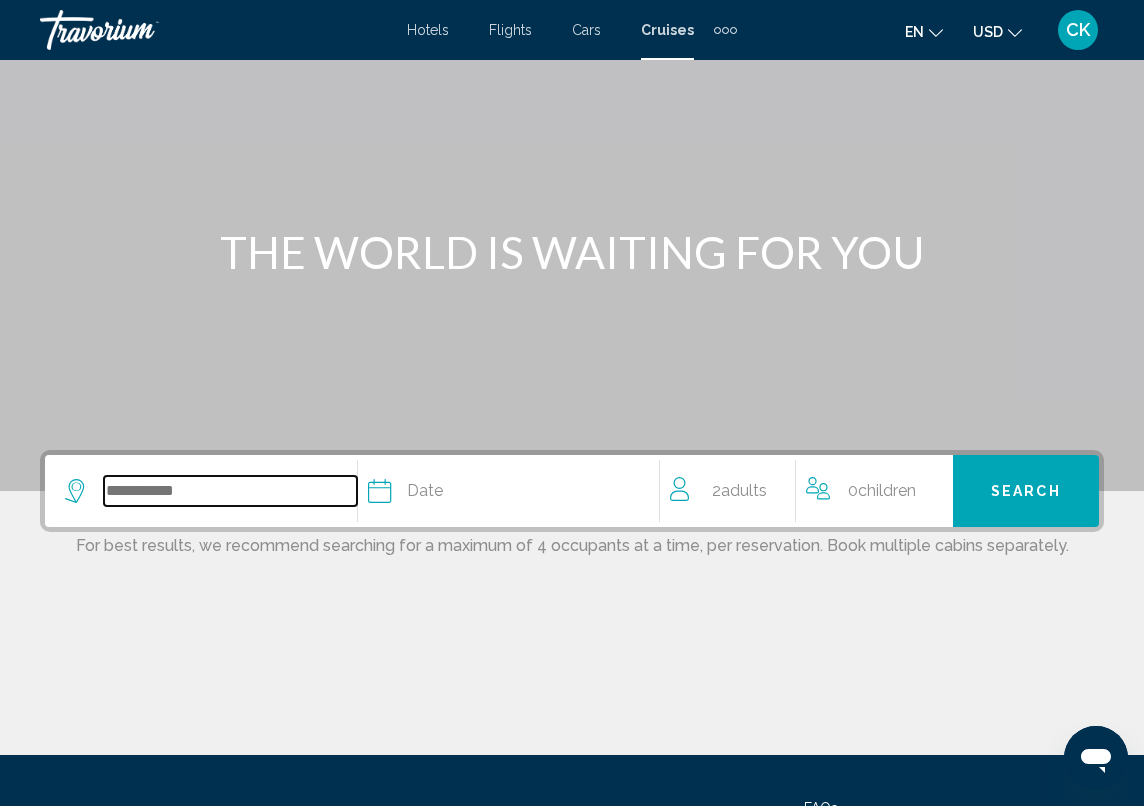 click at bounding box center (230, 491) 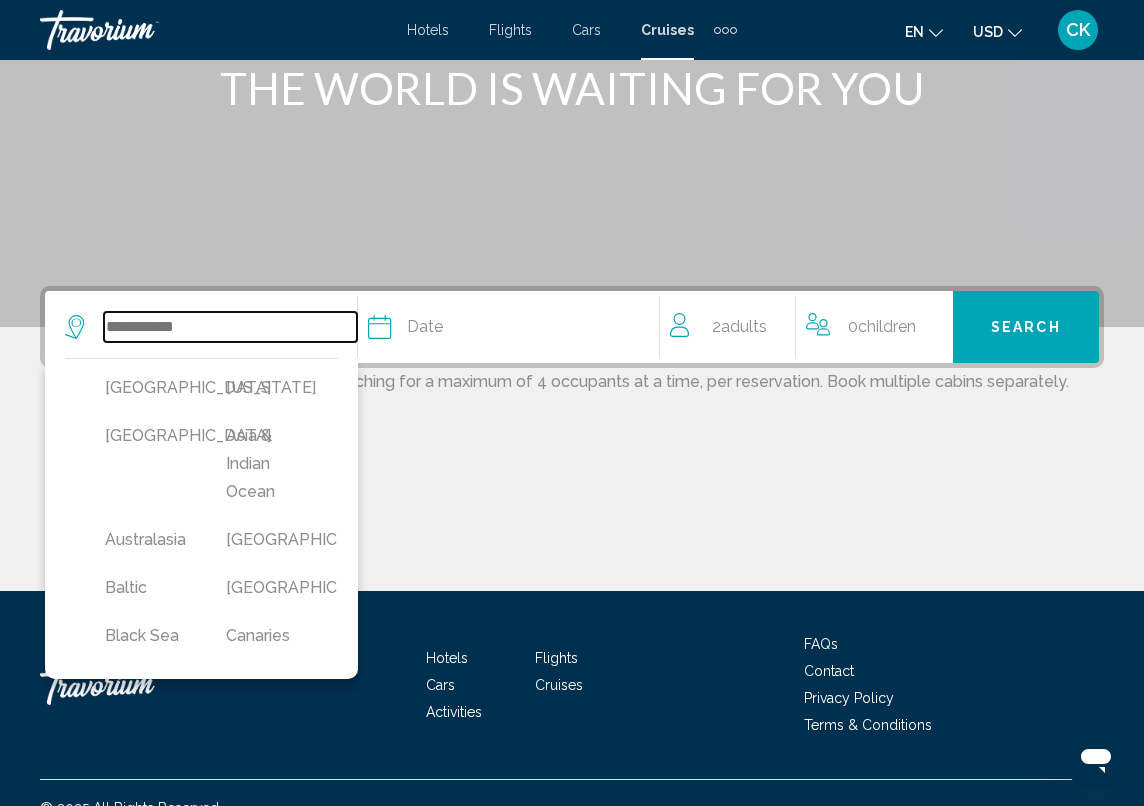 scroll, scrollTop: 303, scrollLeft: 0, axis: vertical 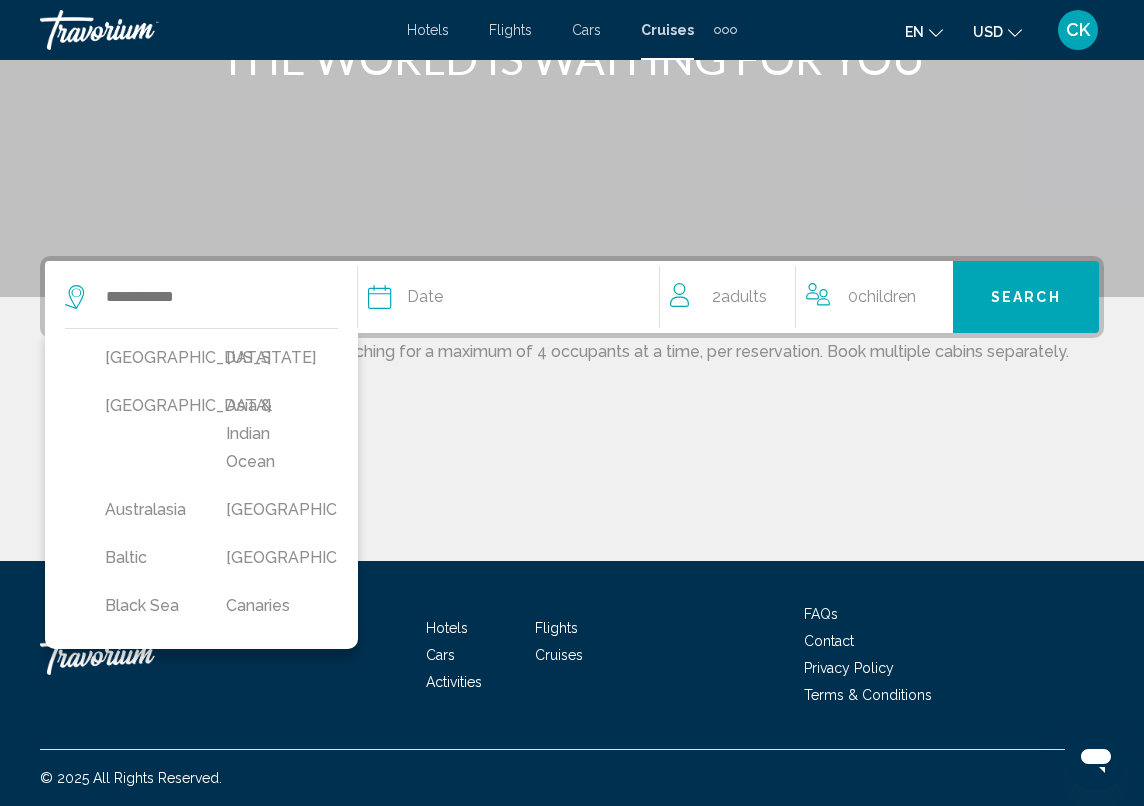 click on "Date" 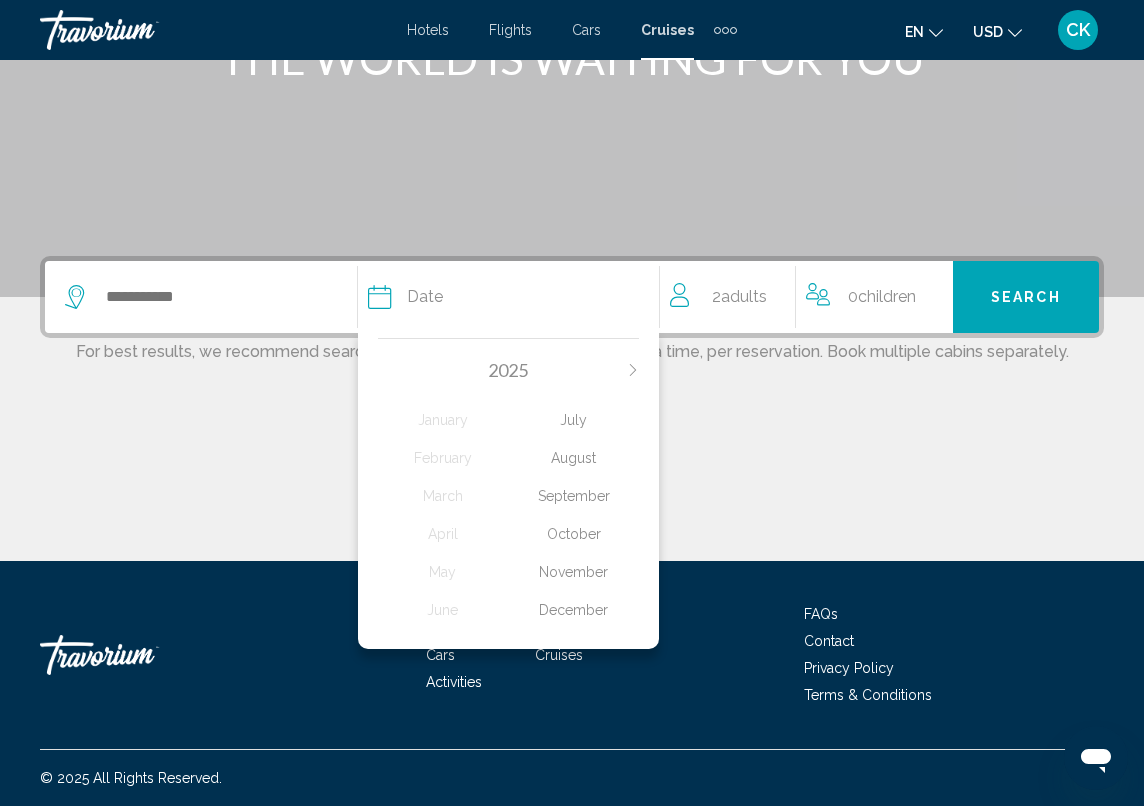 click on "August" 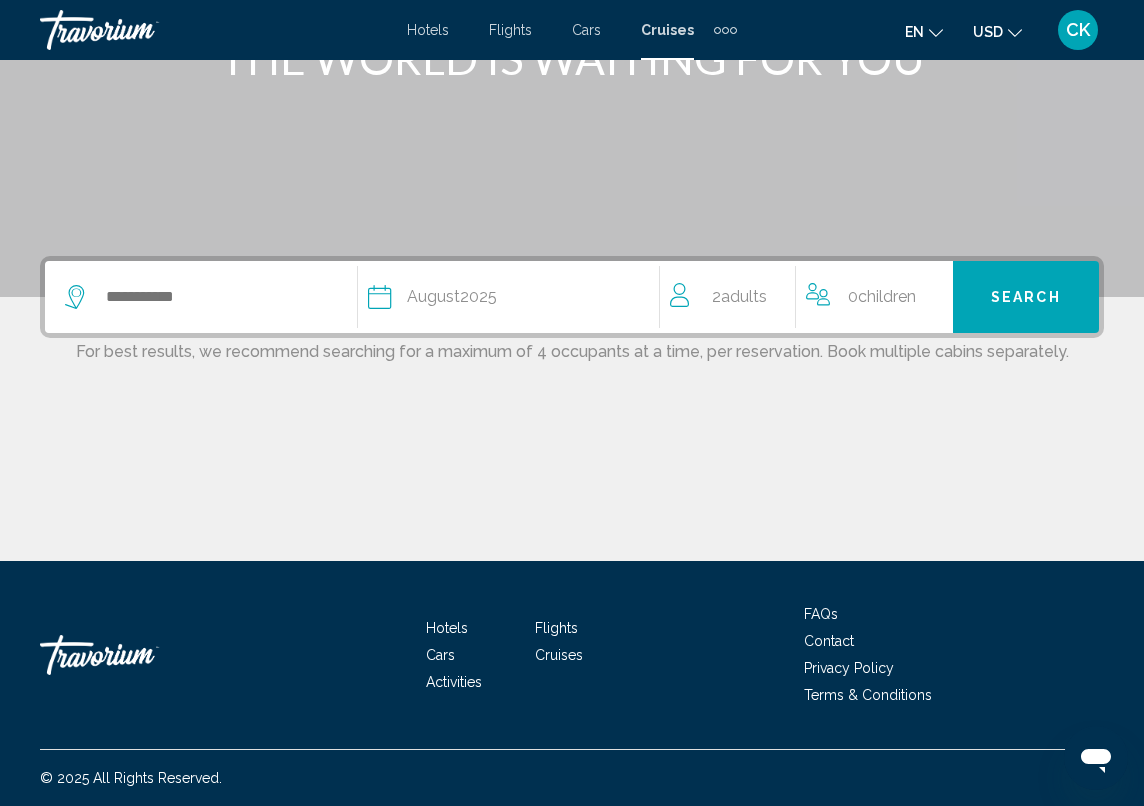 click on "0  Child Children" 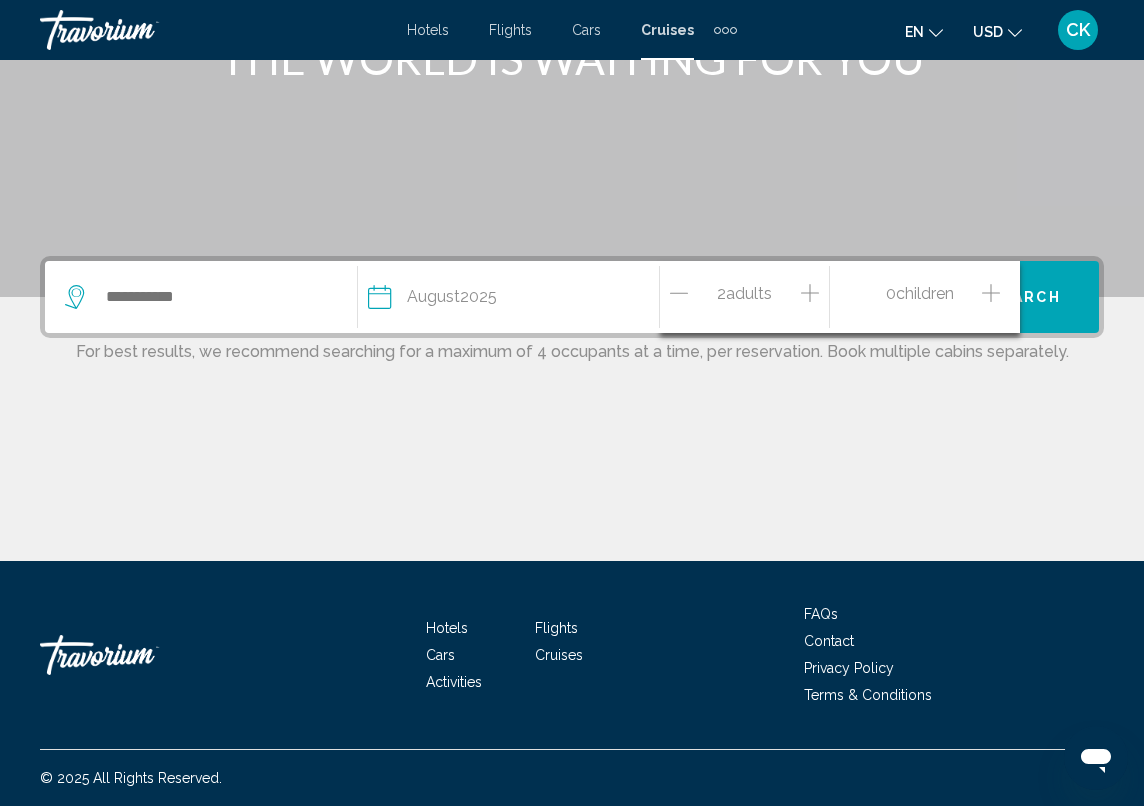 click 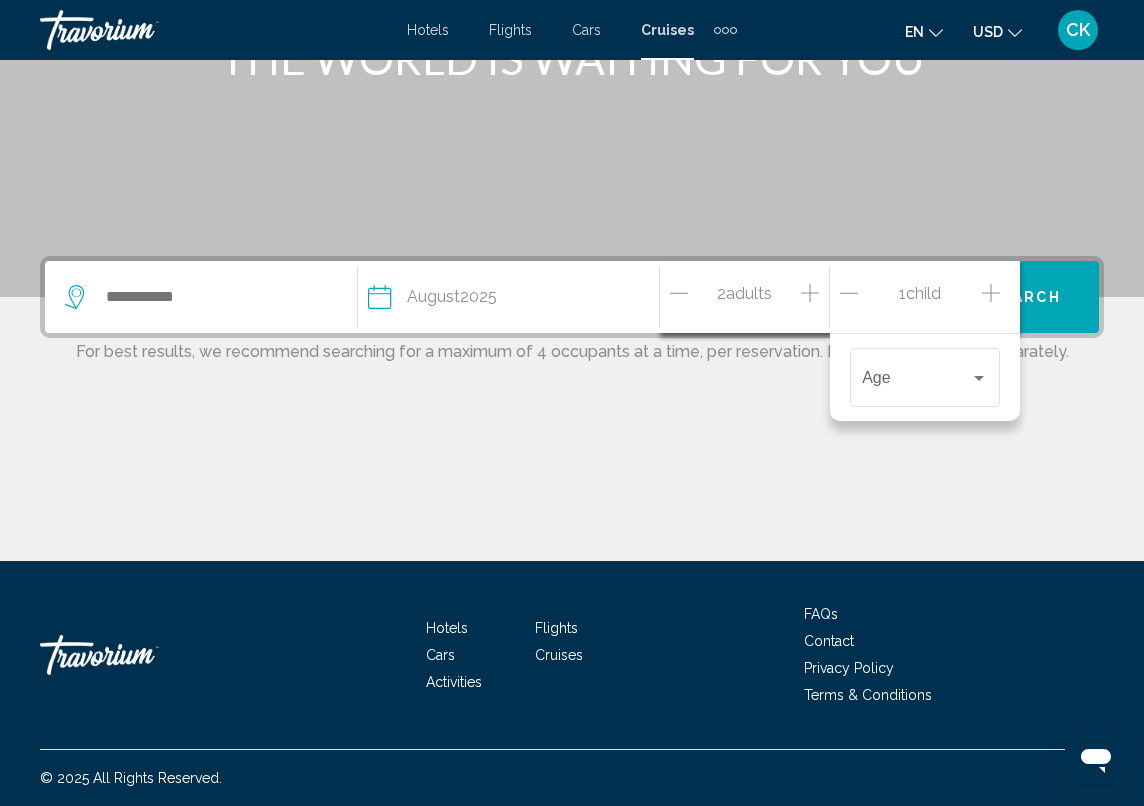 click 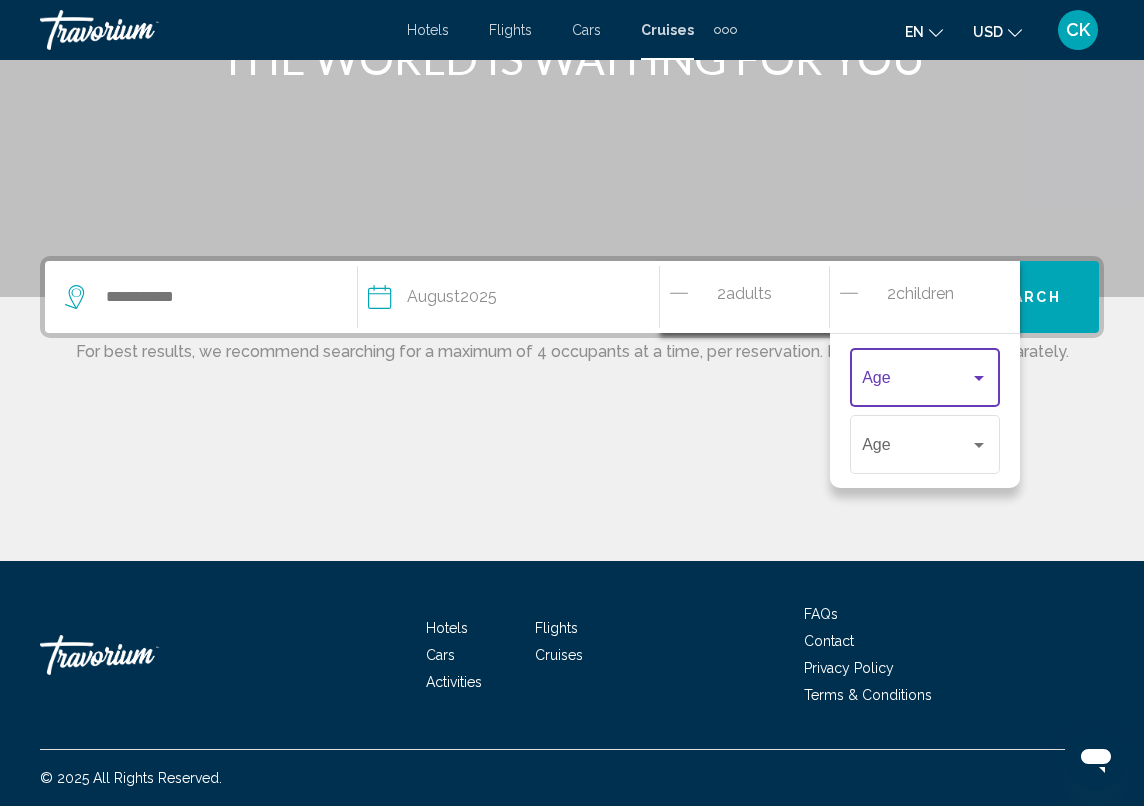 click at bounding box center [979, 378] 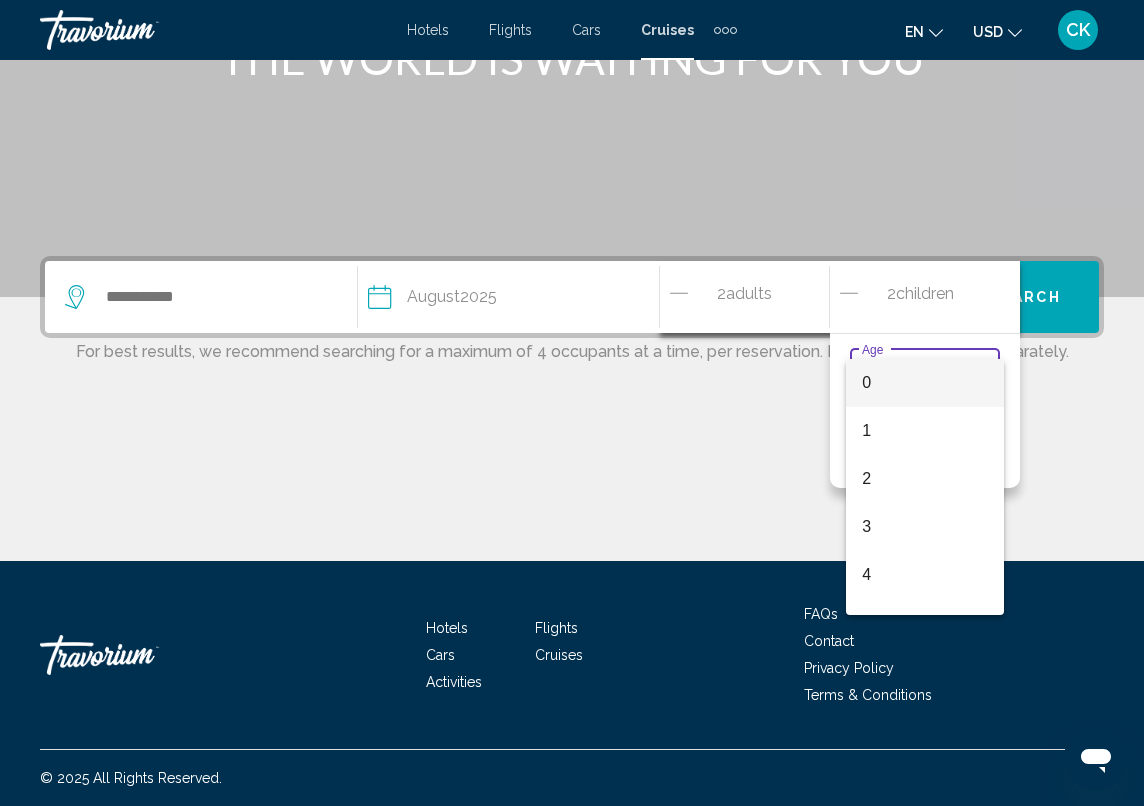 click on "0" at bounding box center (925, 383) 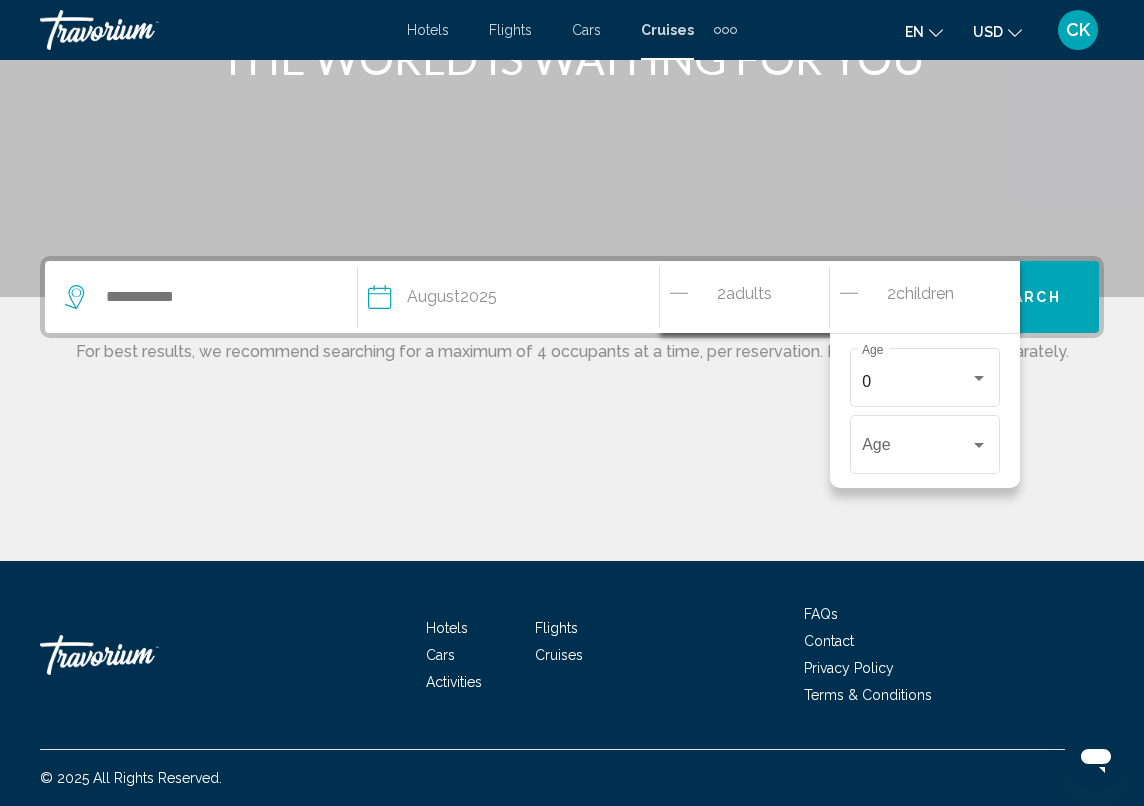 click 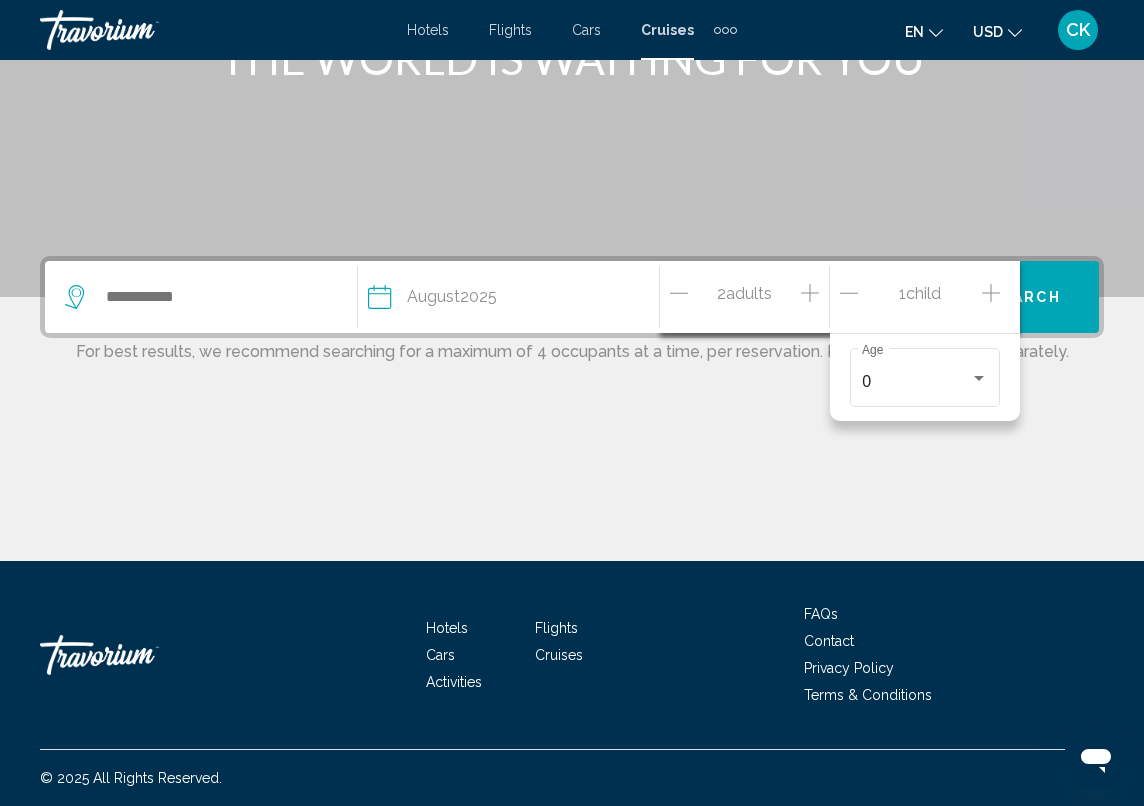 click 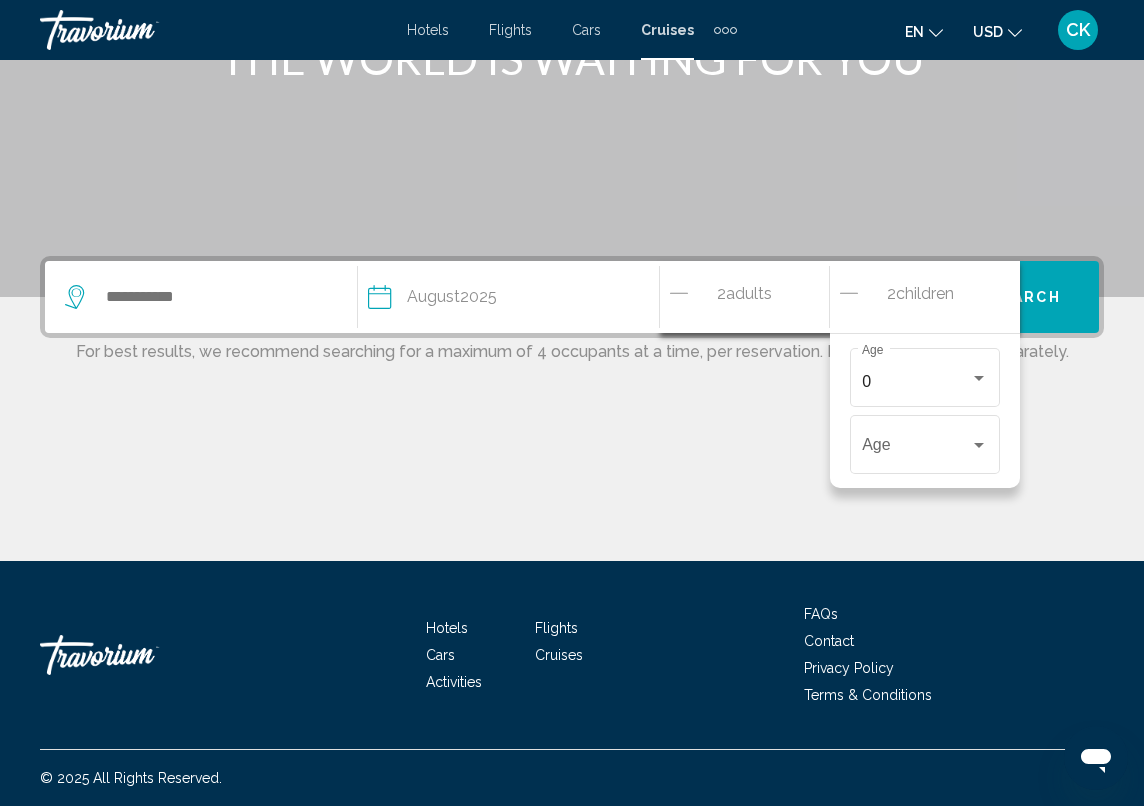 click at bounding box center (572, -3) 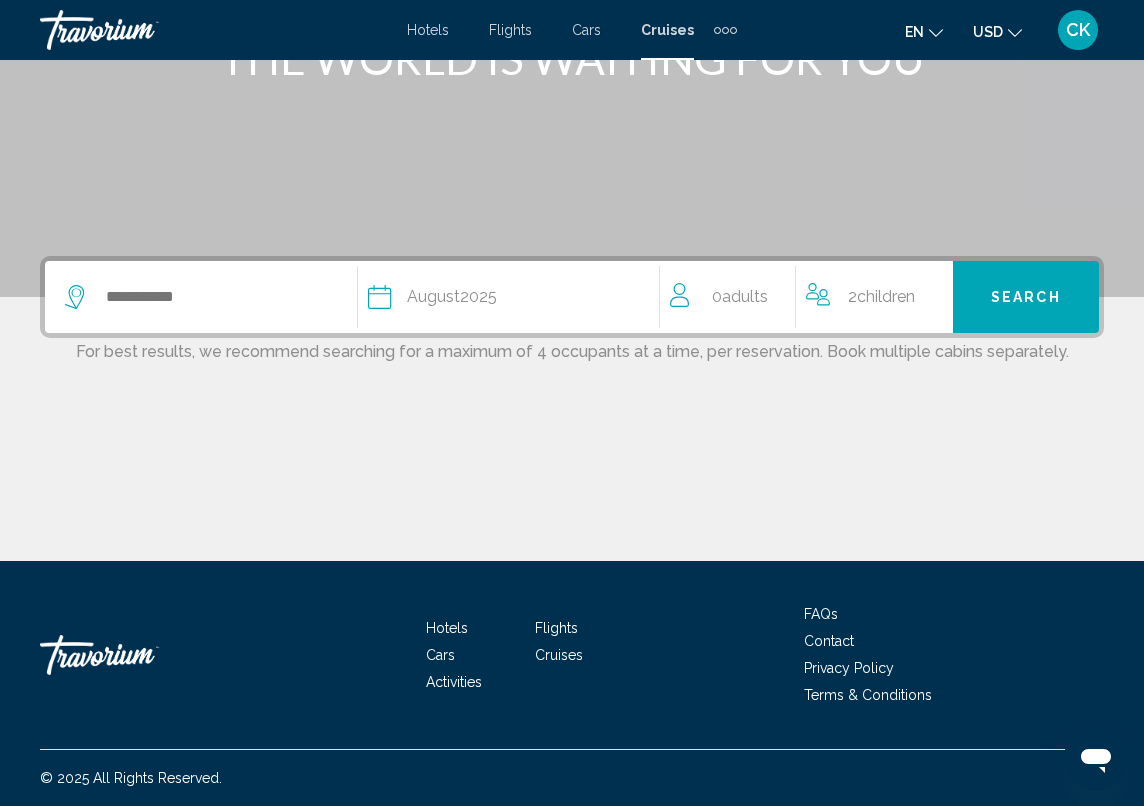 click on "Adults" 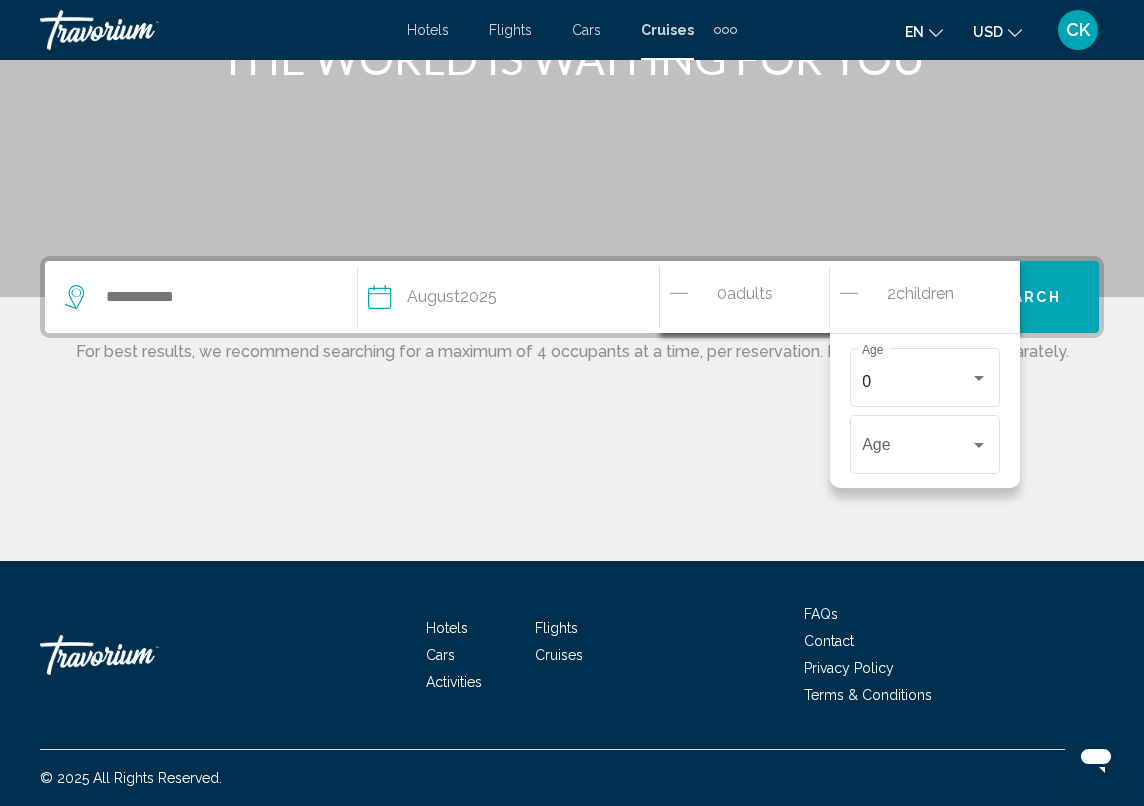click on "0  Adult Adults" 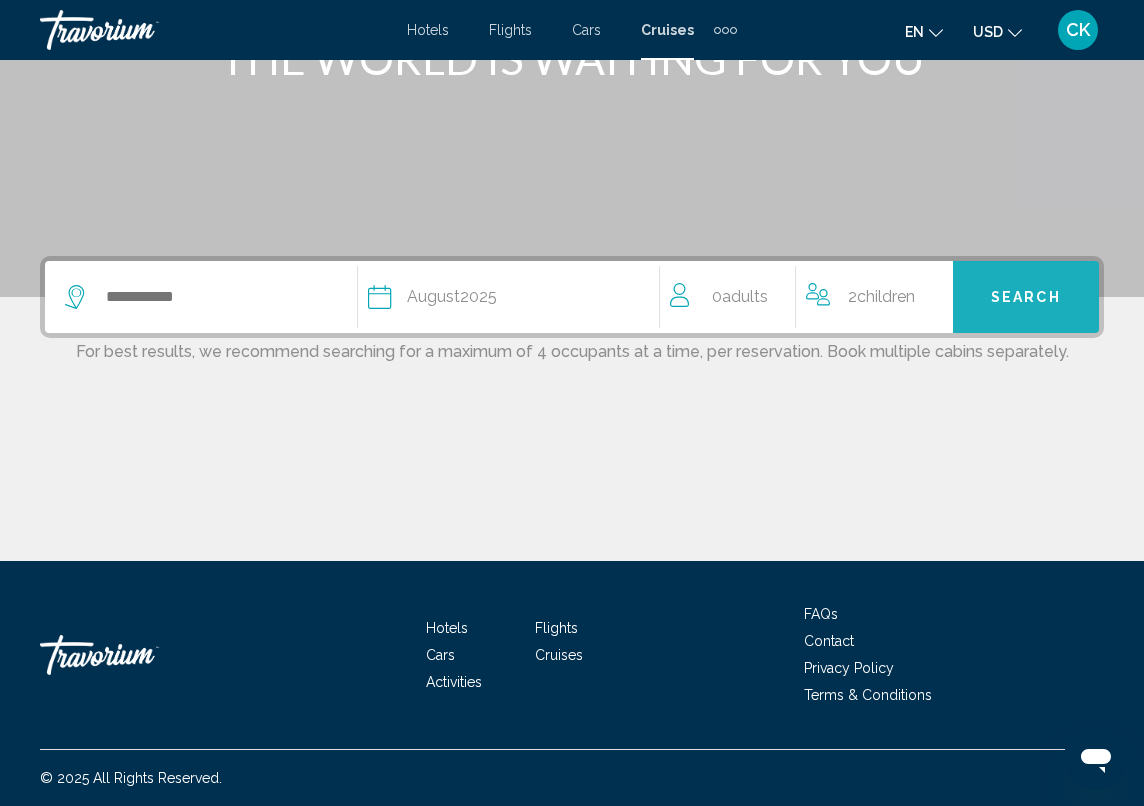 click on "Search" at bounding box center (1026, 298) 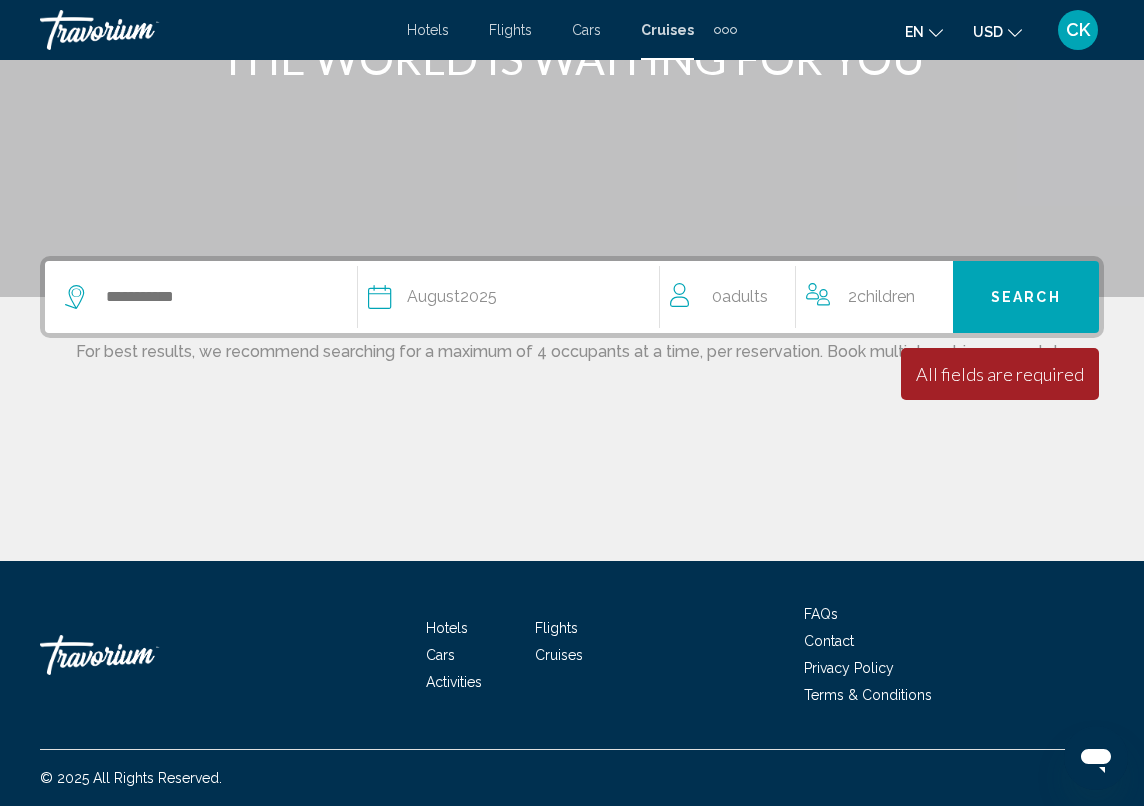 click on "0  Adult Adults" 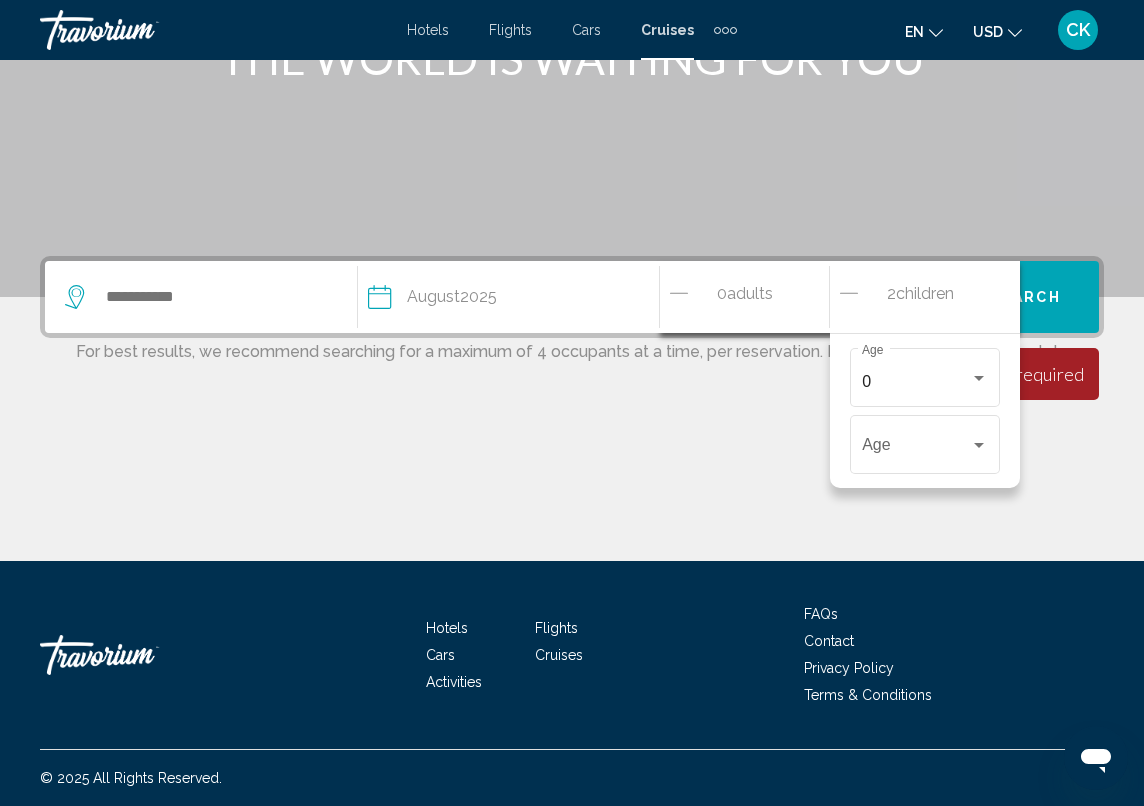 click 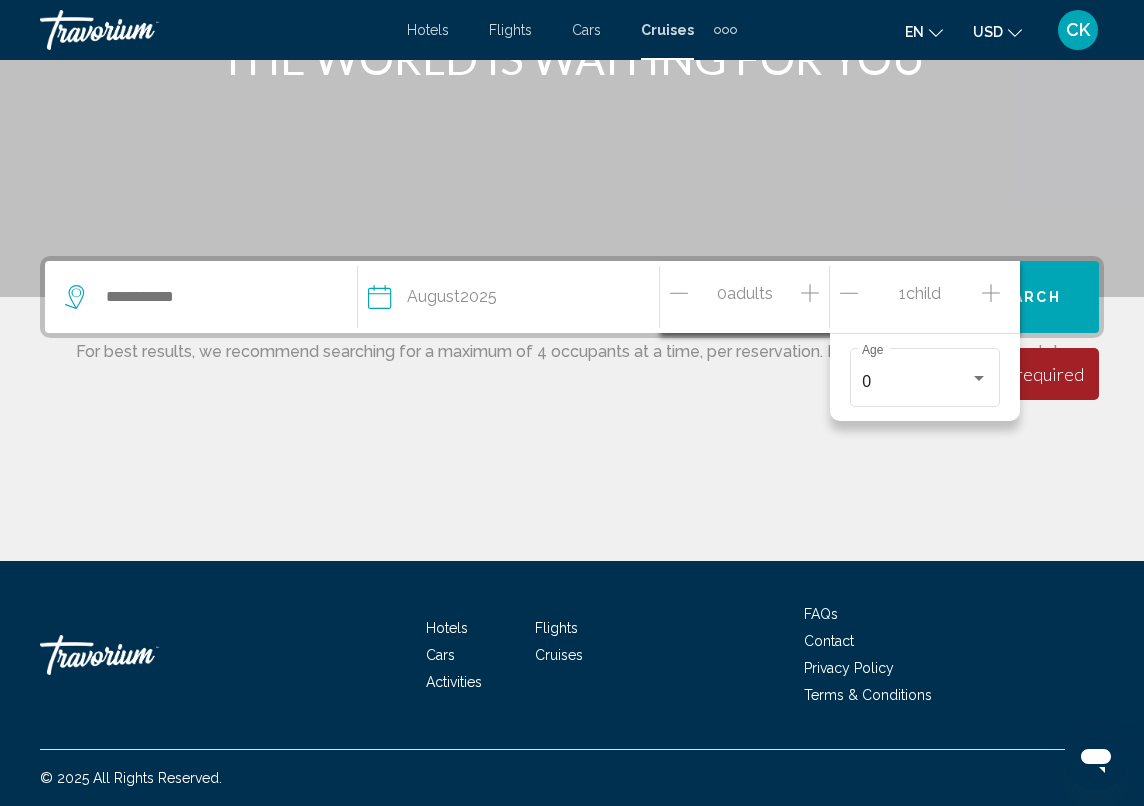 click 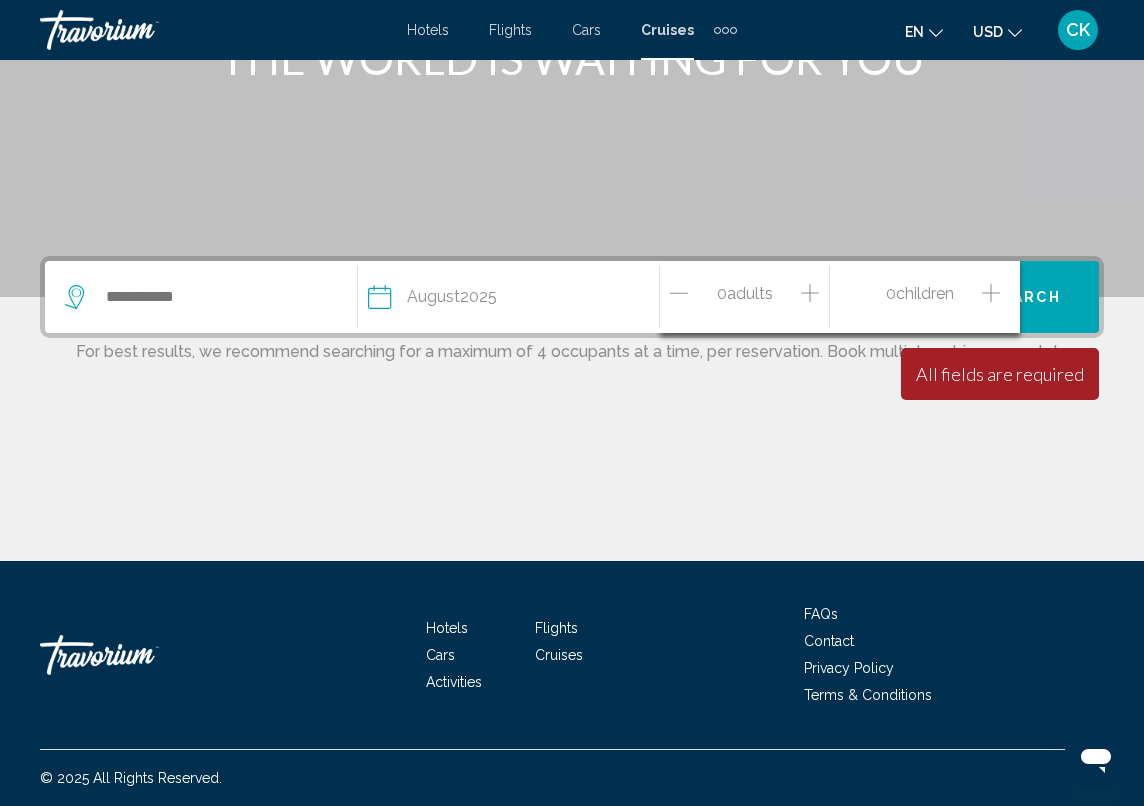 click 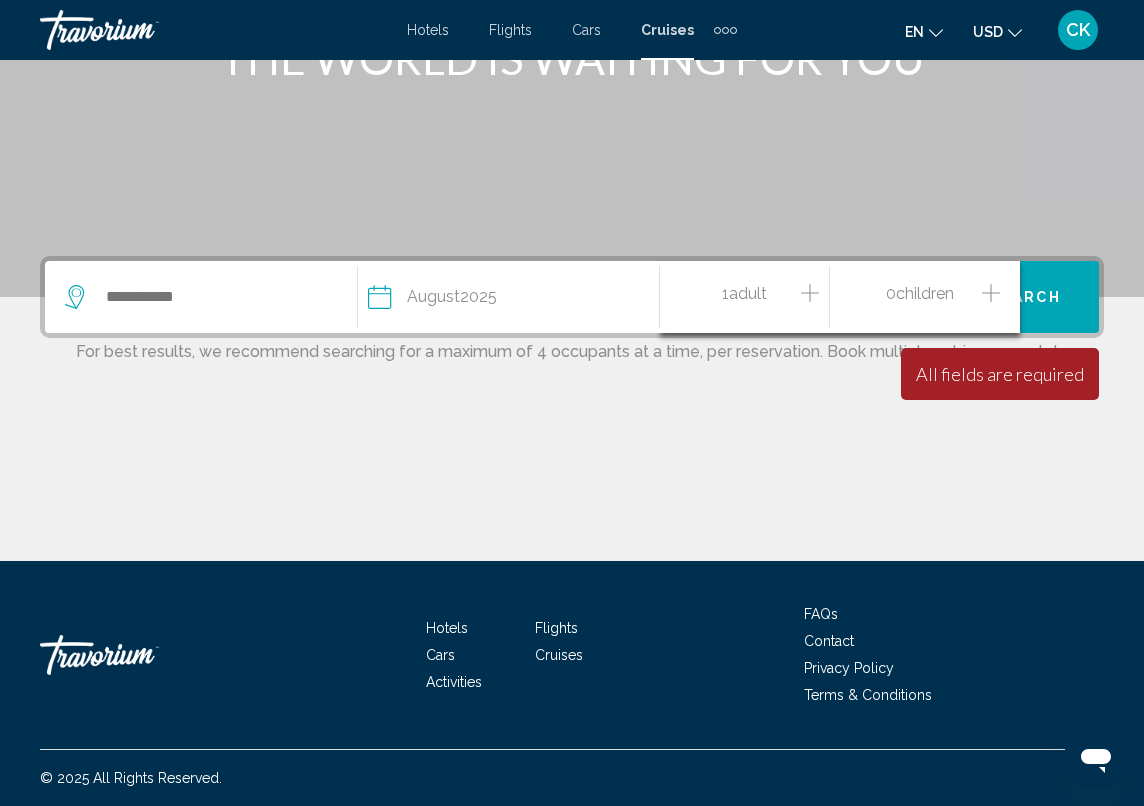 click 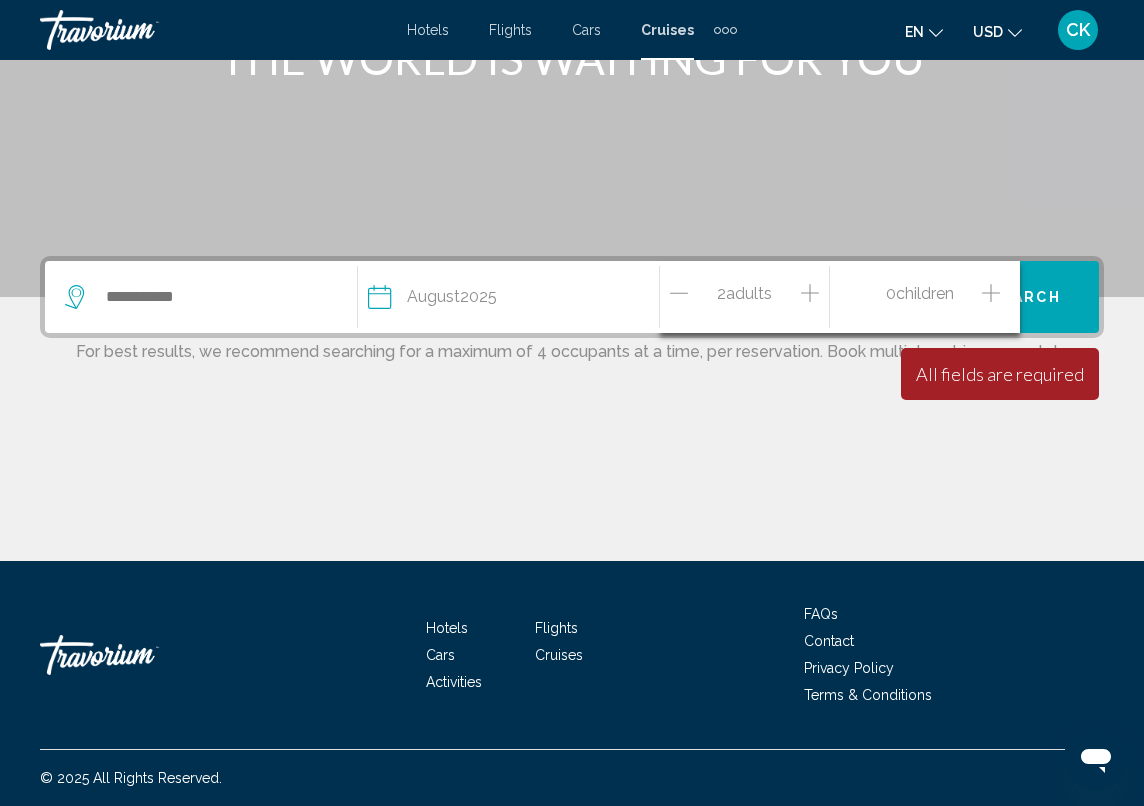 click 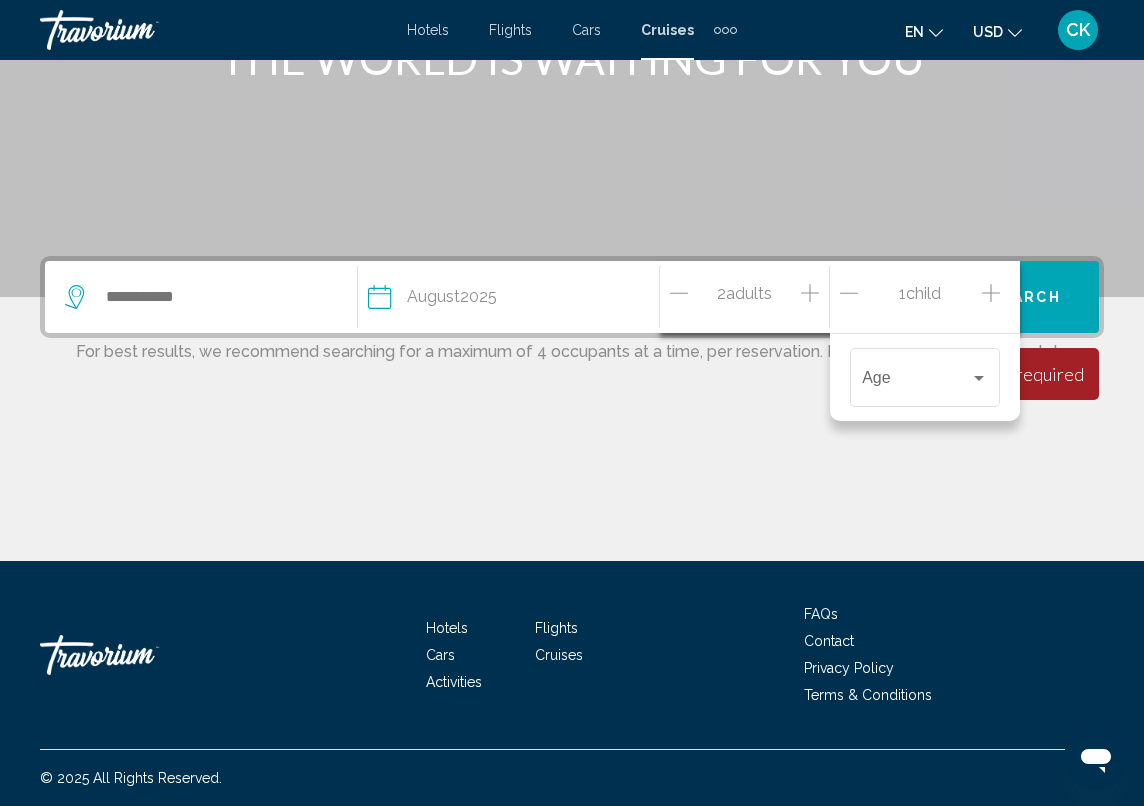 click 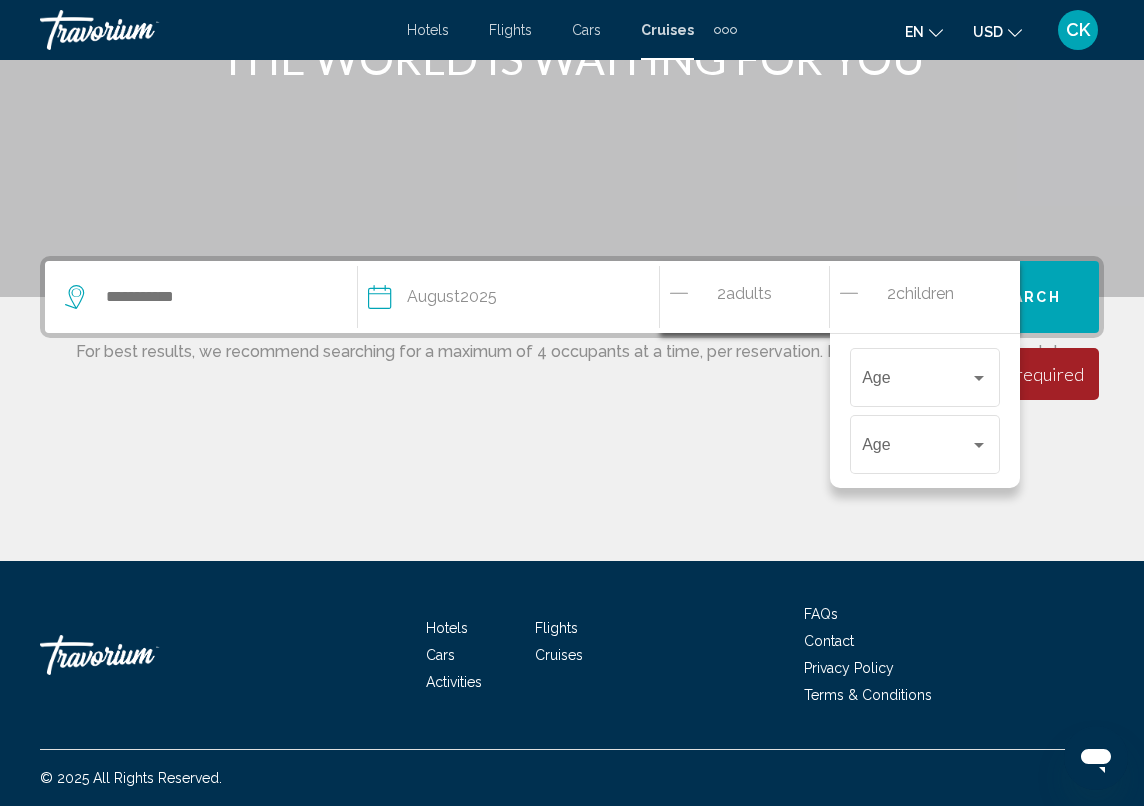 click on "Search" at bounding box center (1026, 298) 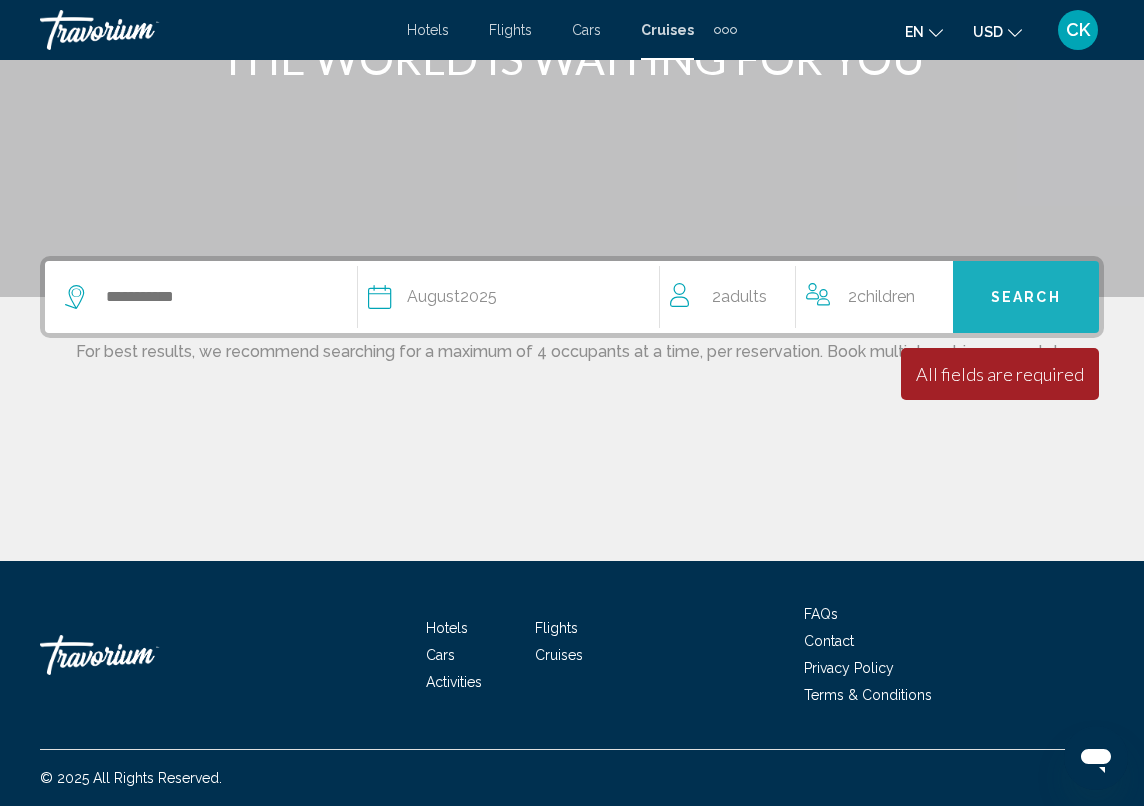 click on "Search" at bounding box center [1026, 298] 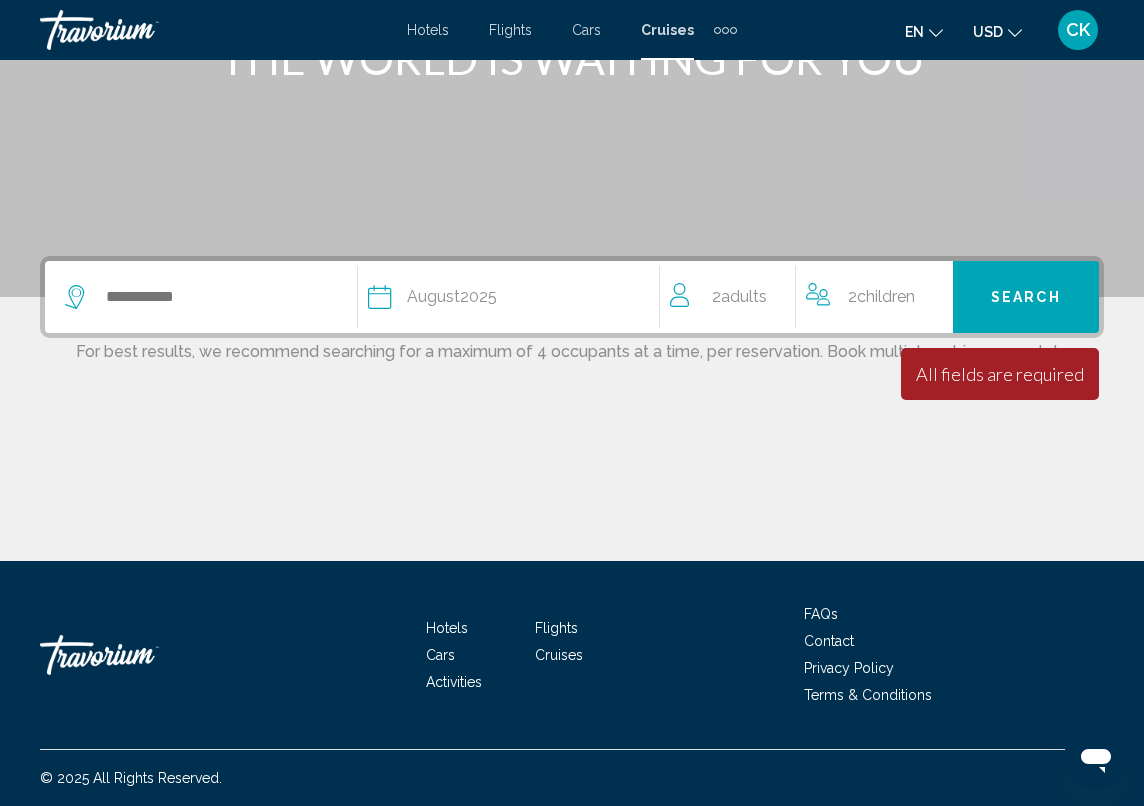 click at bounding box center (211, 297) 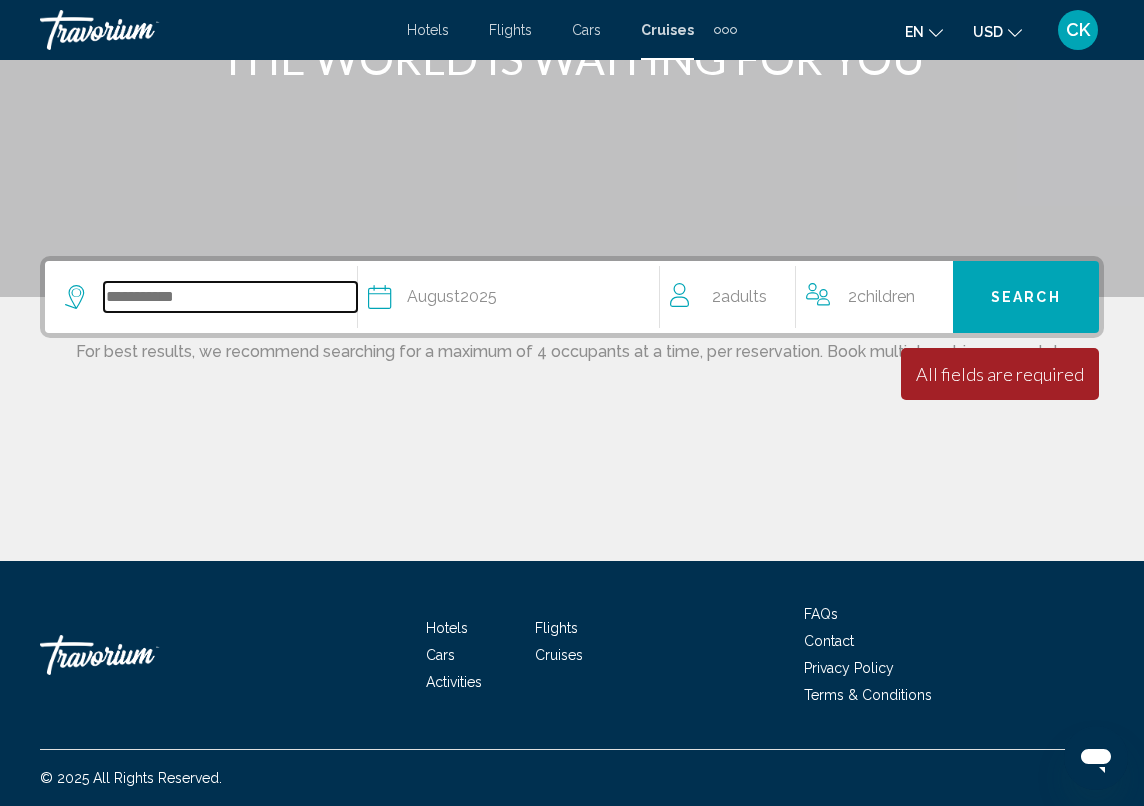 click at bounding box center [230, 297] 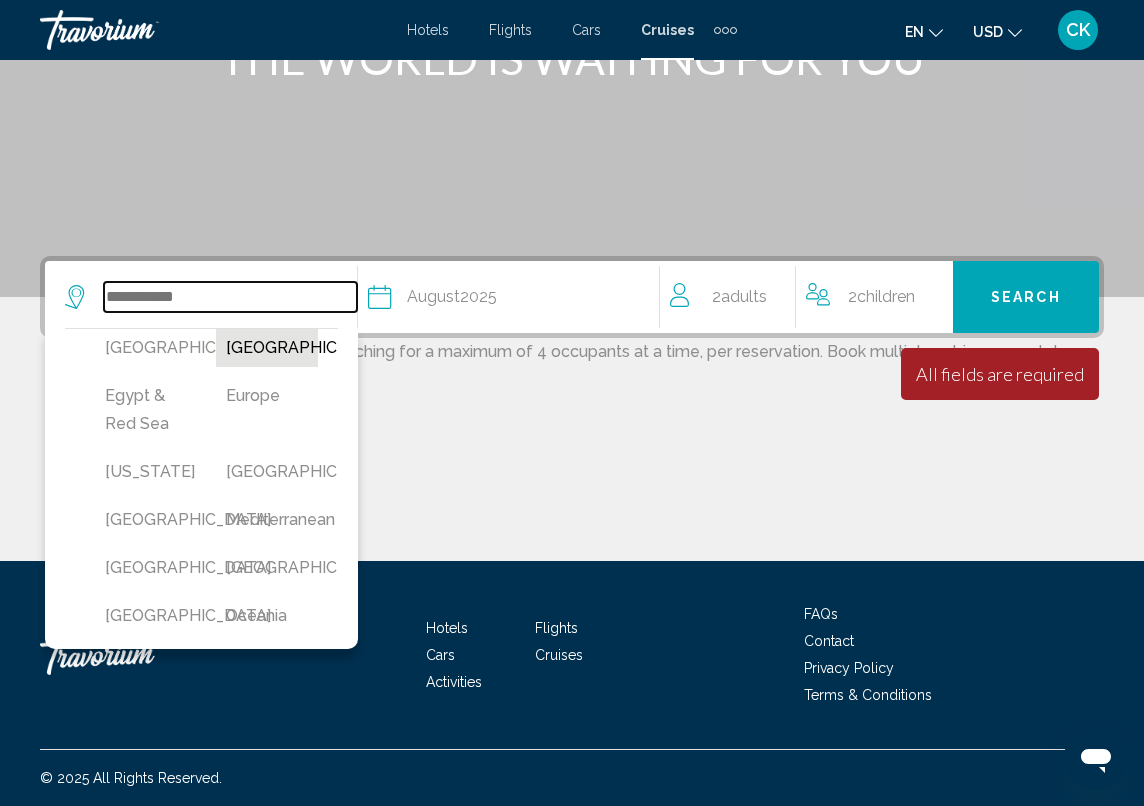 scroll, scrollTop: 360, scrollLeft: 0, axis: vertical 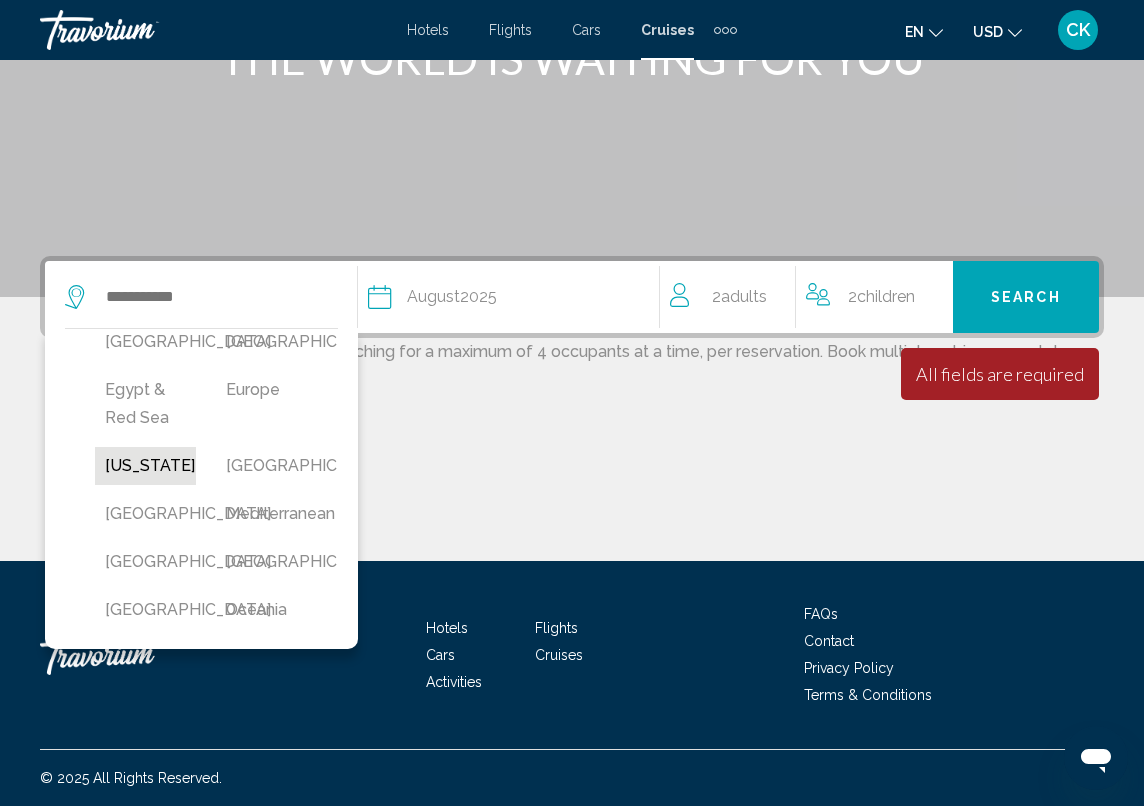 click on "[US_STATE]" at bounding box center (145, 466) 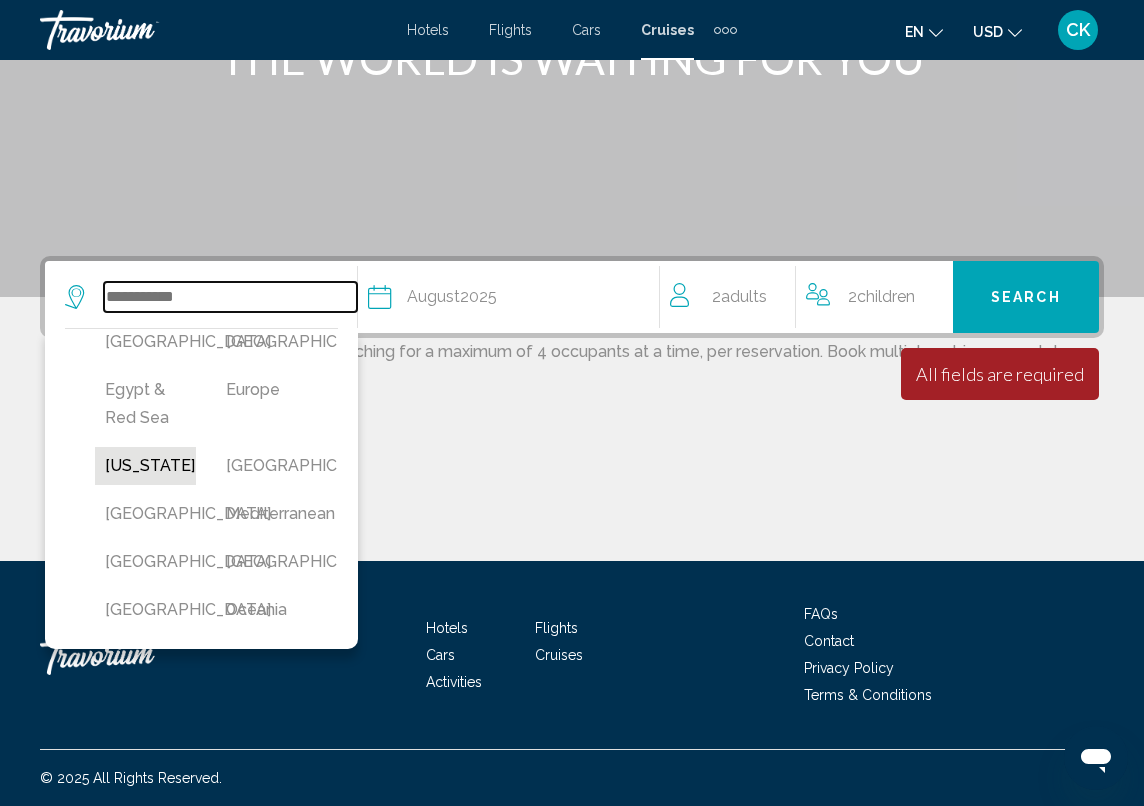 type on "******" 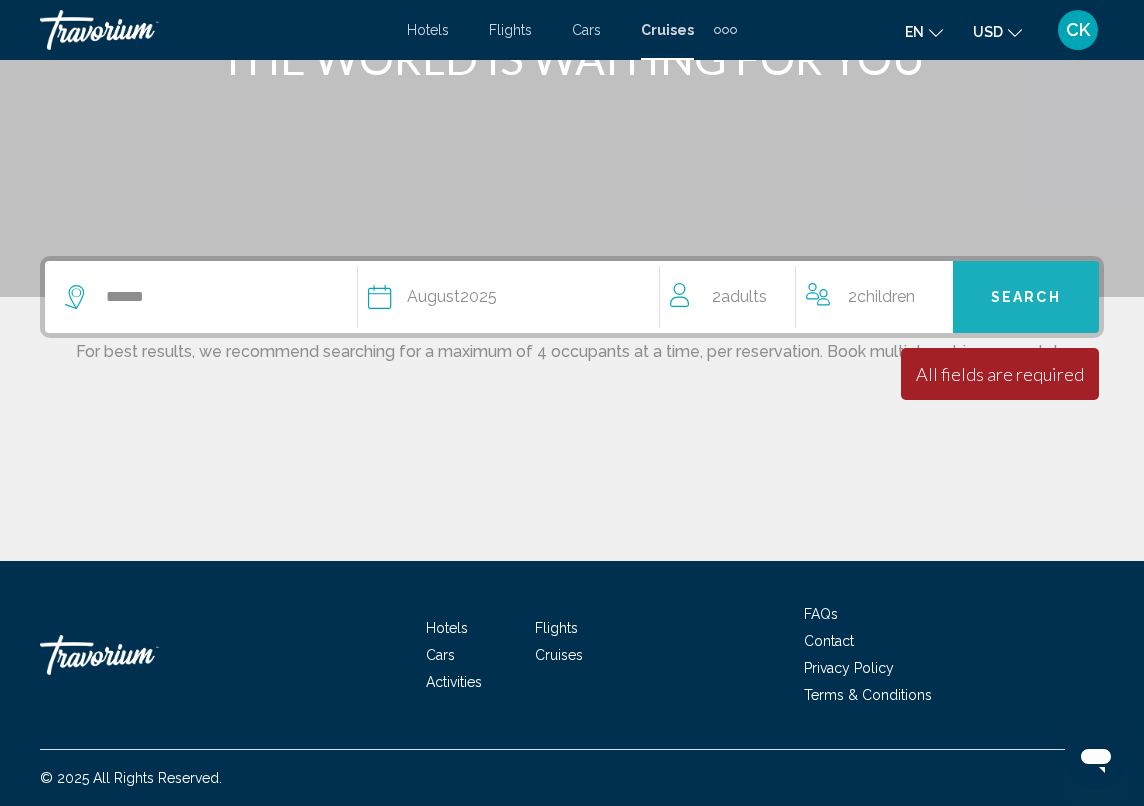 click on "Search" at bounding box center [1026, 297] 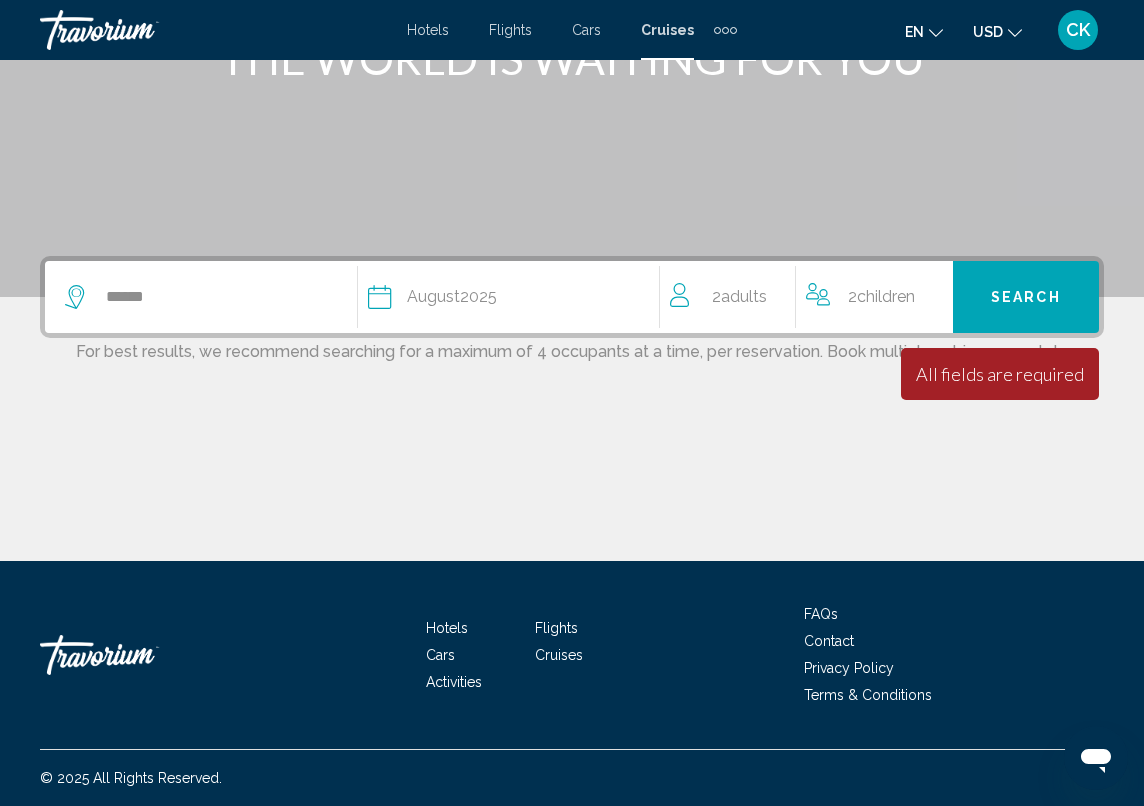 click on "Date [DATE]" 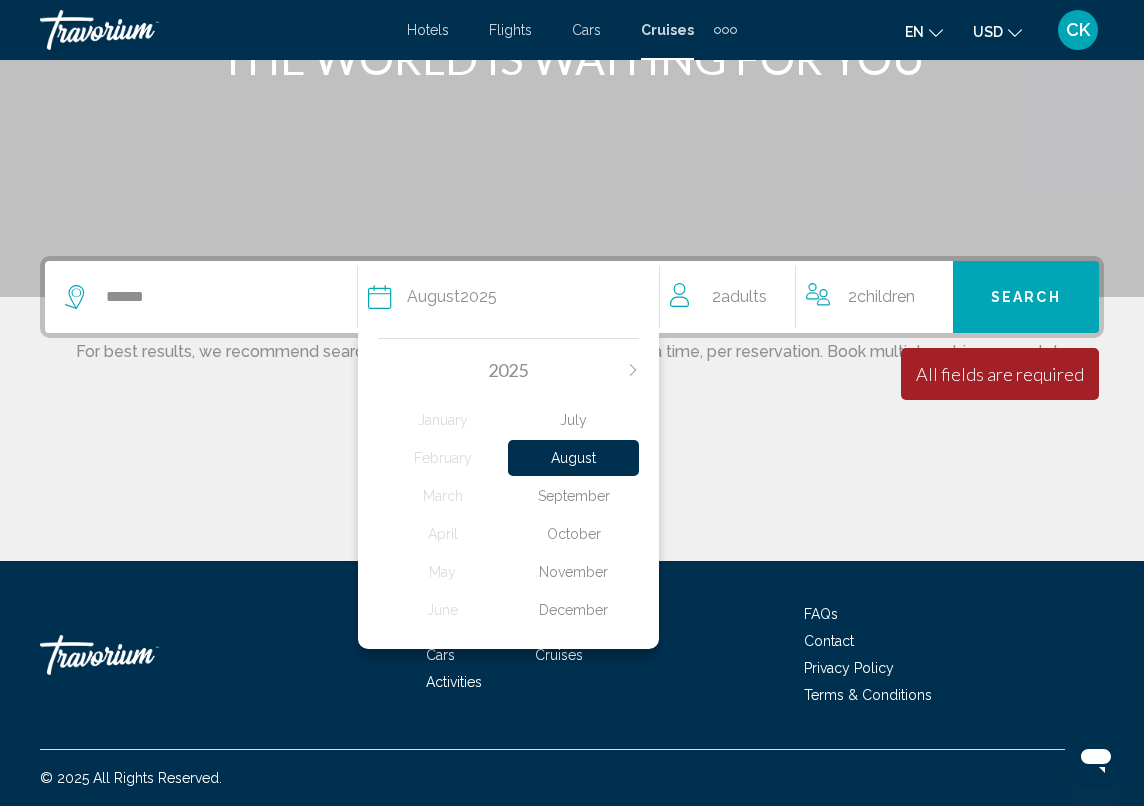 click at bounding box center (572, -3) 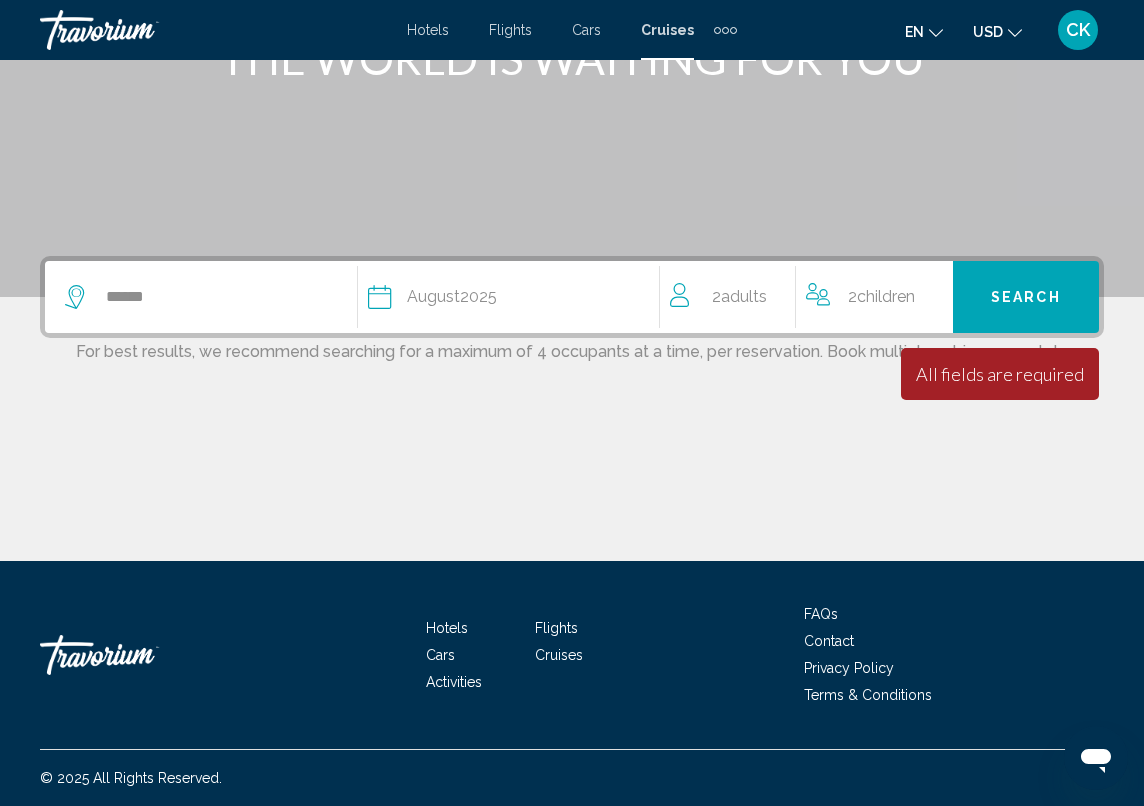click on "Hotels" at bounding box center [428, 30] 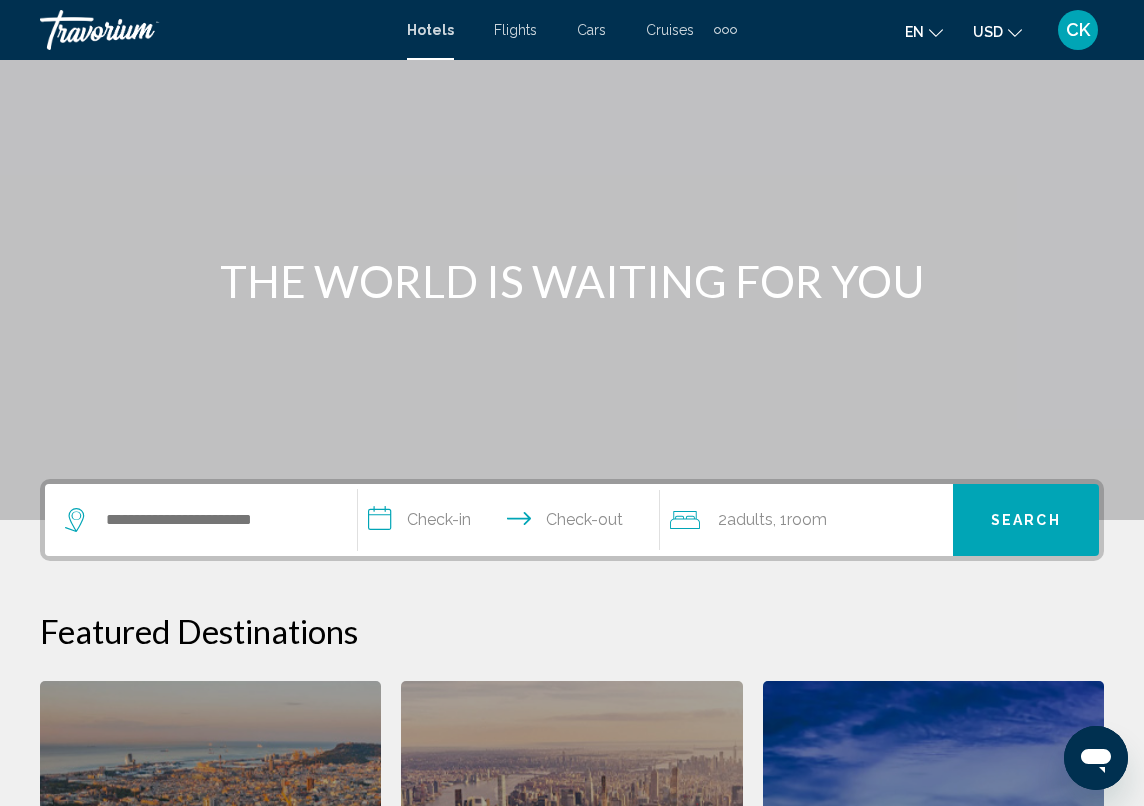 scroll, scrollTop: 81, scrollLeft: 0, axis: vertical 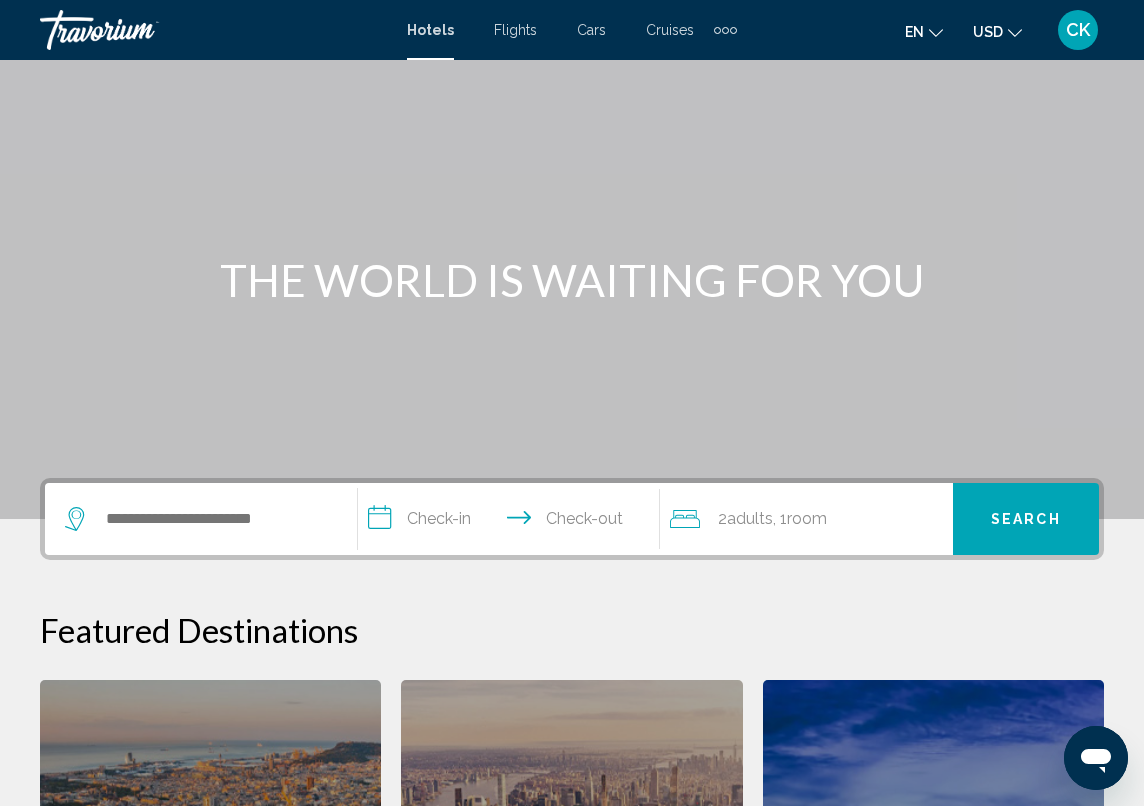 click on "2  Adult Adults , 1  Room rooms" 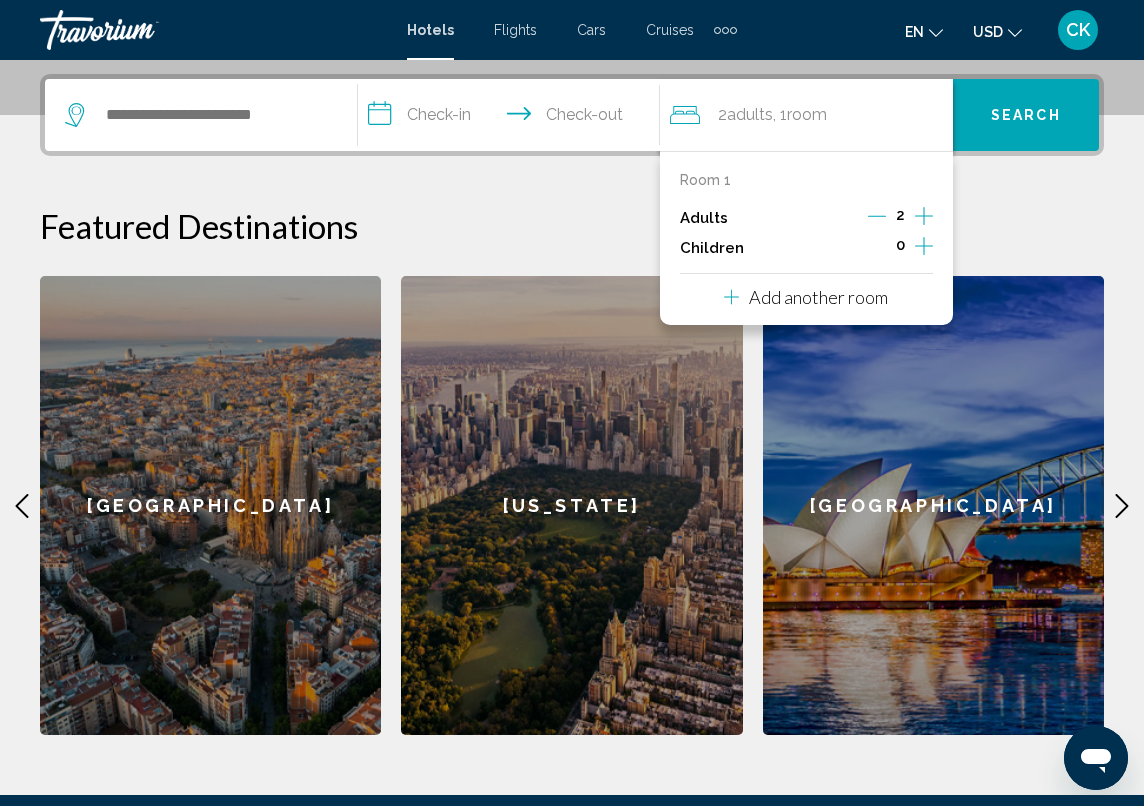 scroll, scrollTop: 494, scrollLeft: 0, axis: vertical 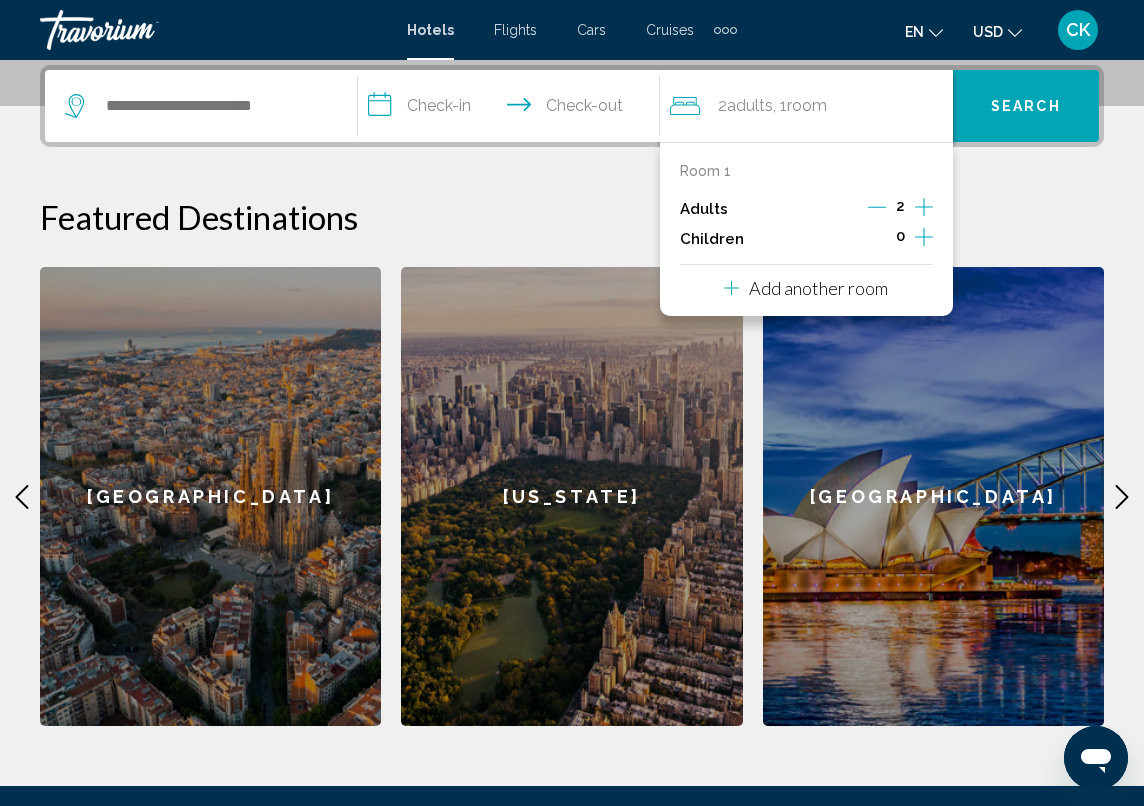 click on "**********" at bounding box center (572, 400) 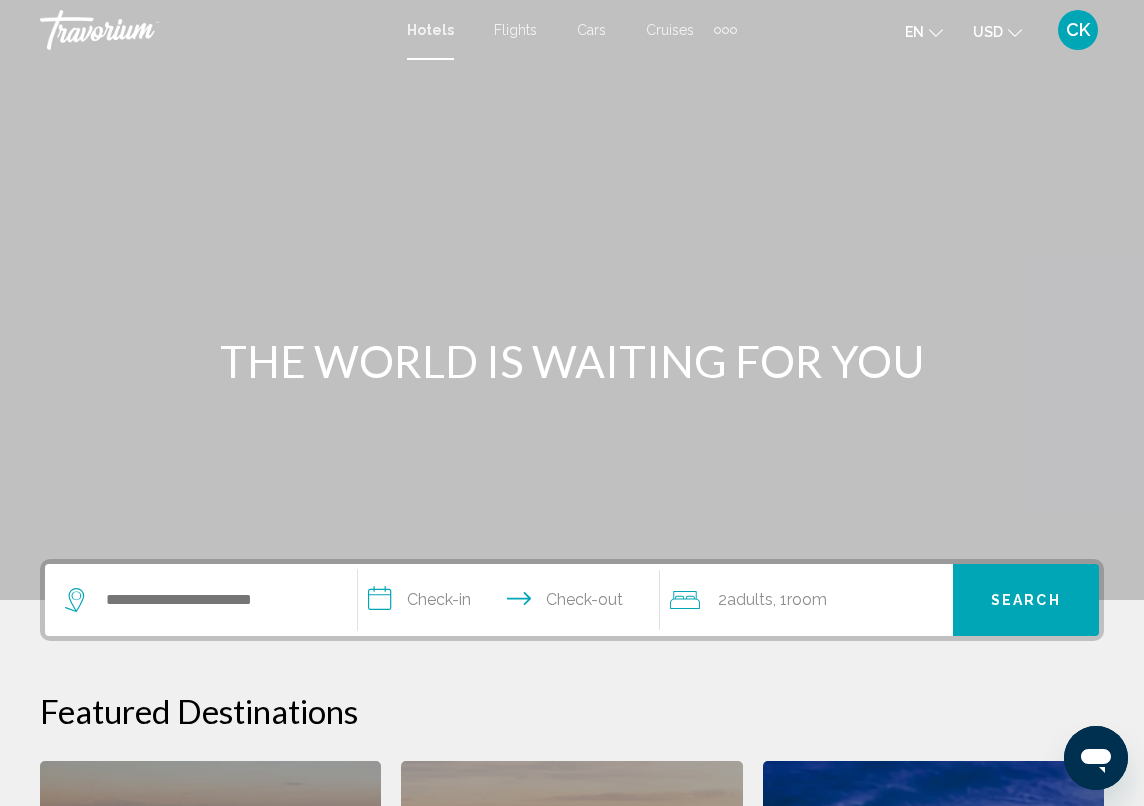 scroll, scrollTop: 0, scrollLeft: 0, axis: both 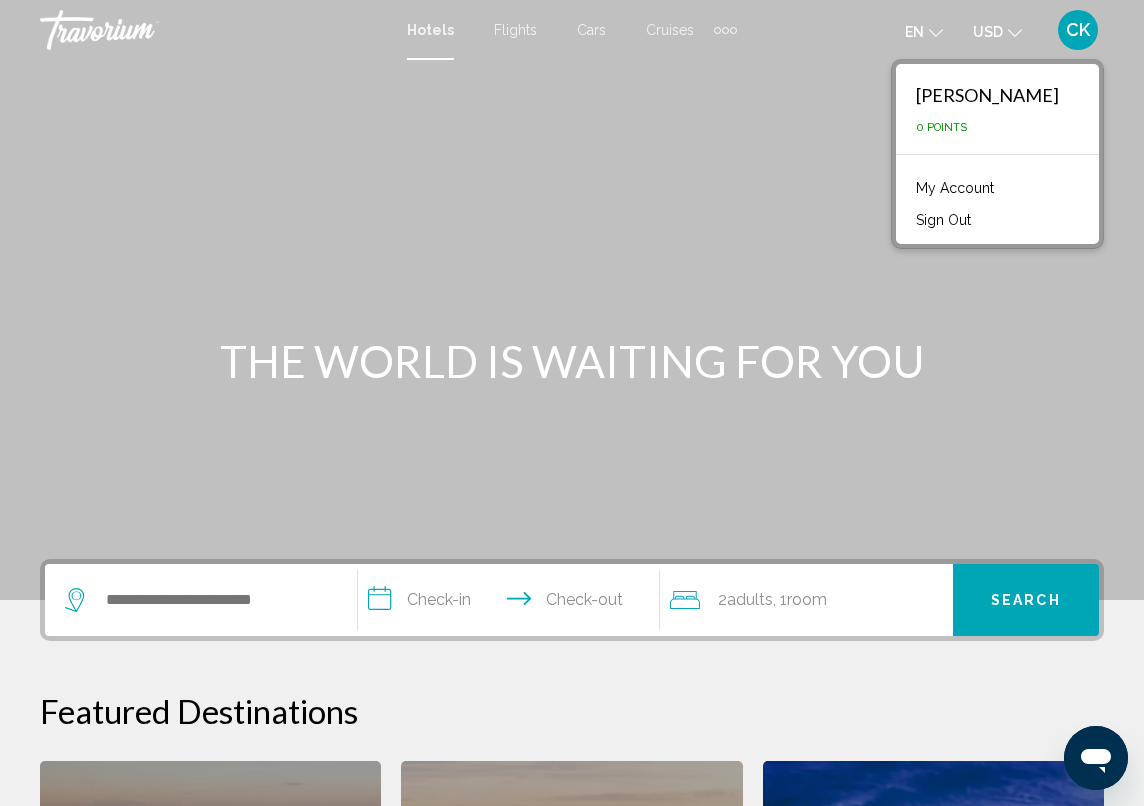 click at bounding box center [572, 300] 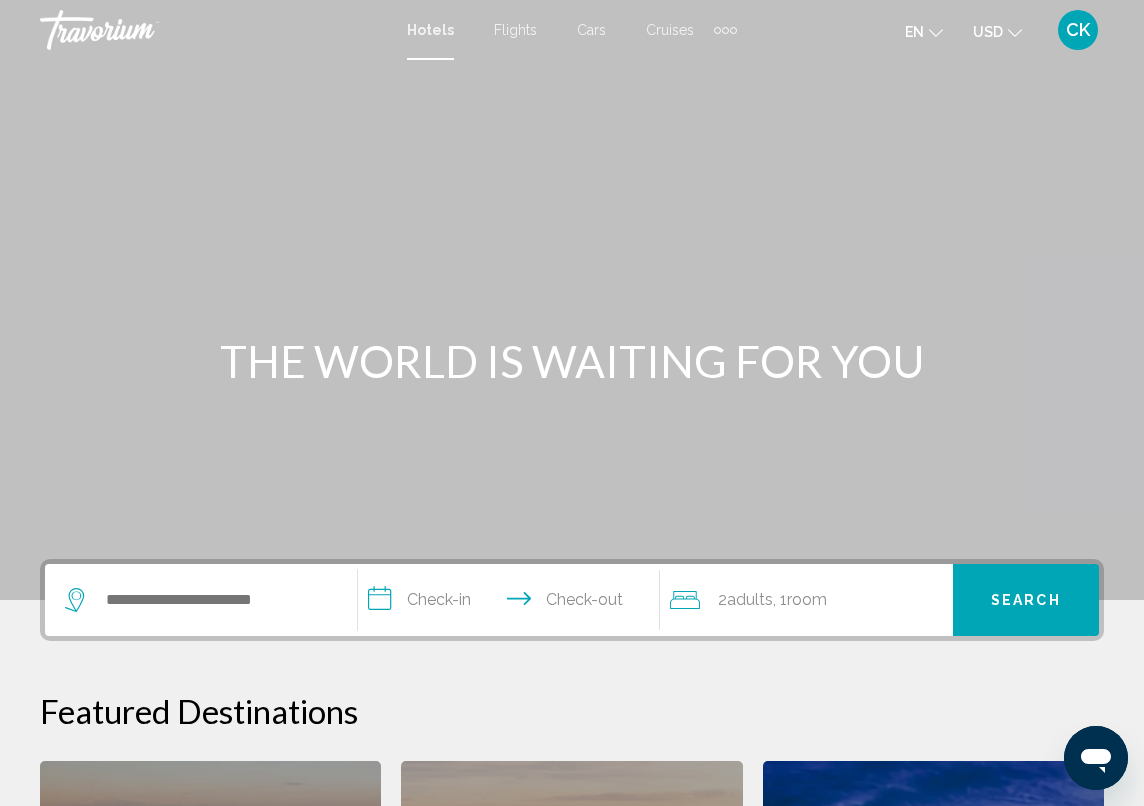 click on "CK" at bounding box center [1078, 30] 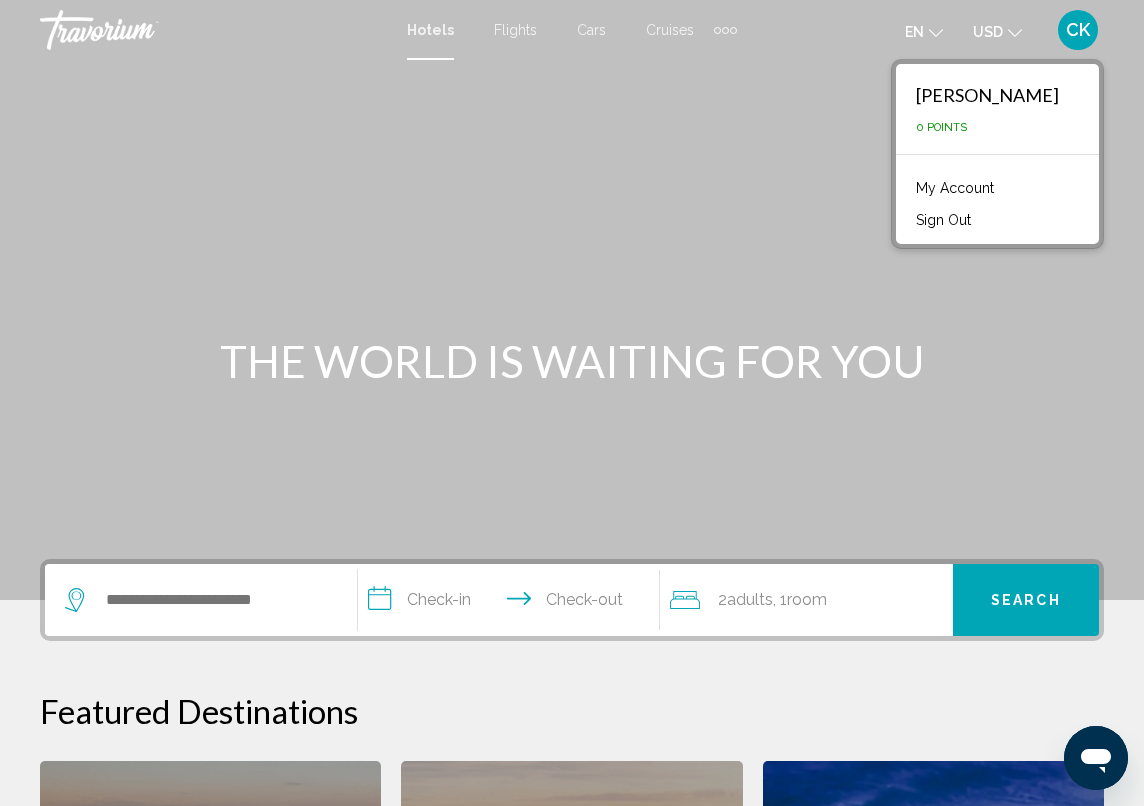 click at bounding box center (572, 300) 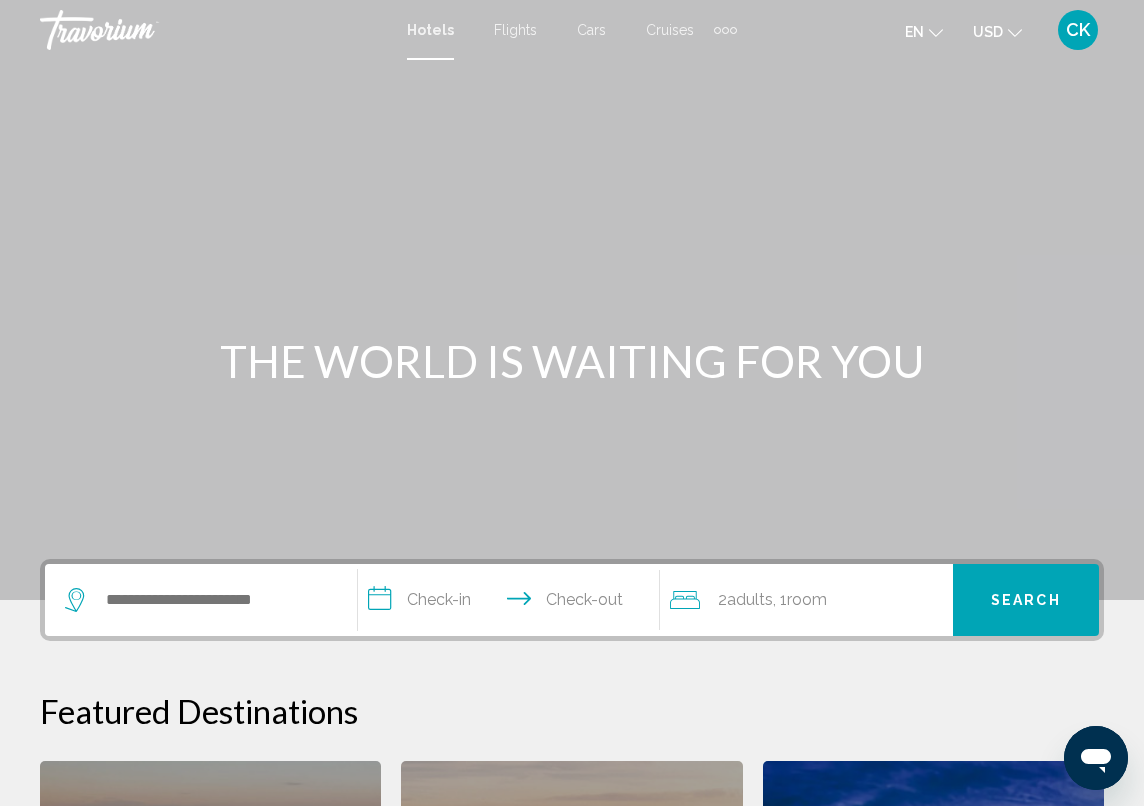scroll, scrollTop: 0, scrollLeft: 0, axis: both 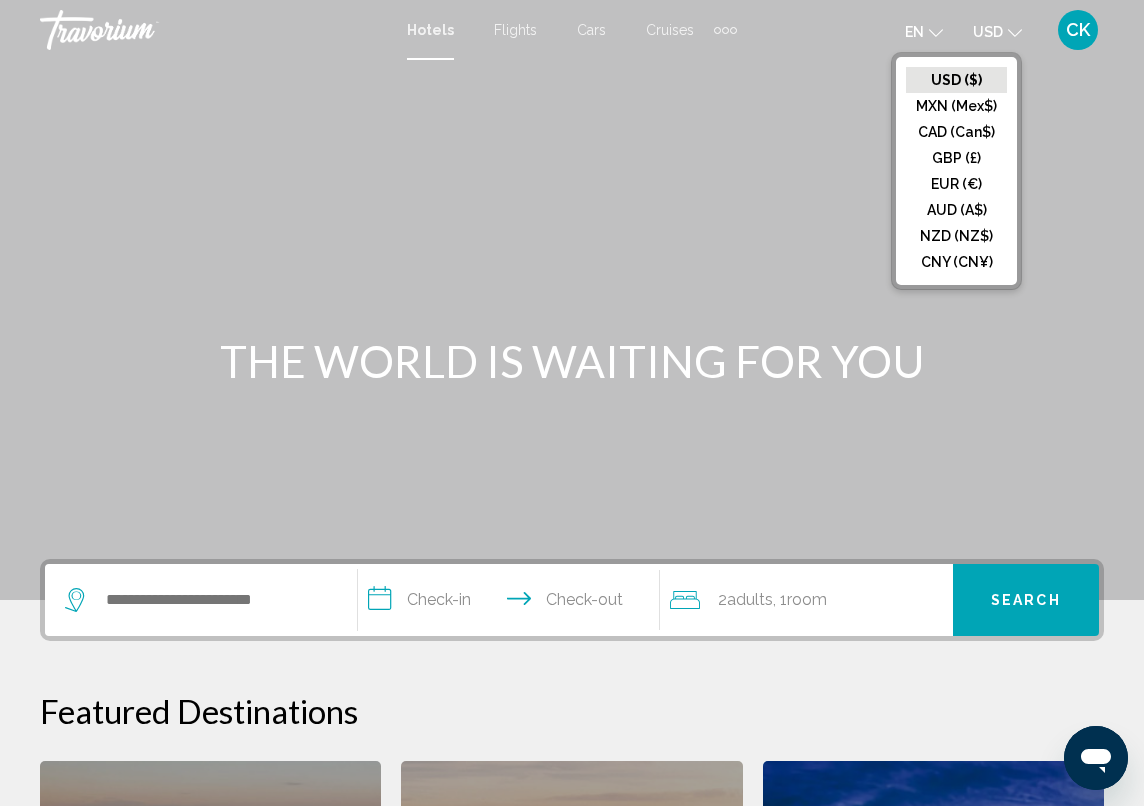 click at bounding box center [572, 300] 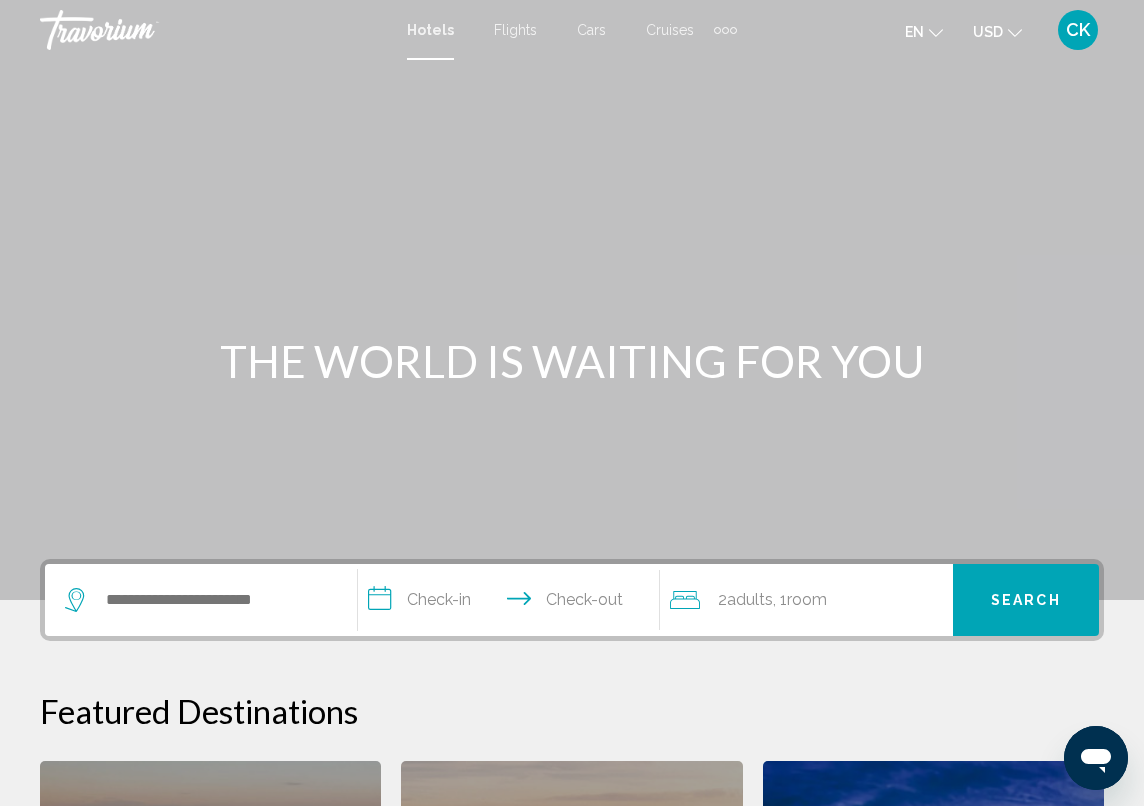 click at bounding box center [725, 30] 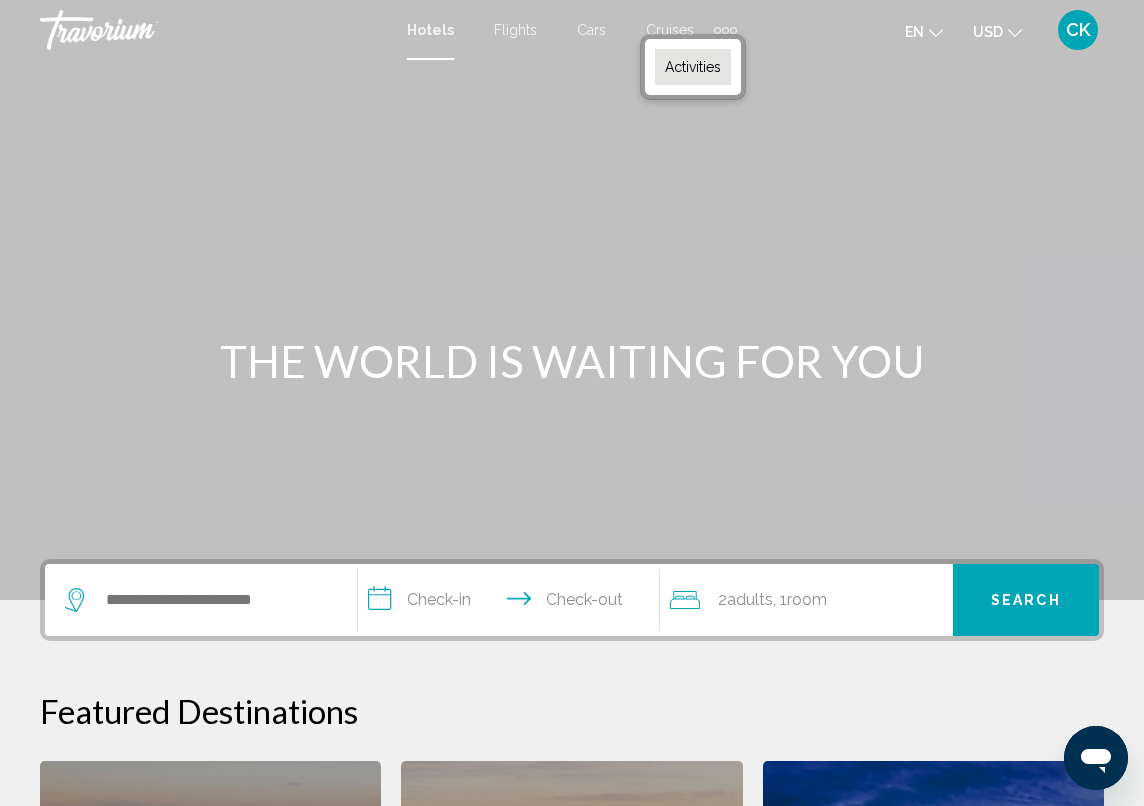 click on "Activities" at bounding box center [693, 67] 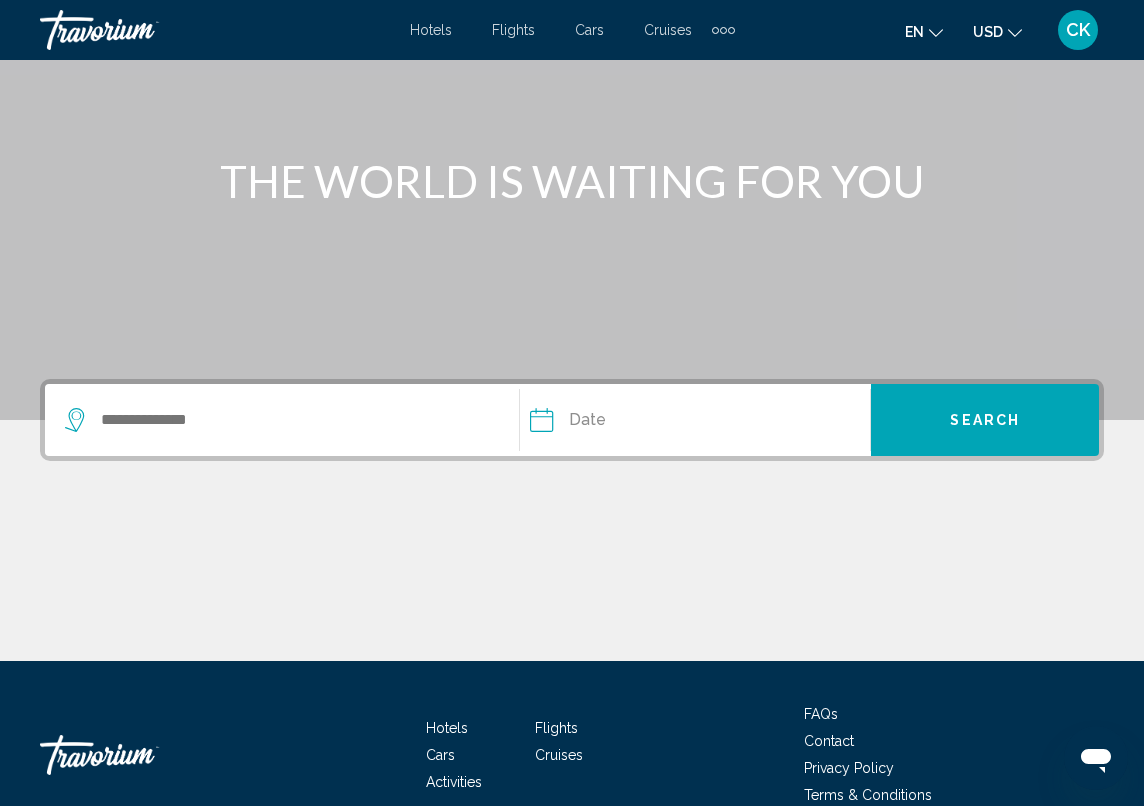 scroll, scrollTop: 181, scrollLeft: 0, axis: vertical 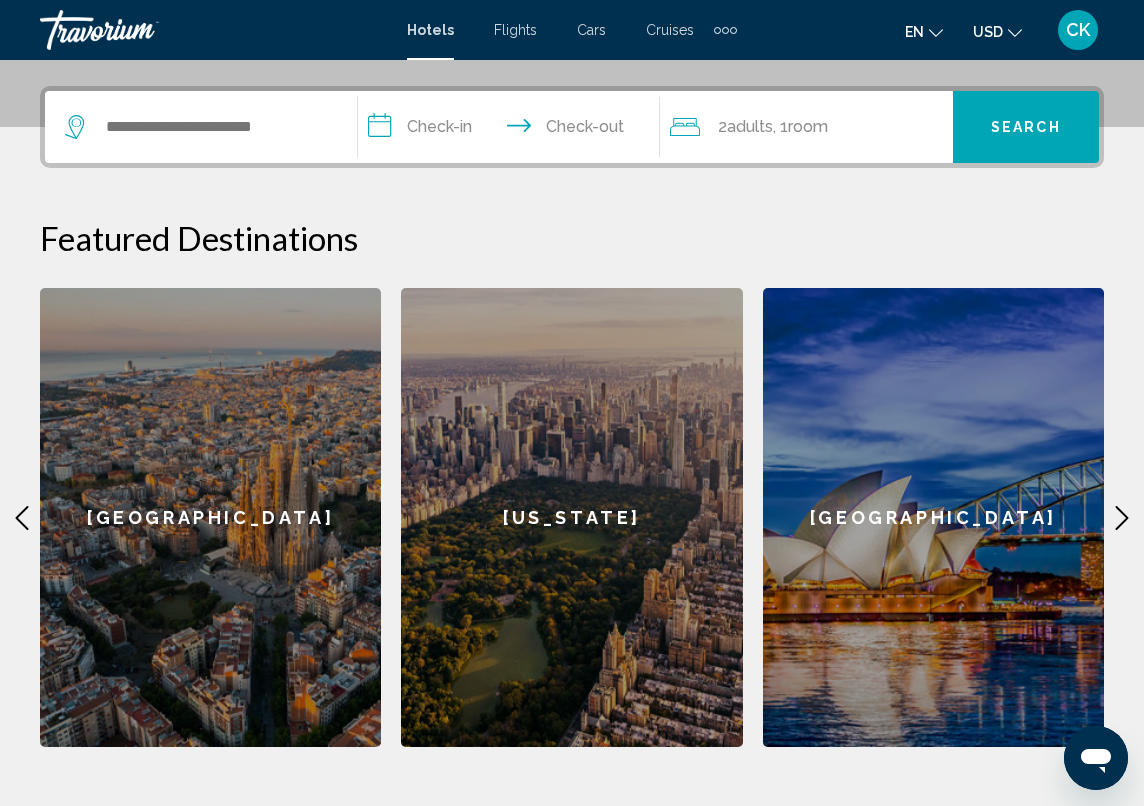 click on "[GEOGRAPHIC_DATA]" at bounding box center [933, 517] 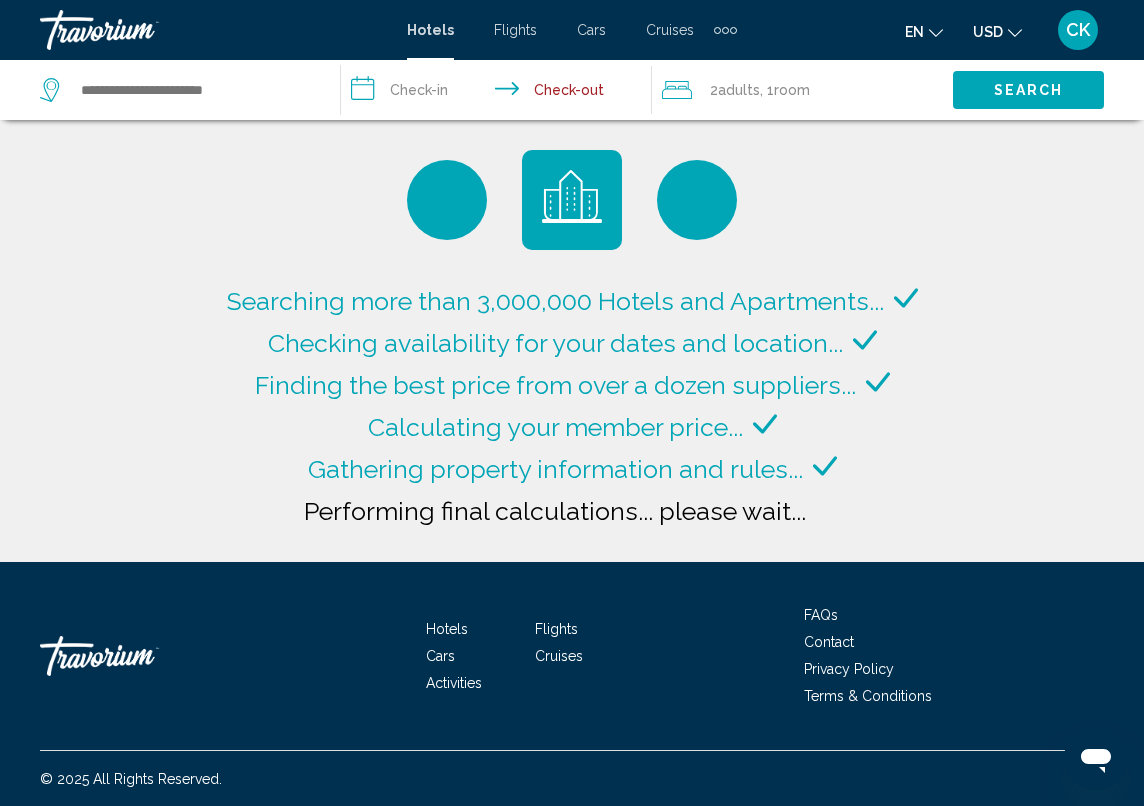 scroll, scrollTop: 0, scrollLeft: 0, axis: both 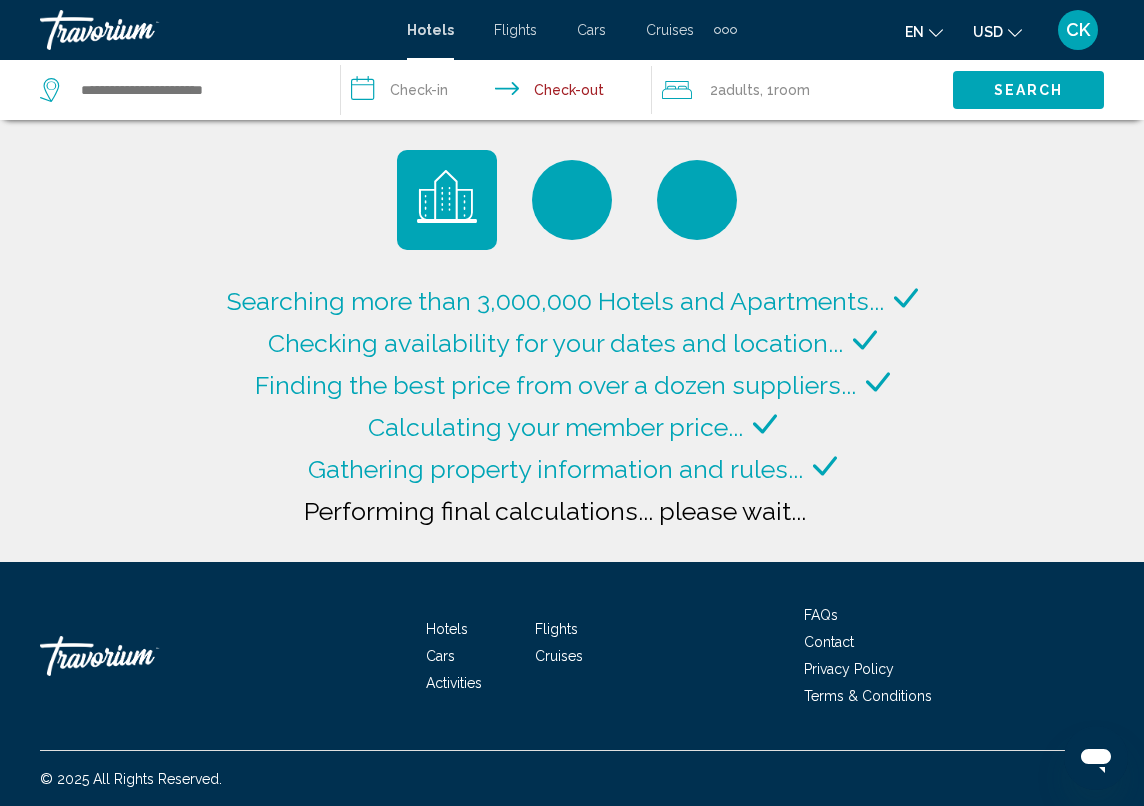 type on "**********" 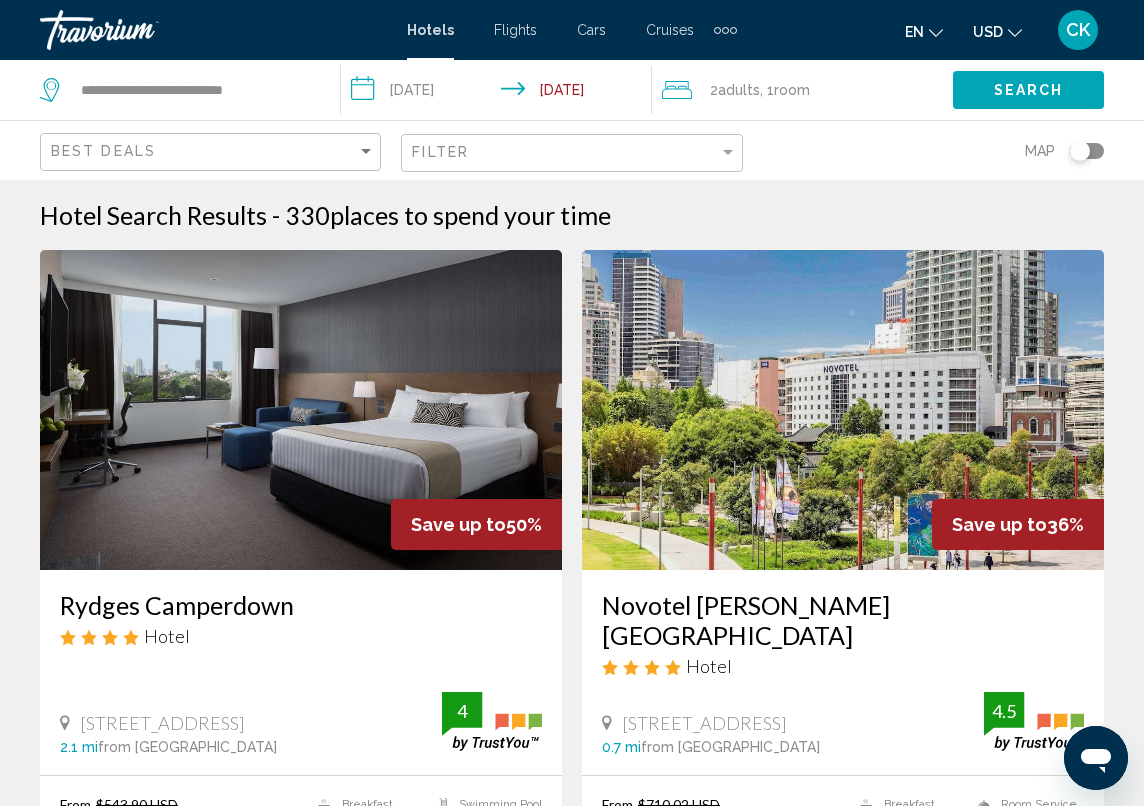 scroll, scrollTop: 0, scrollLeft: 0, axis: both 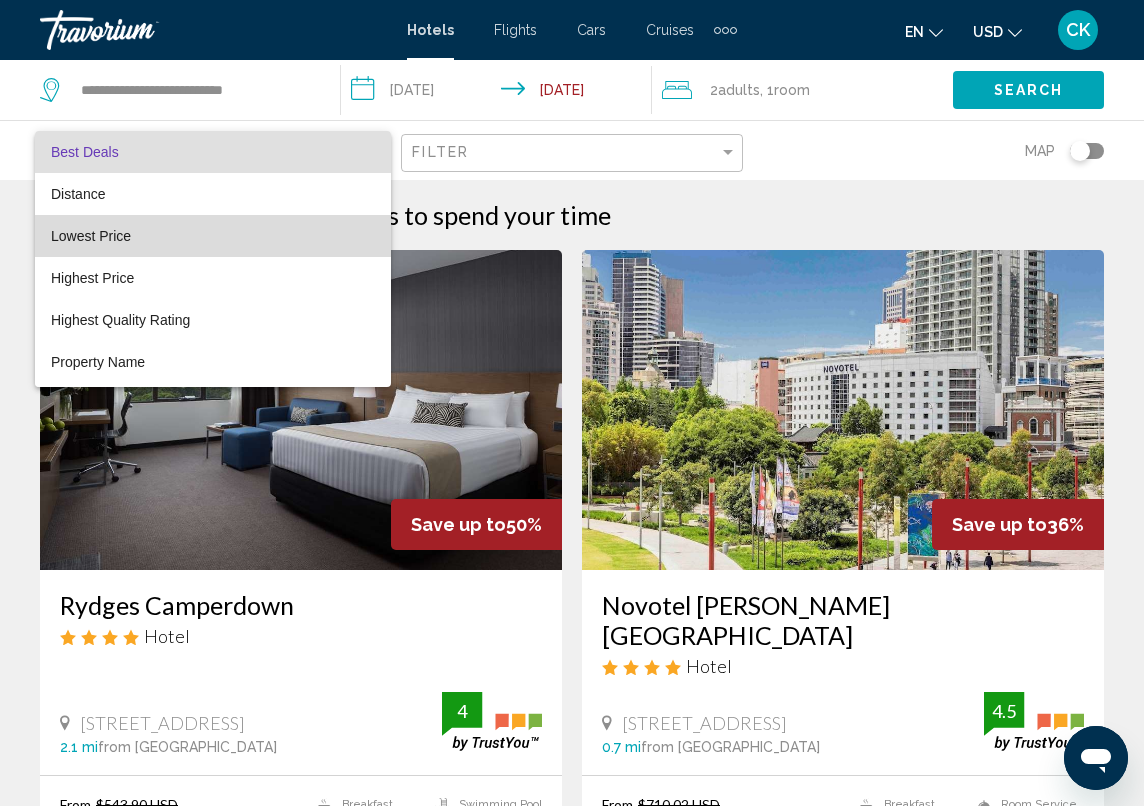 click on "Lowest Price" at bounding box center (213, 236) 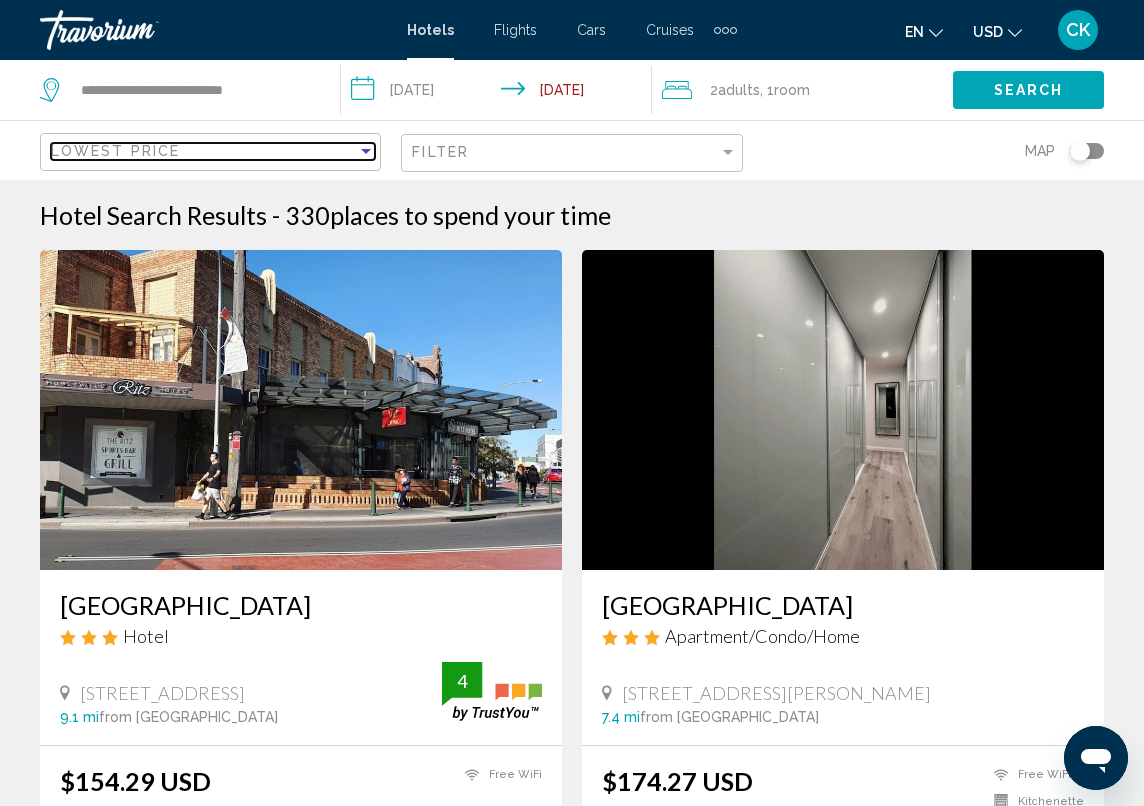 scroll, scrollTop: 0, scrollLeft: 0, axis: both 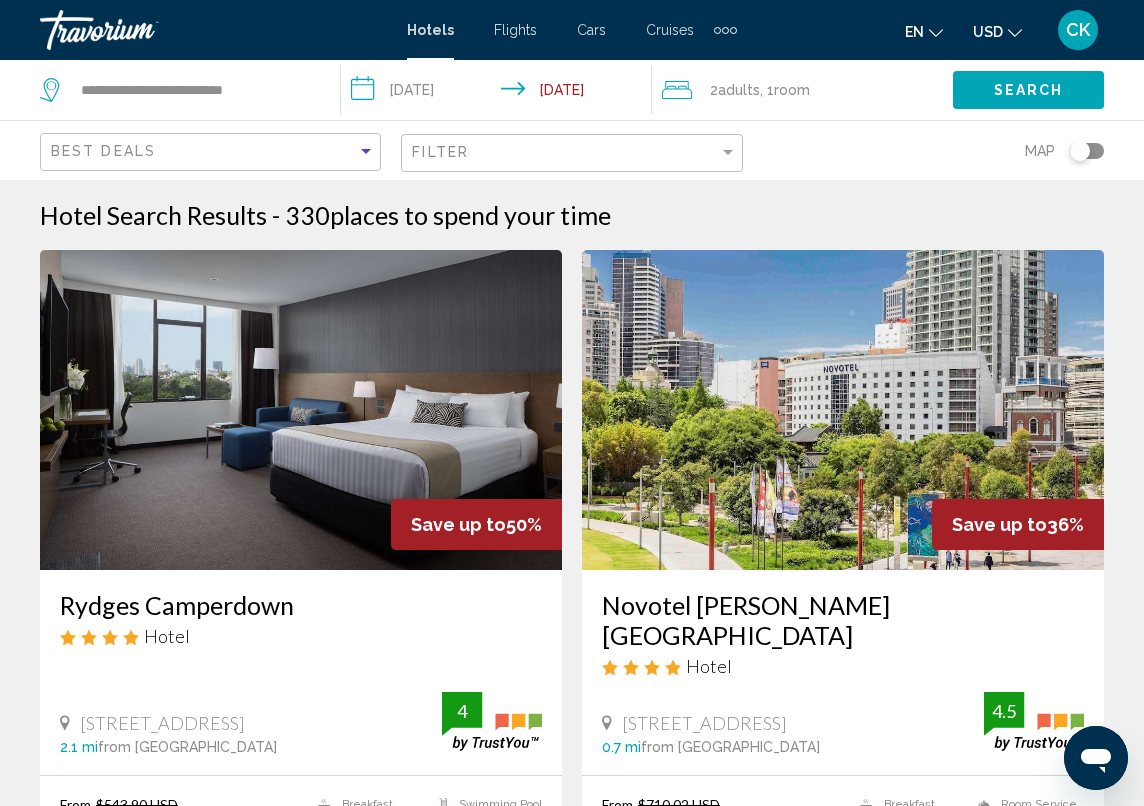 click on "**********" at bounding box center (500, 93) 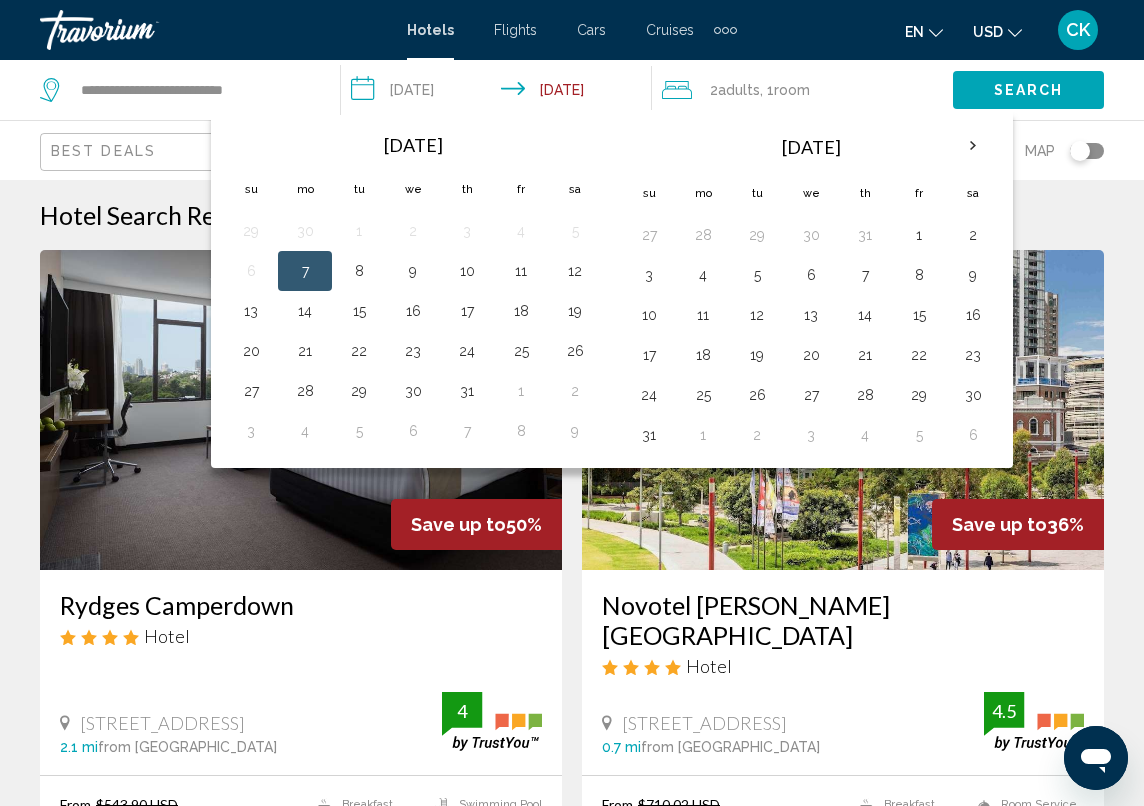 click on "Hotels Flights Cars Cruises Activities Hotels Flights Cars Cruises Activities" at bounding box center (572, 30) 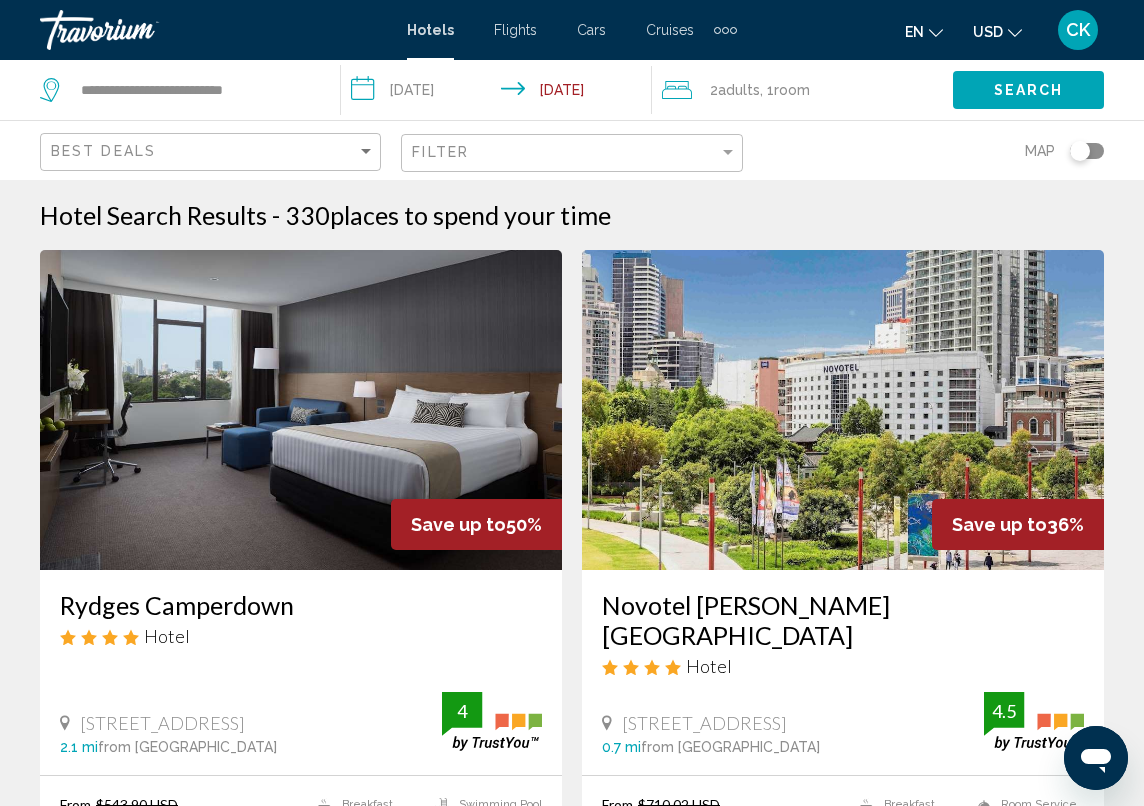click on "CK" at bounding box center (1078, 30) 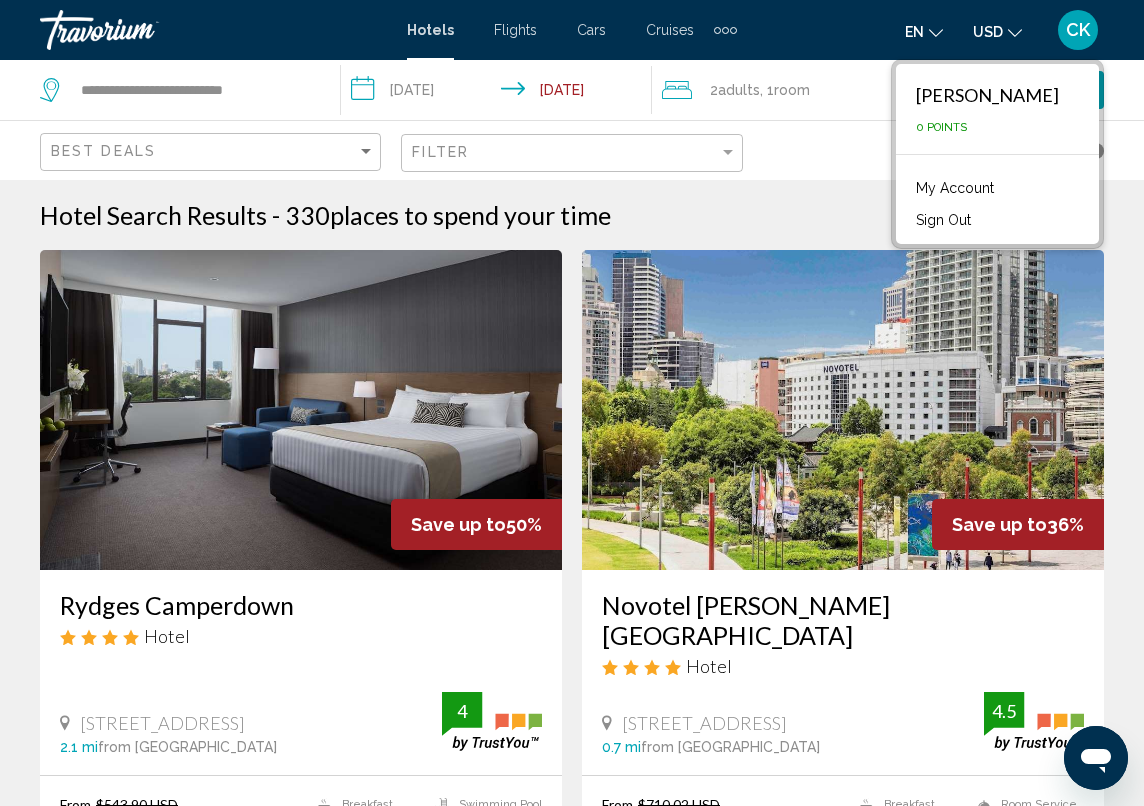 click on "My Account" at bounding box center (955, 188) 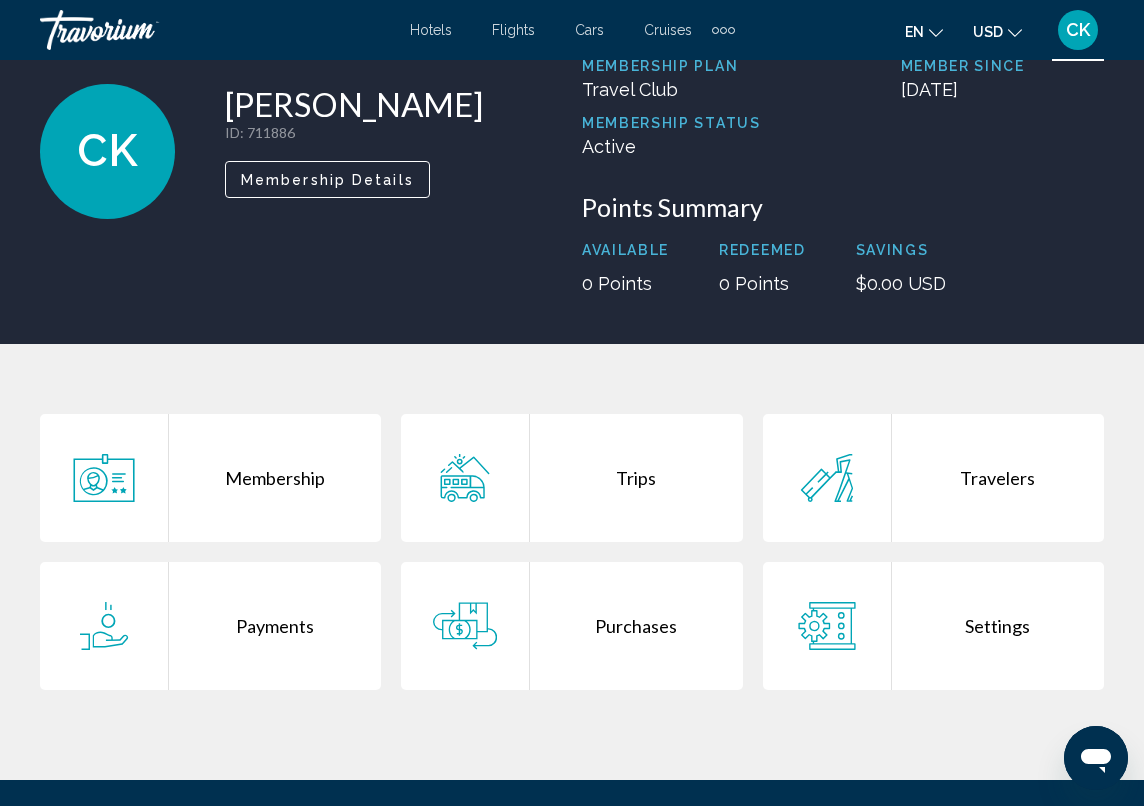 scroll, scrollTop: 103, scrollLeft: 0, axis: vertical 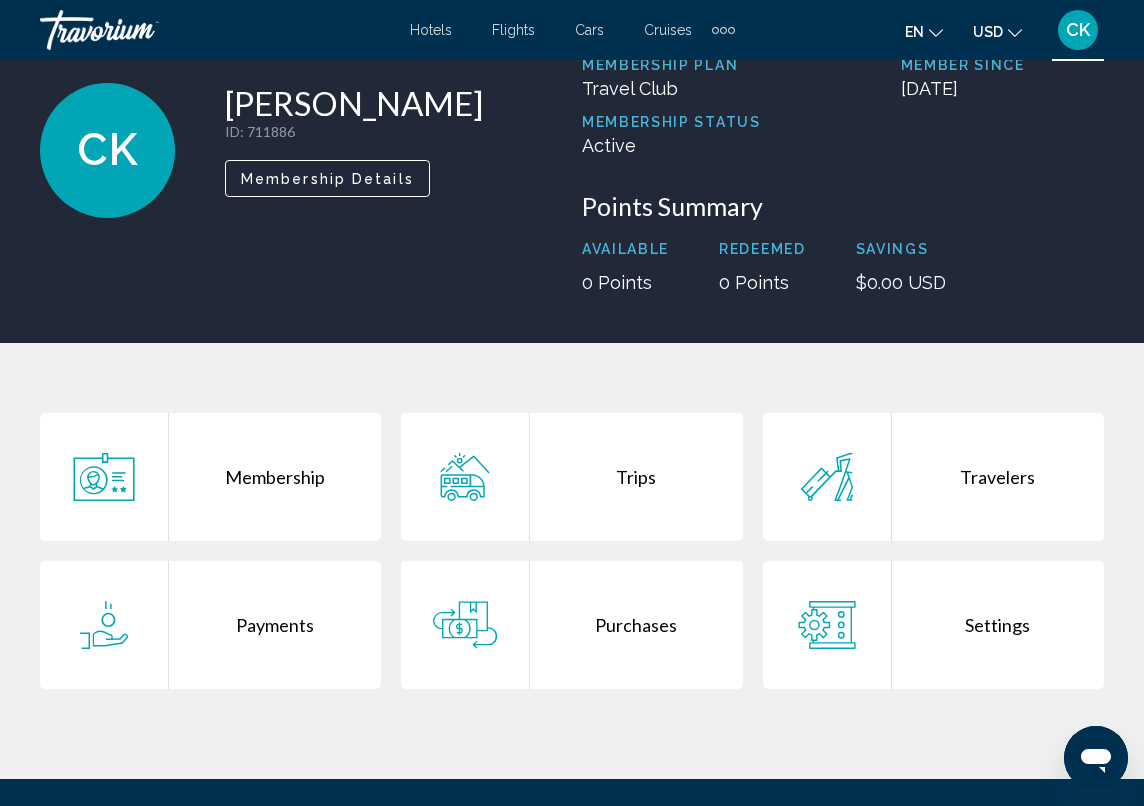 click on "Membership" at bounding box center [275, 477] 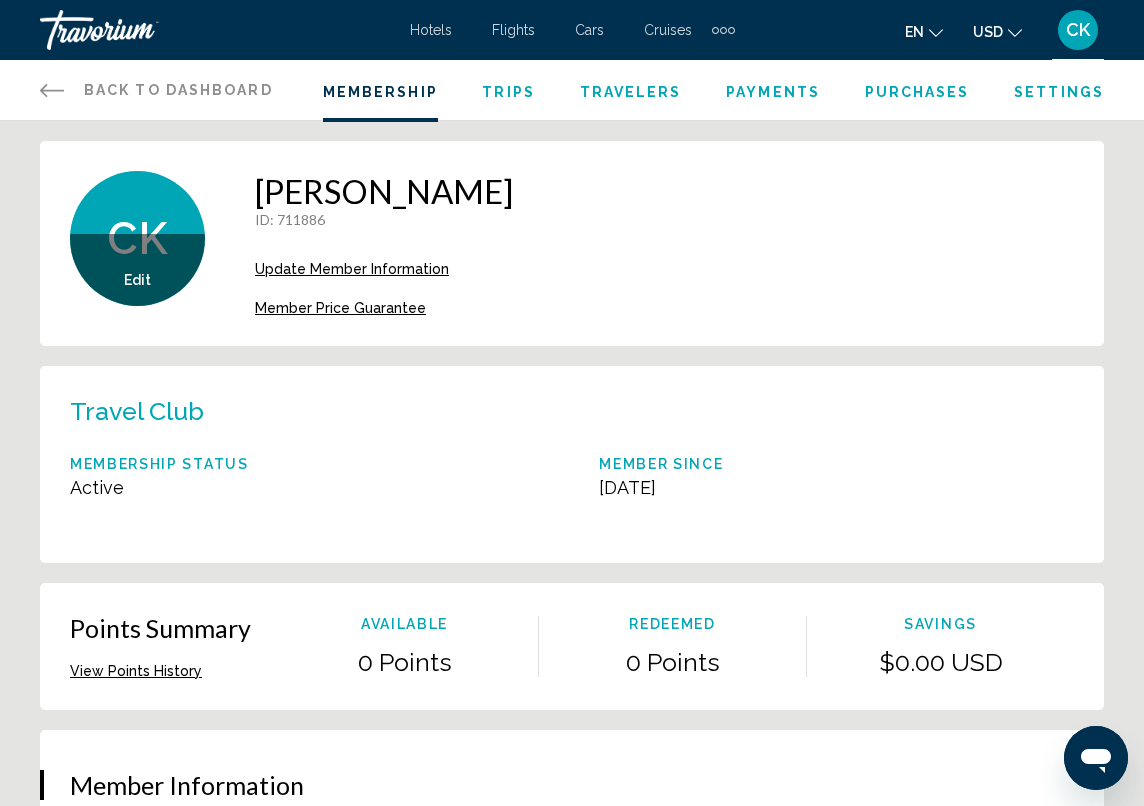 scroll, scrollTop: 0, scrollLeft: 0, axis: both 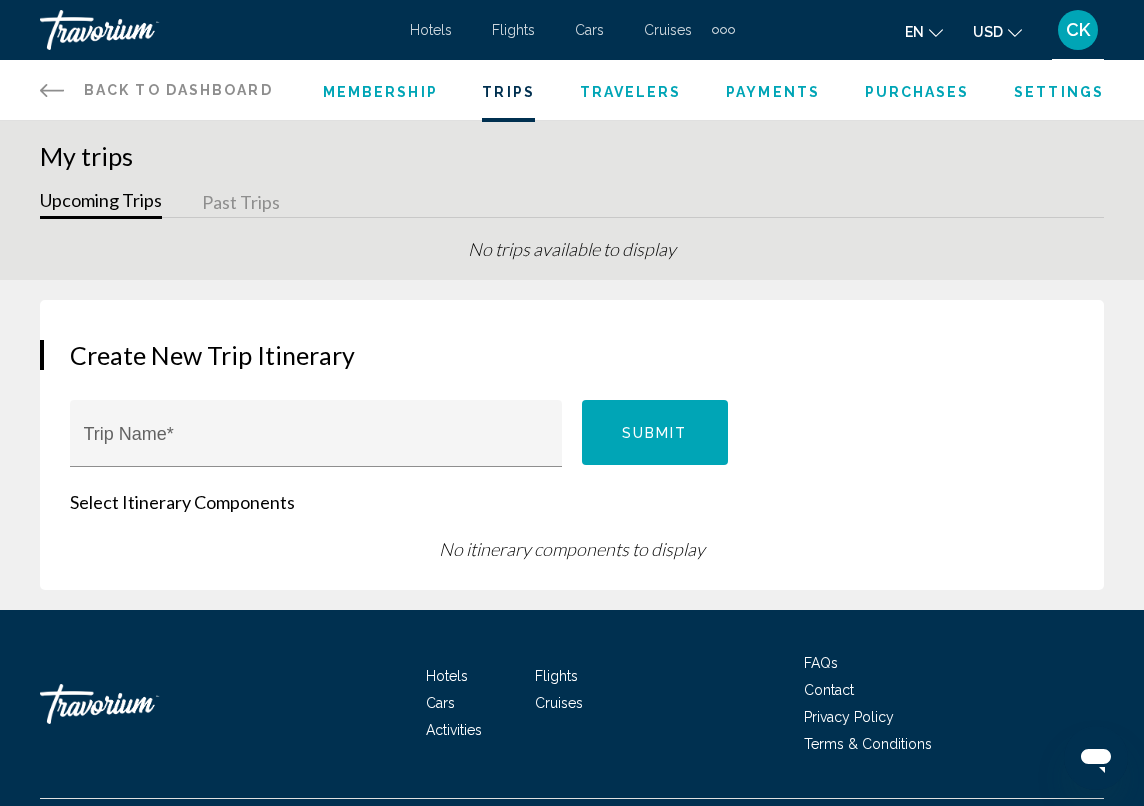 click on "Back to Dashboard Dashboard" at bounding box center (156, 90) 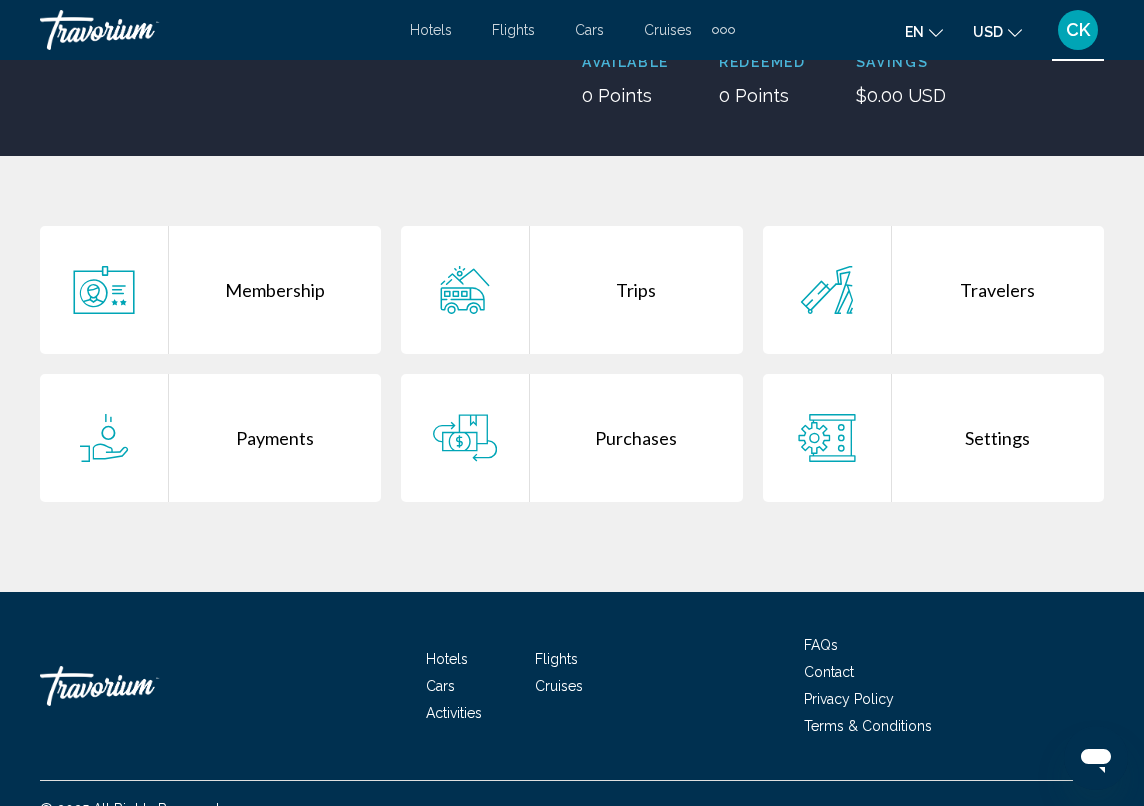scroll, scrollTop: 291, scrollLeft: 0, axis: vertical 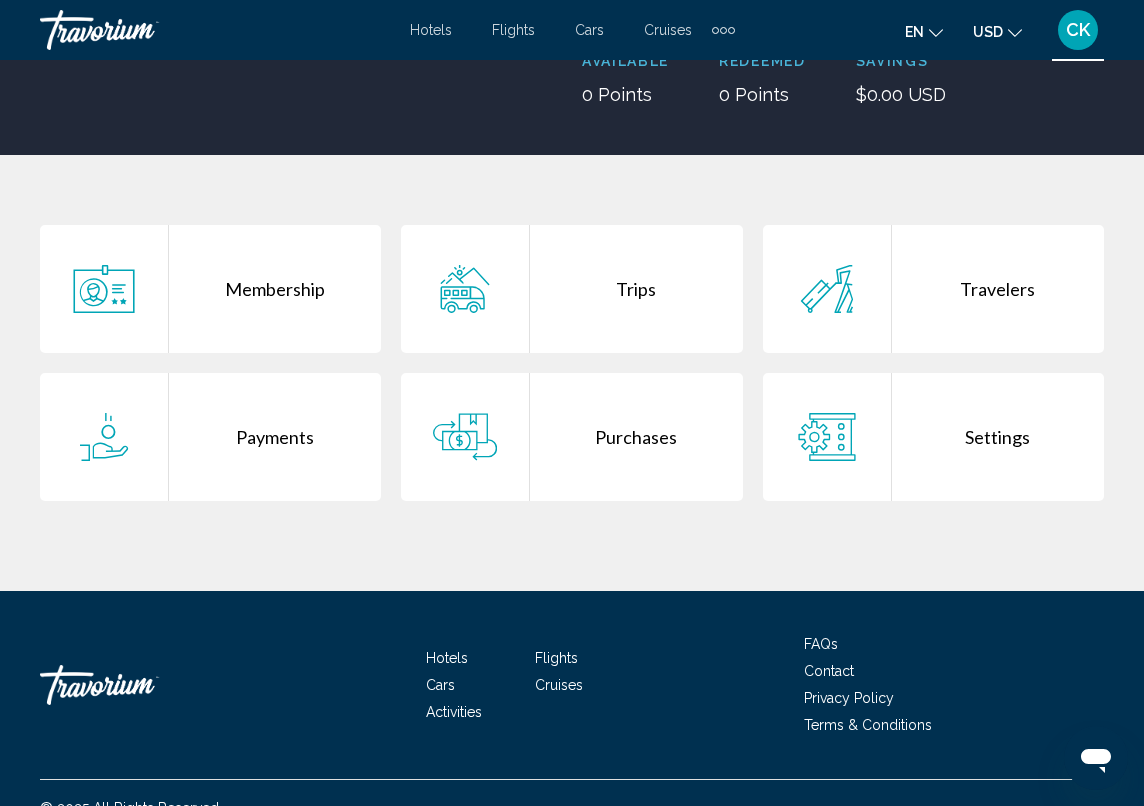click on "Purchases" at bounding box center [636, 437] 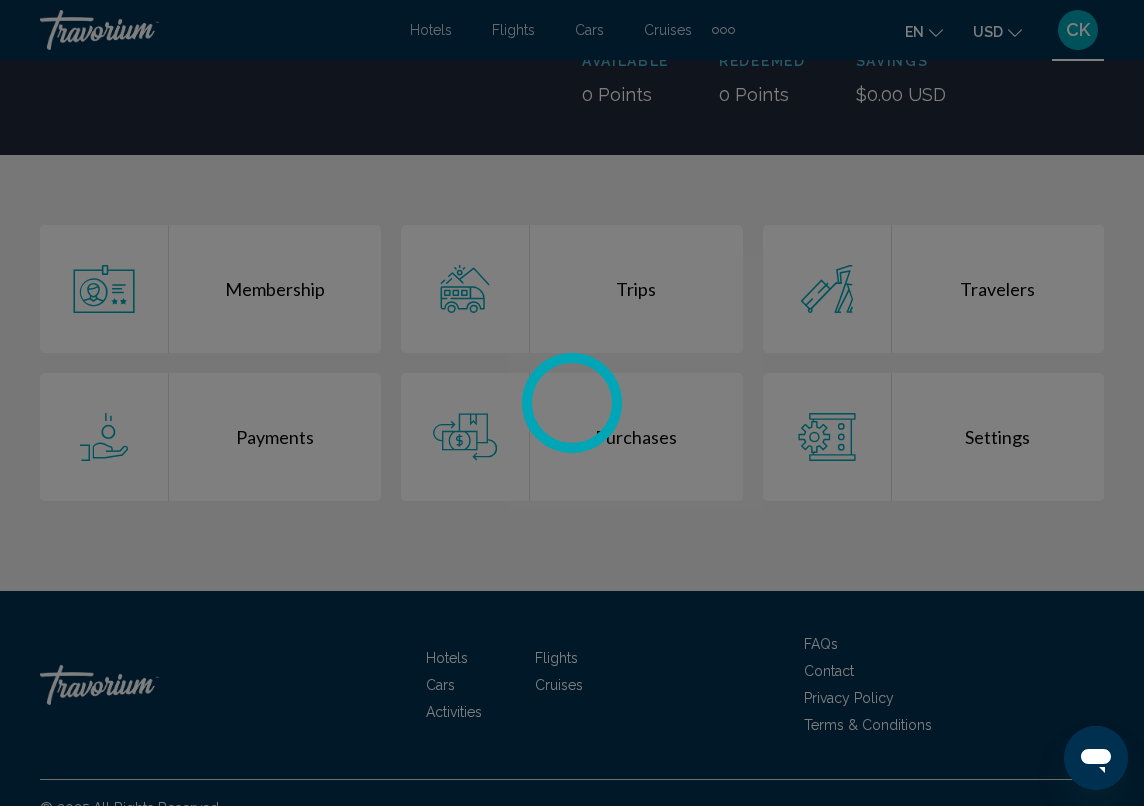 scroll, scrollTop: 0, scrollLeft: 0, axis: both 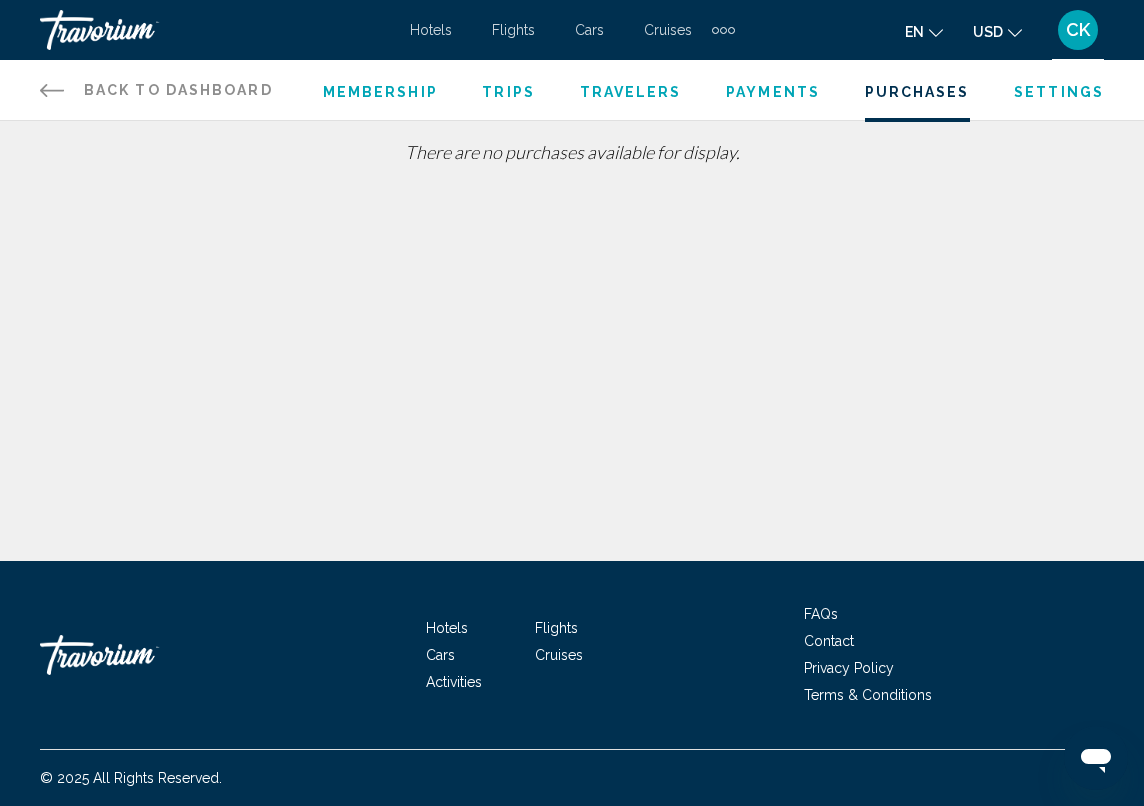 click on "Travelers" at bounding box center [631, 92] 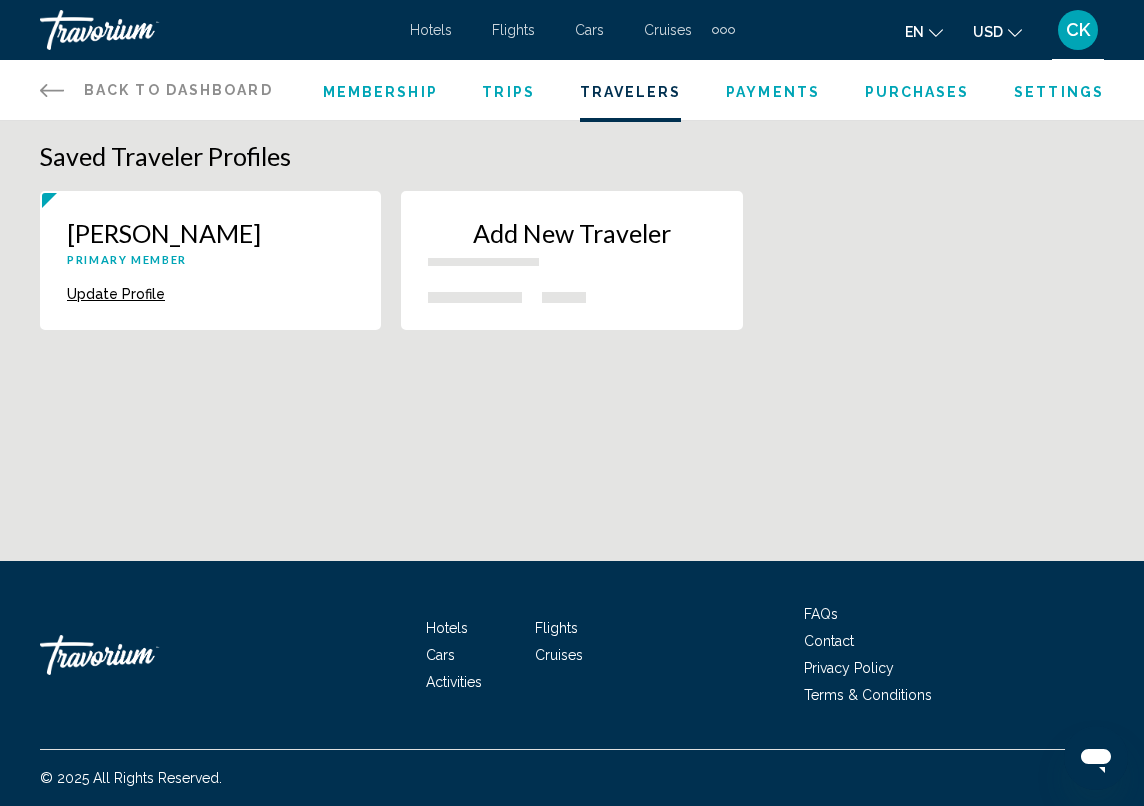 click on "Payments" at bounding box center (773, 92) 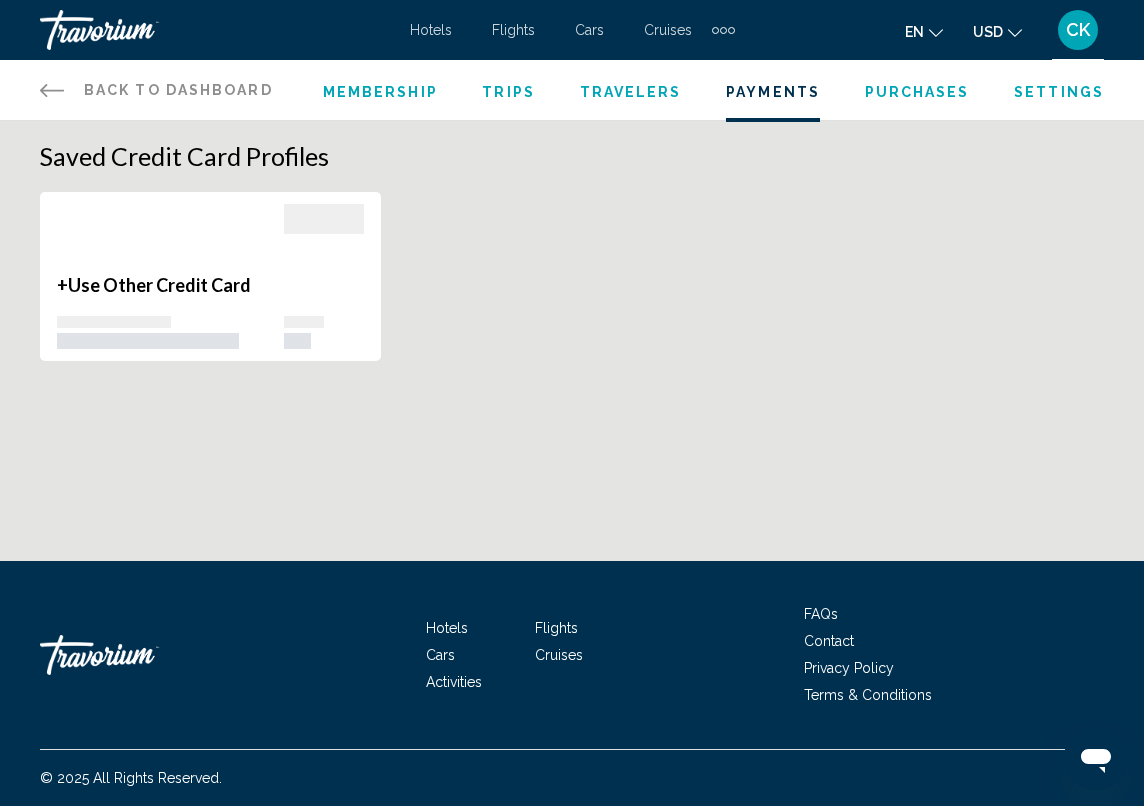 click on "Purchases" at bounding box center [917, 92] 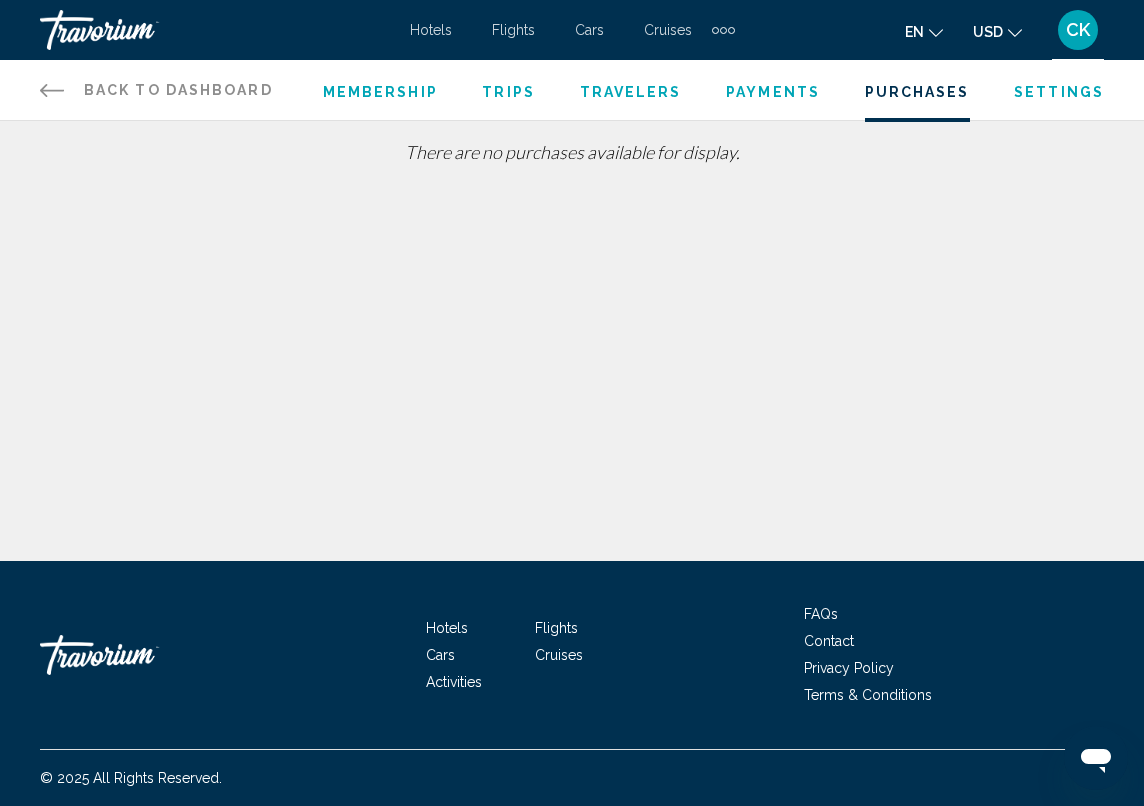 click on "Settings" at bounding box center (1059, 92) 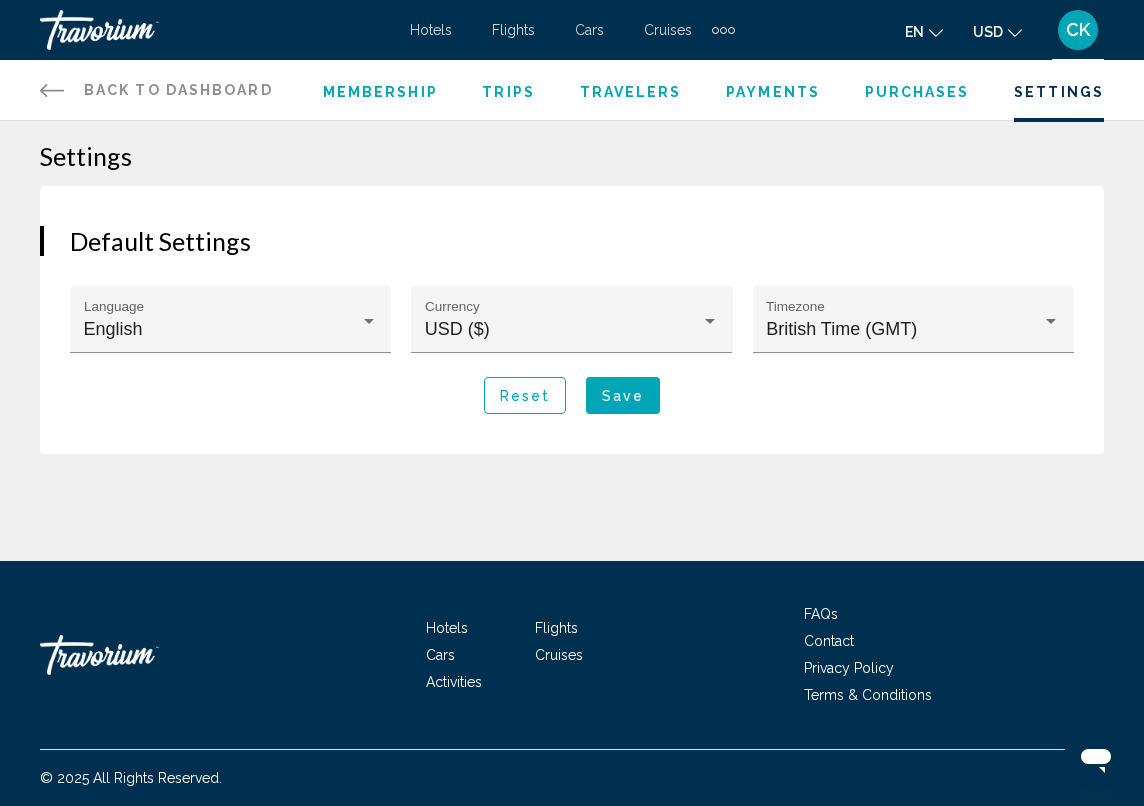 click on "Back to Dashboard Dashboard" at bounding box center [156, 90] 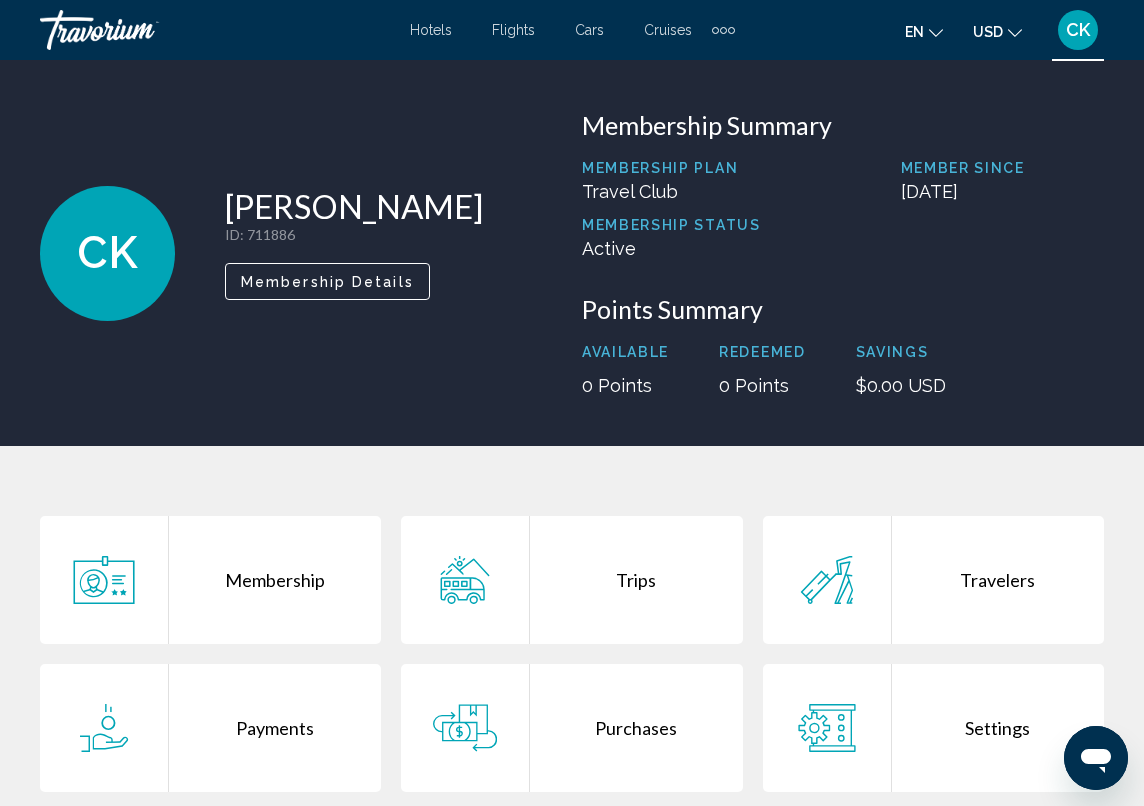 scroll, scrollTop: 0, scrollLeft: 0, axis: both 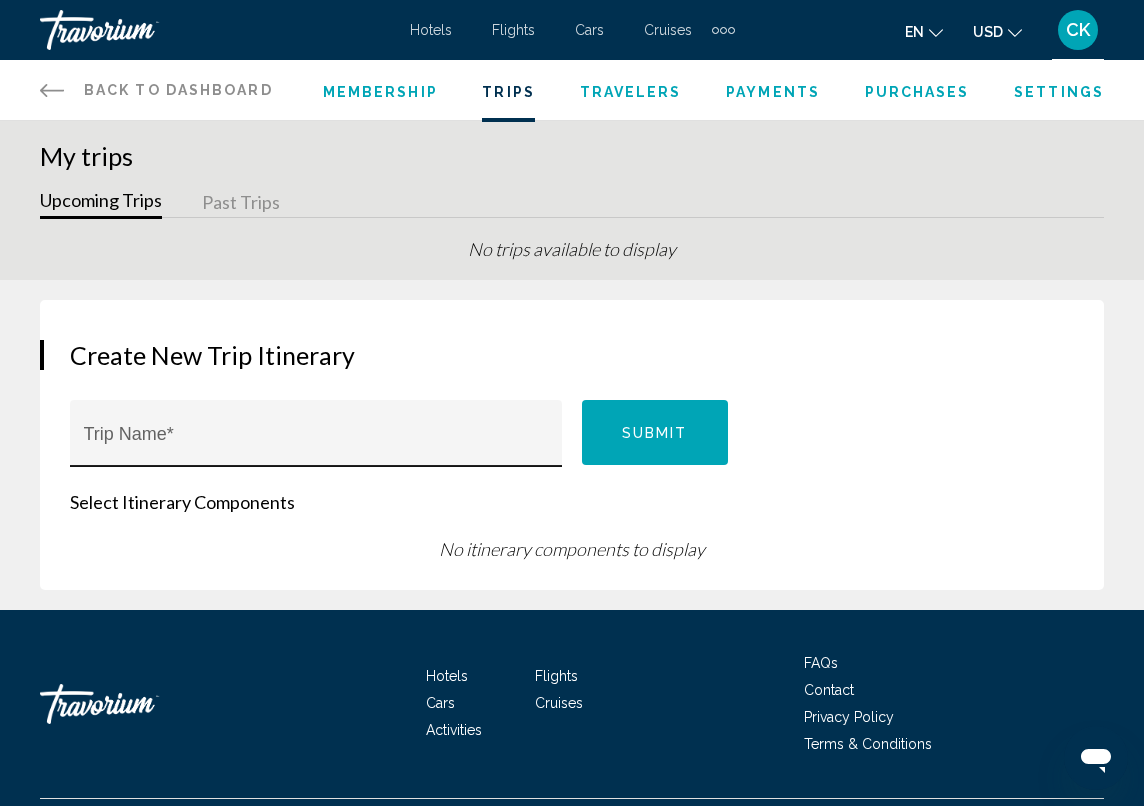 click on "Trip Name  *" at bounding box center (316, 443) 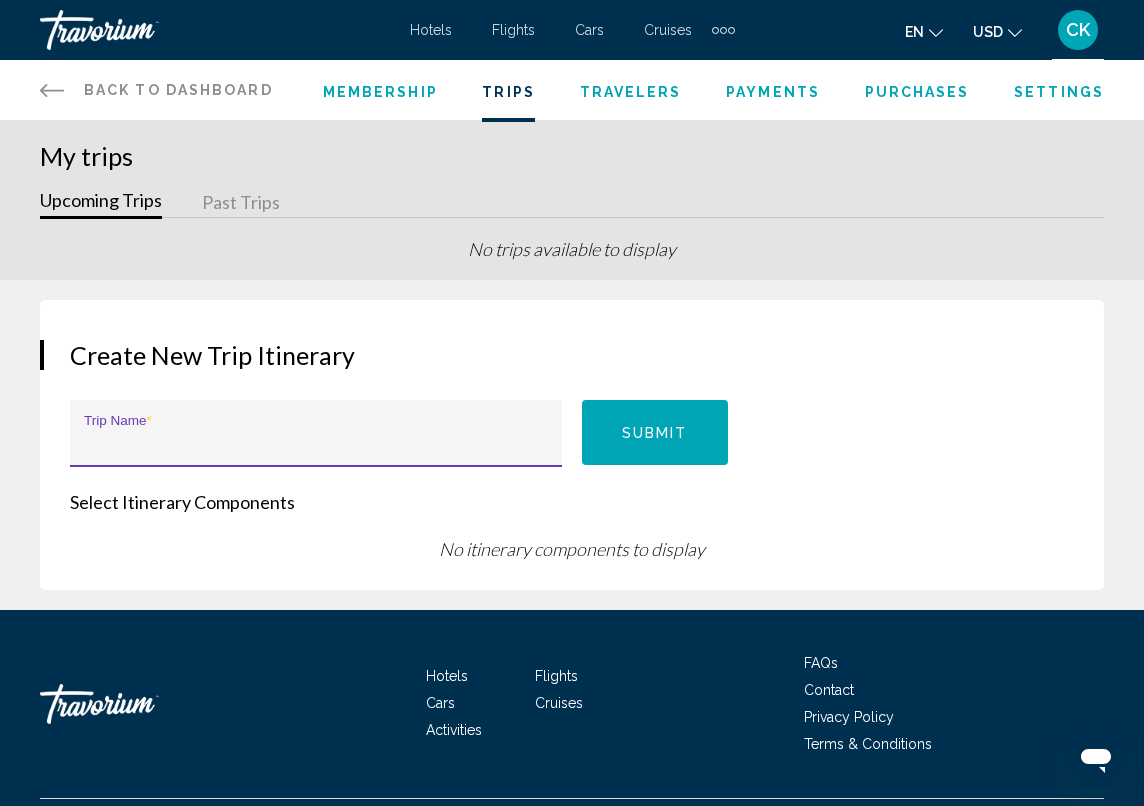 click 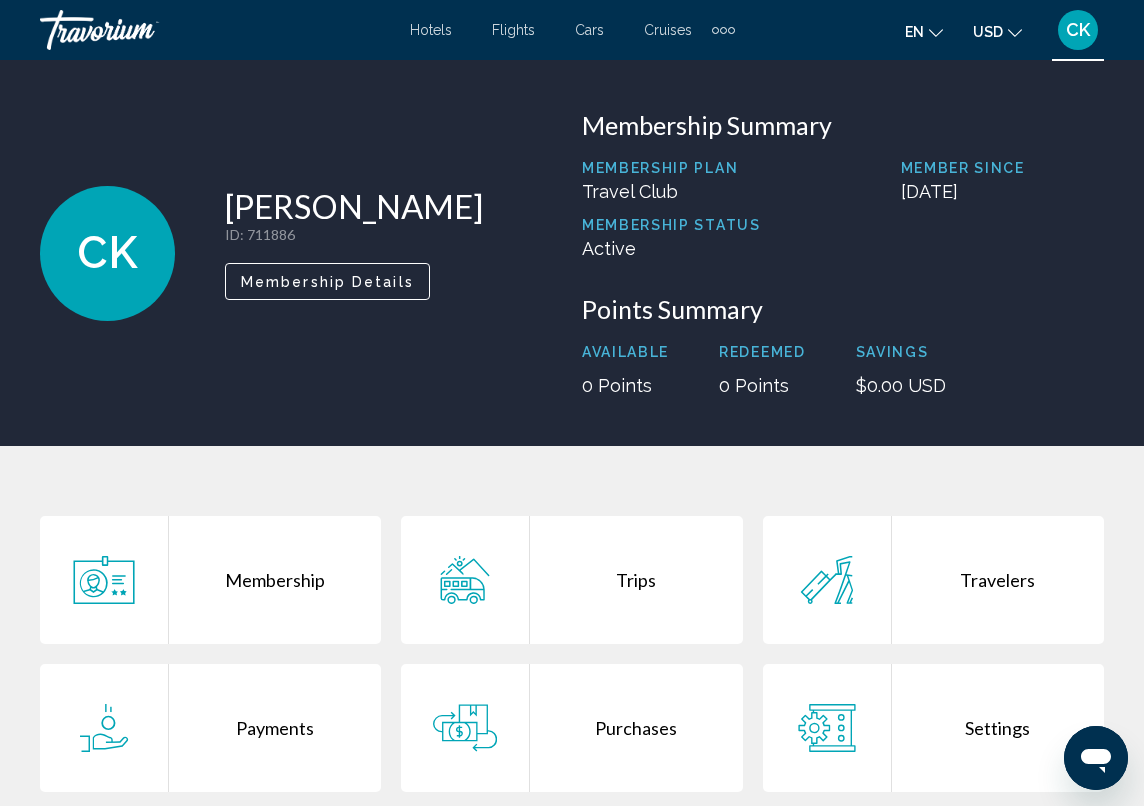 scroll, scrollTop: 0, scrollLeft: 0, axis: both 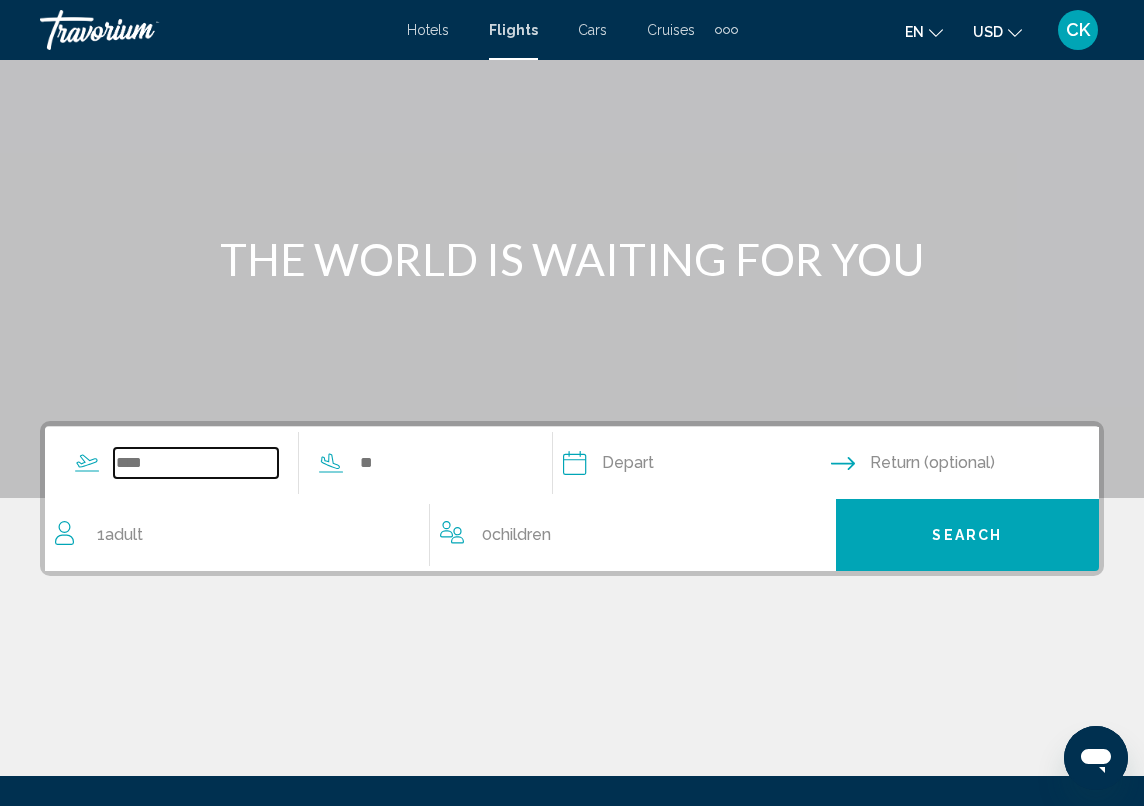 click at bounding box center [196, 463] 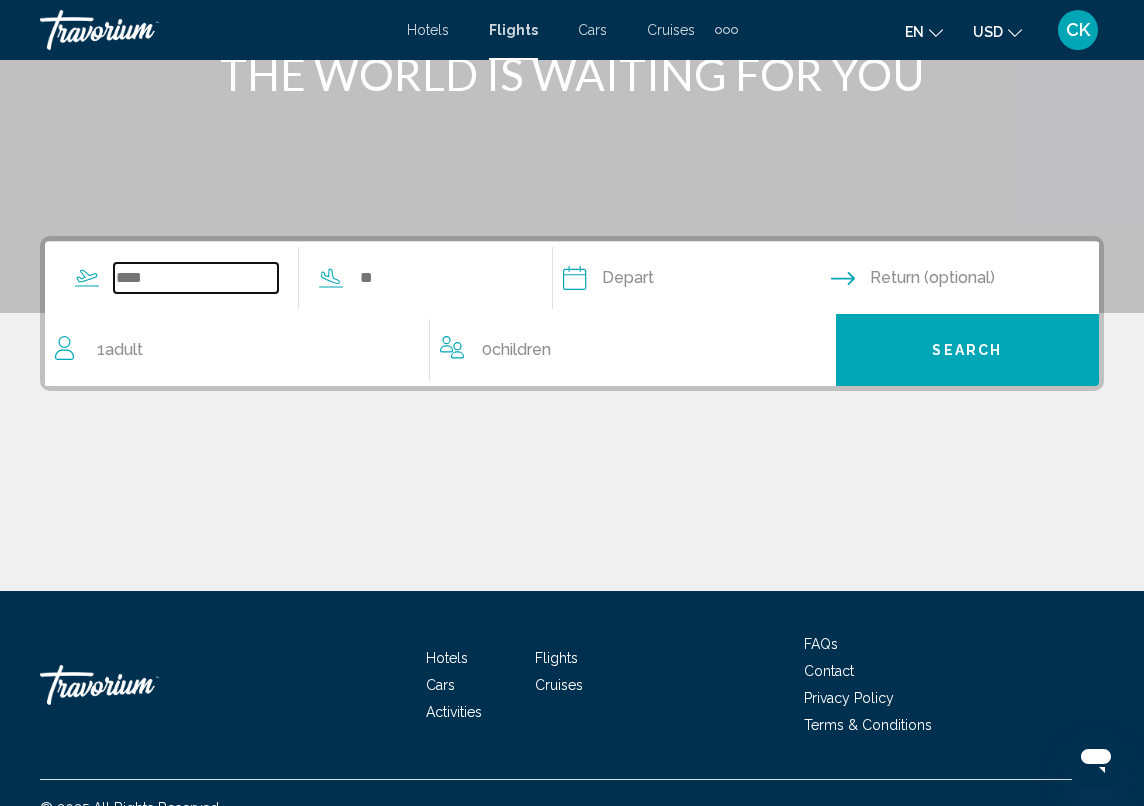 scroll, scrollTop: 317, scrollLeft: 0, axis: vertical 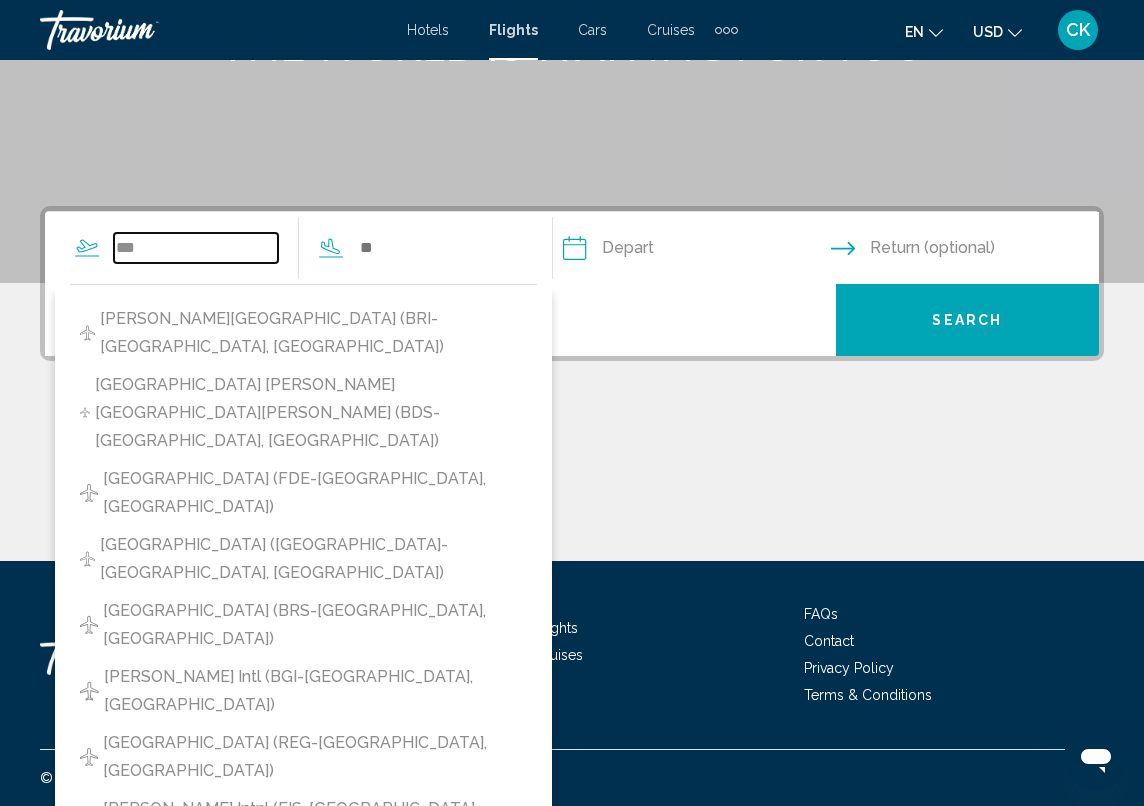 type on "***" 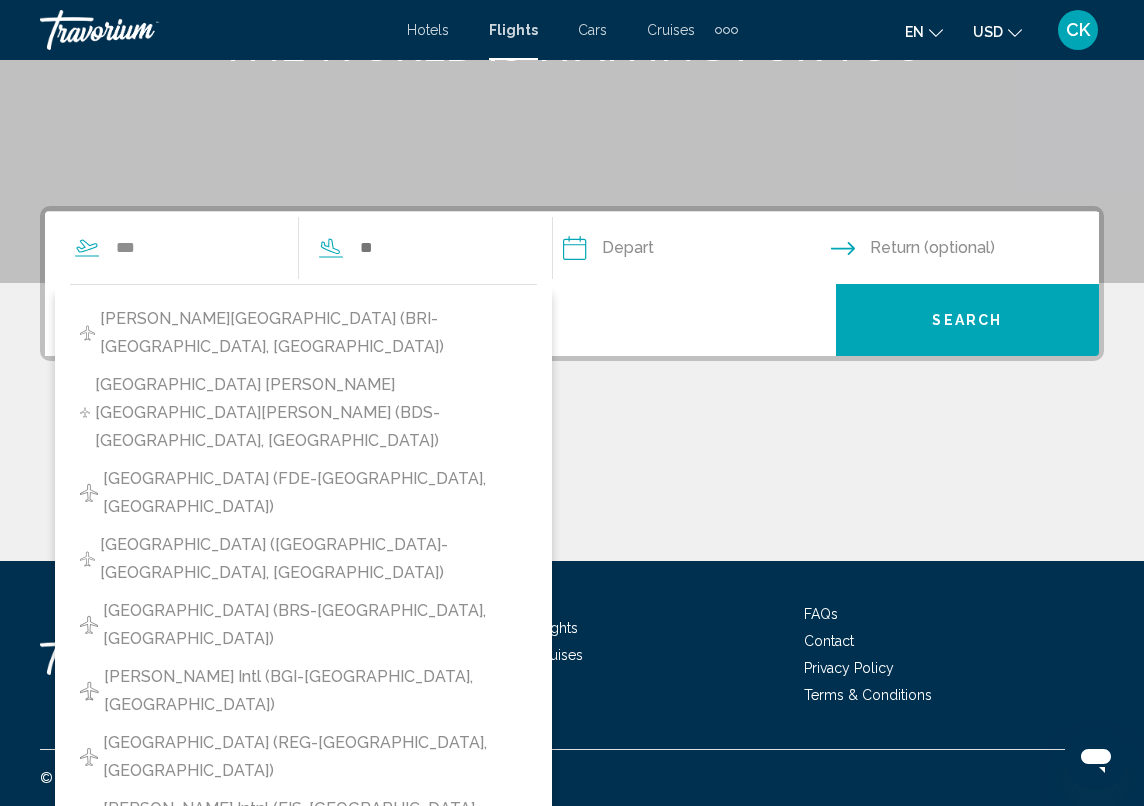 drag, startPoint x: 330, startPoint y: 430, endPoint x: 122, endPoint y: 118, distance: 374.97733 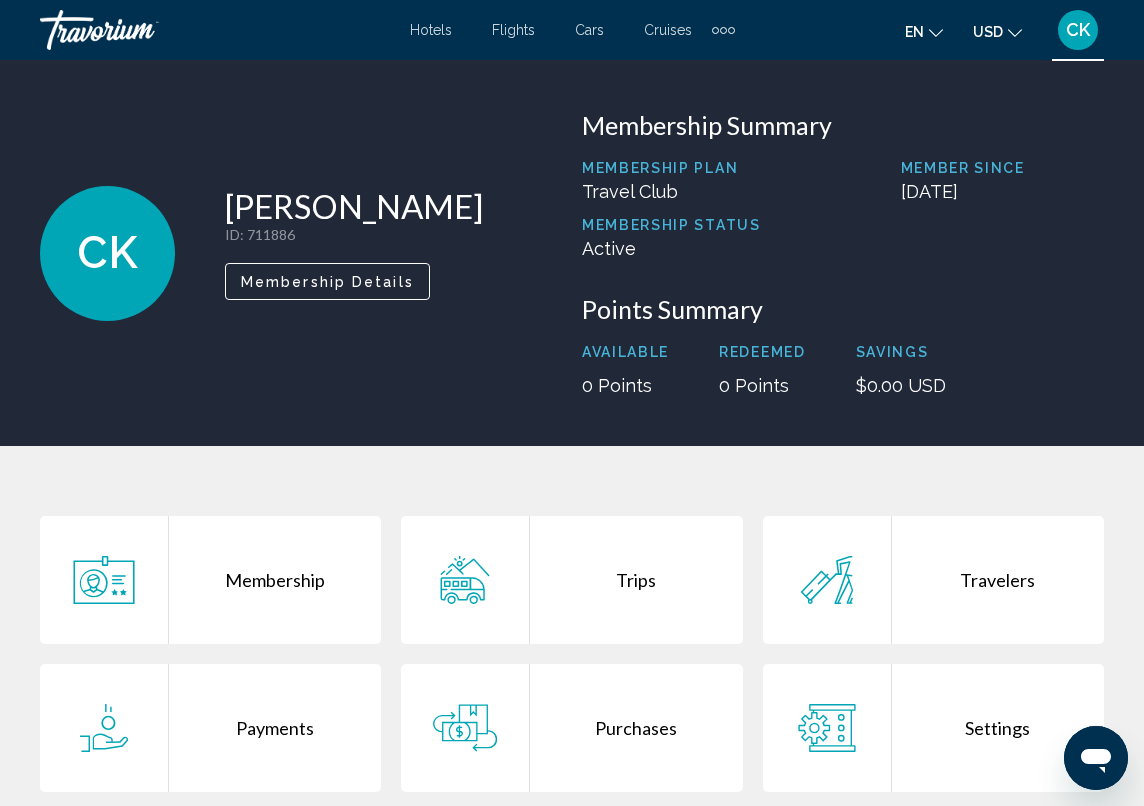 scroll, scrollTop: 0, scrollLeft: 0, axis: both 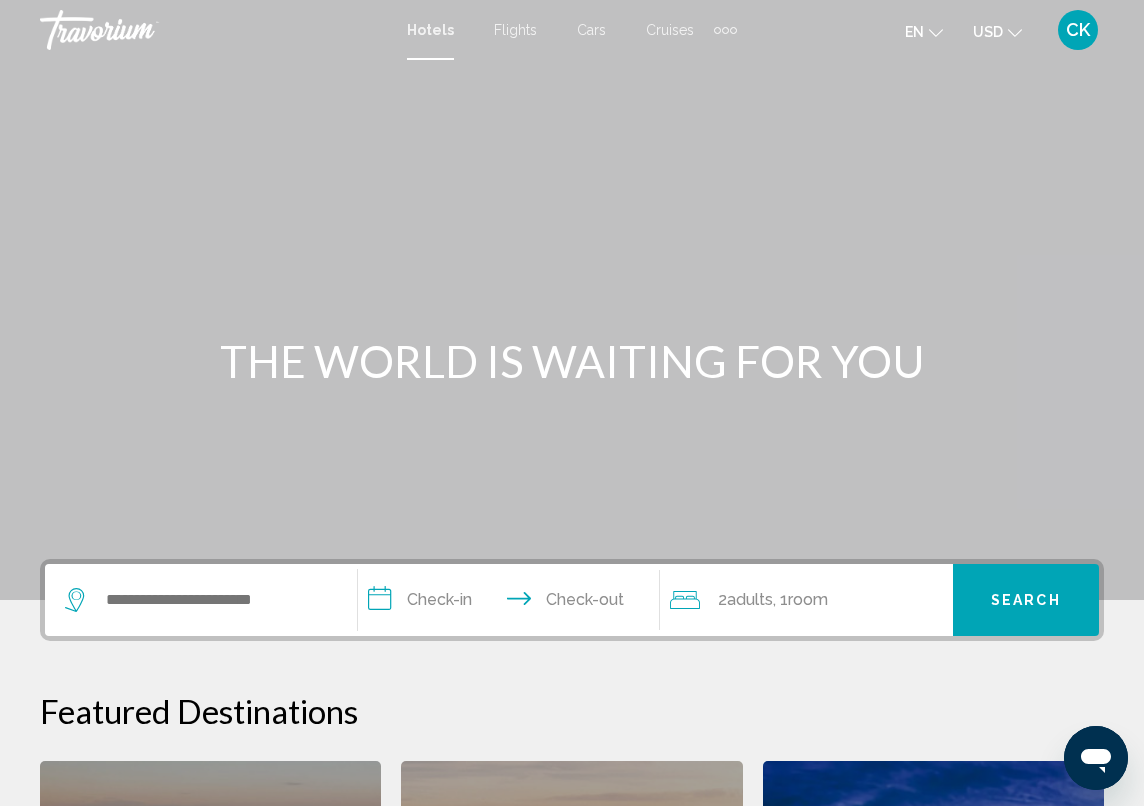 click at bounding box center [733, 30] 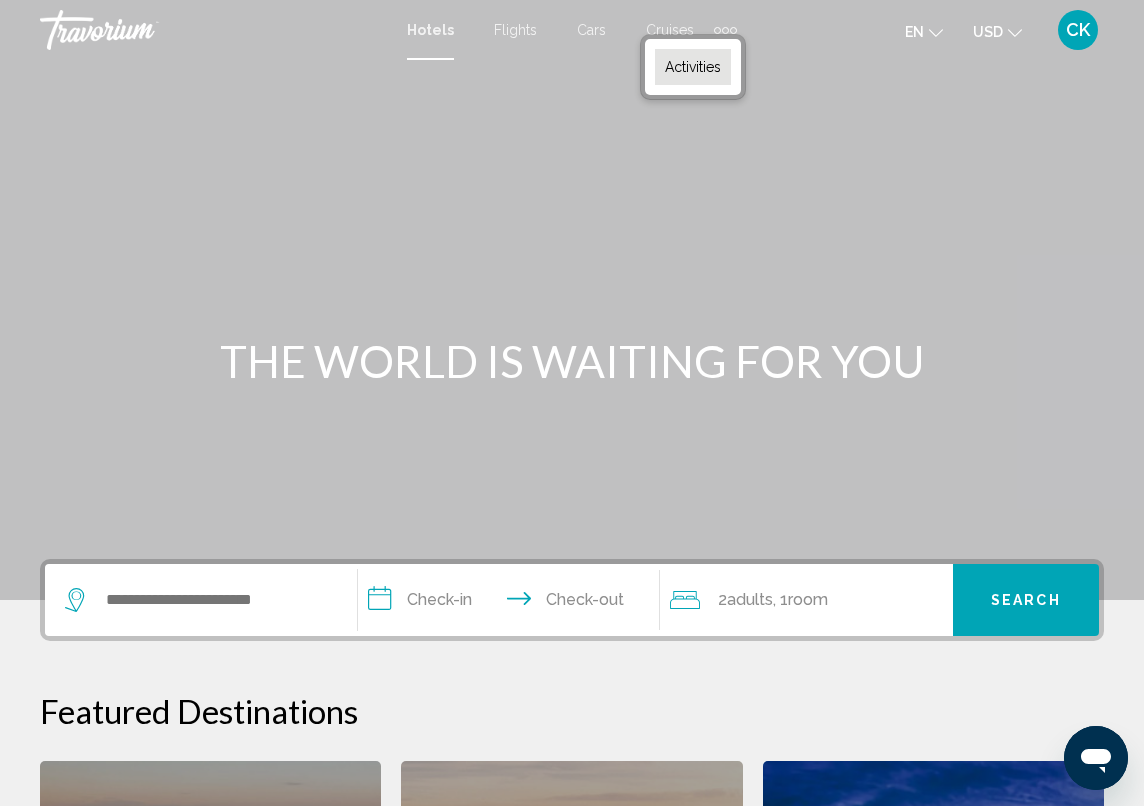 click on "Activities" at bounding box center [693, 67] 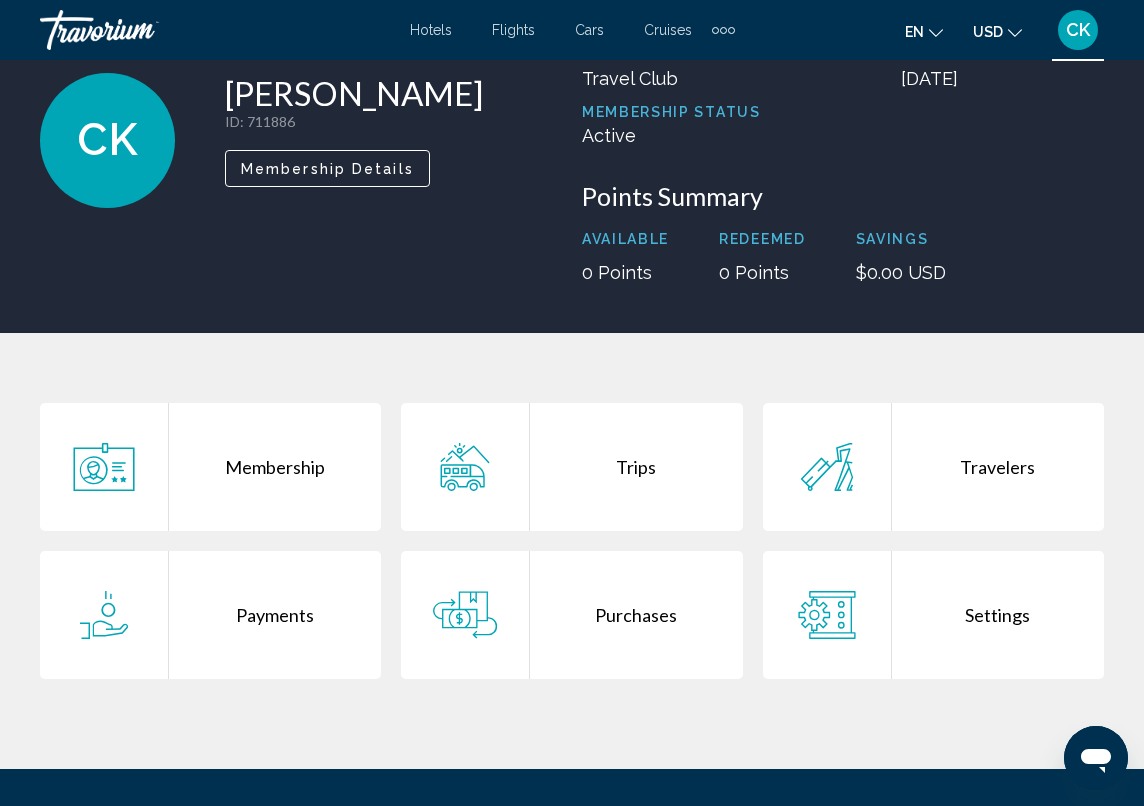 scroll, scrollTop: 118, scrollLeft: 0, axis: vertical 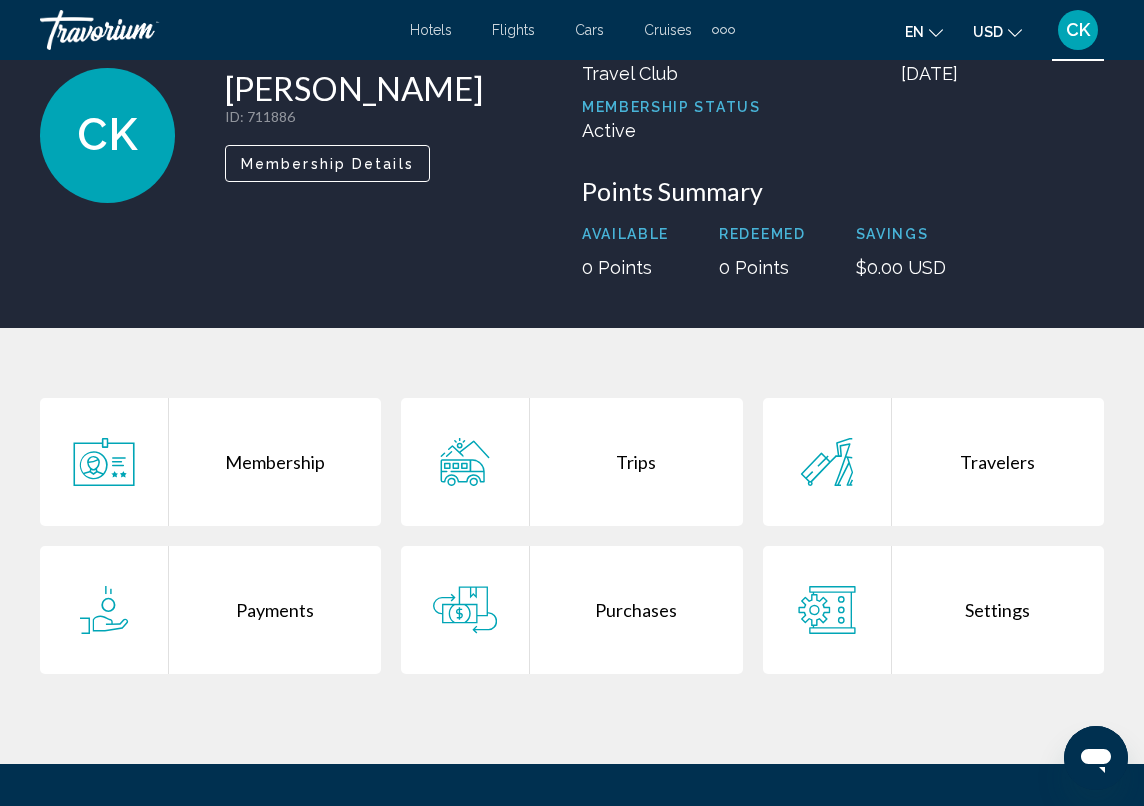 click on "Travelers" at bounding box center [998, 462] 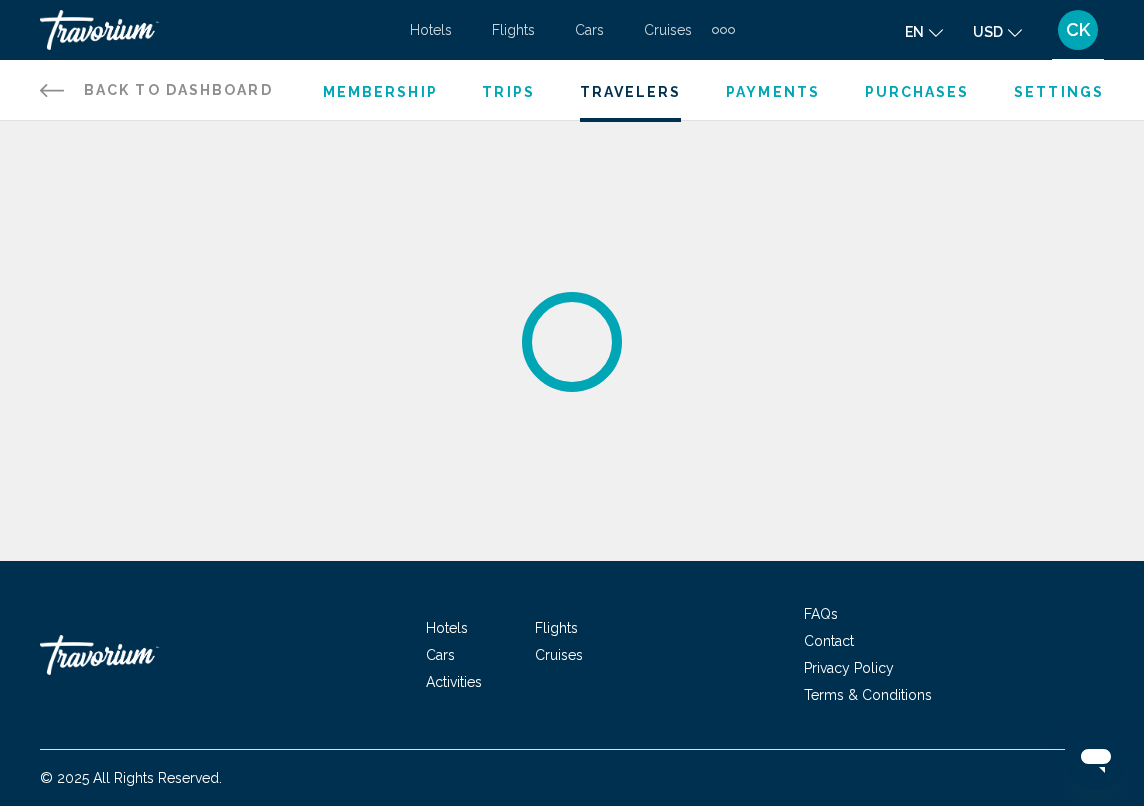 scroll, scrollTop: 0, scrollLeft: 0, axis: both 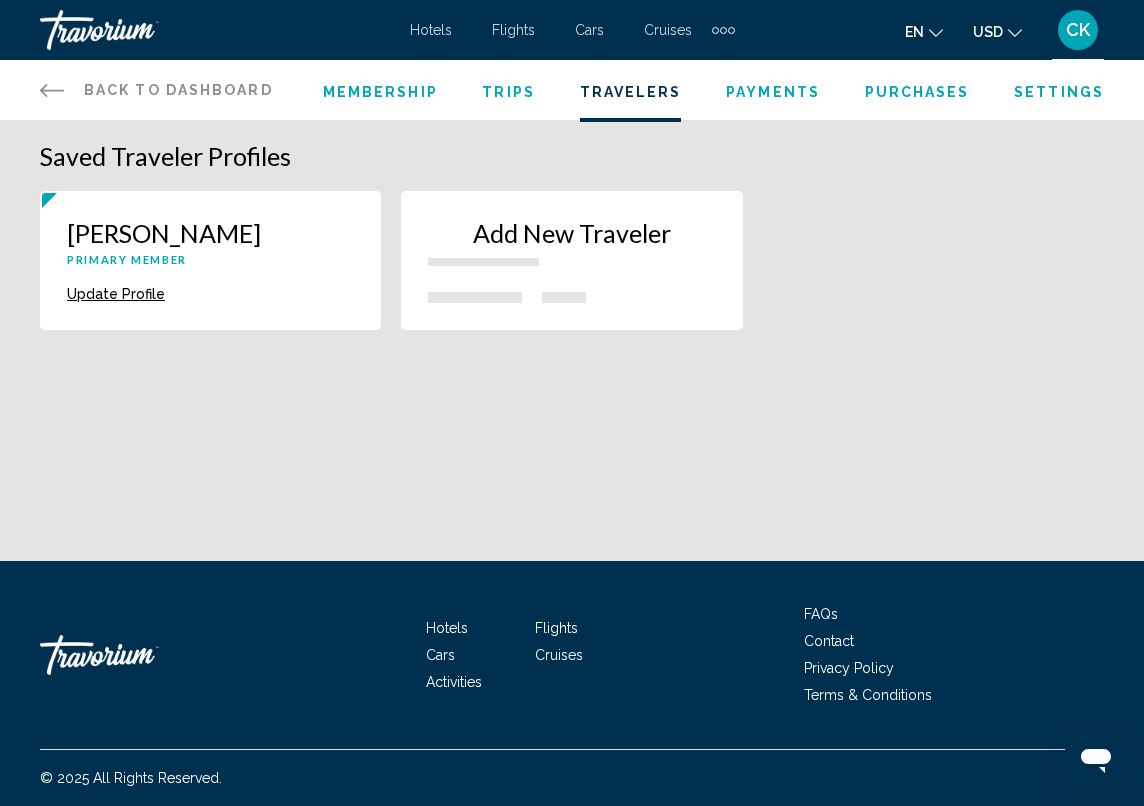 click on "Settings" at bounding box center [1059, 92] 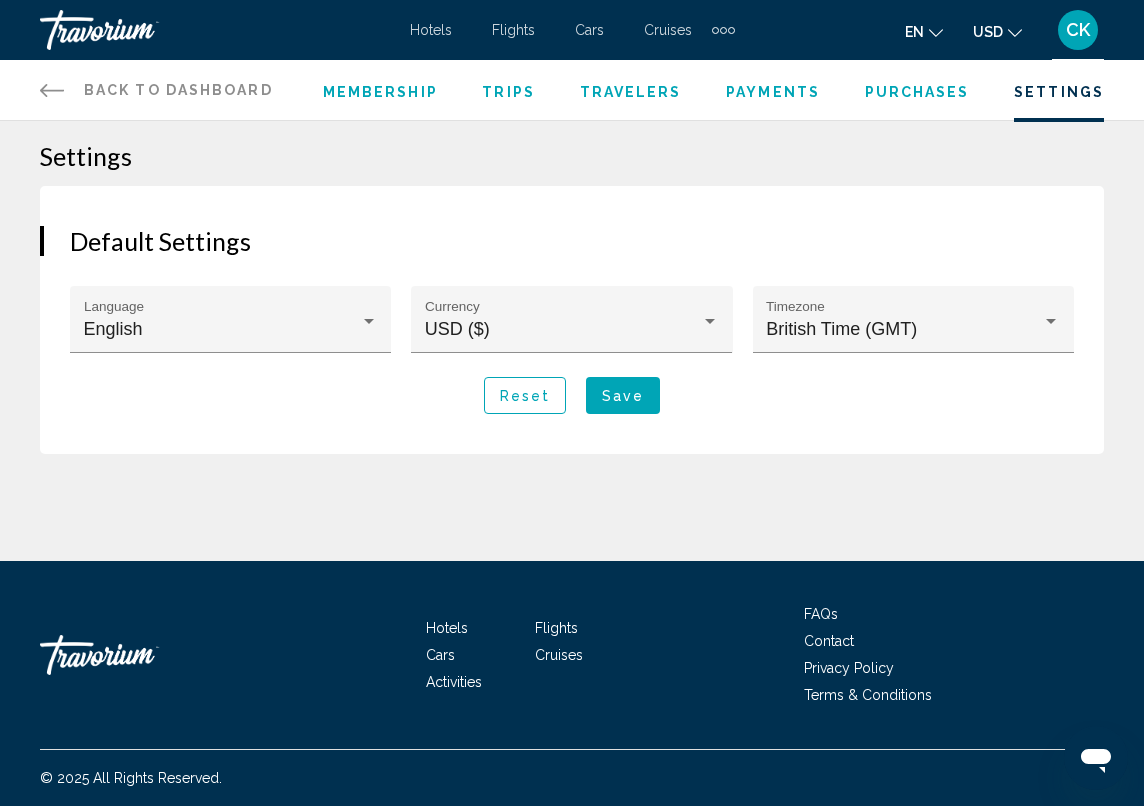 click on "CK" at bounding box center [1078, 30] 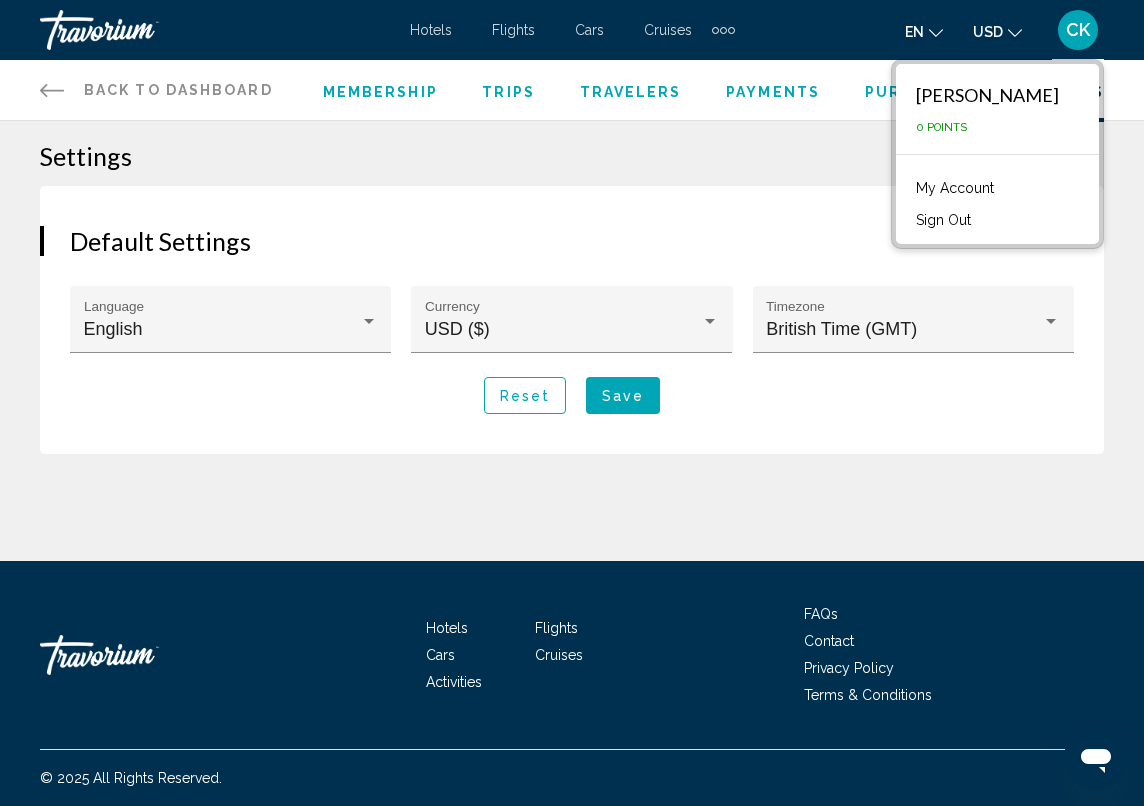 click on "My Account" at bounding box center [955, 188] 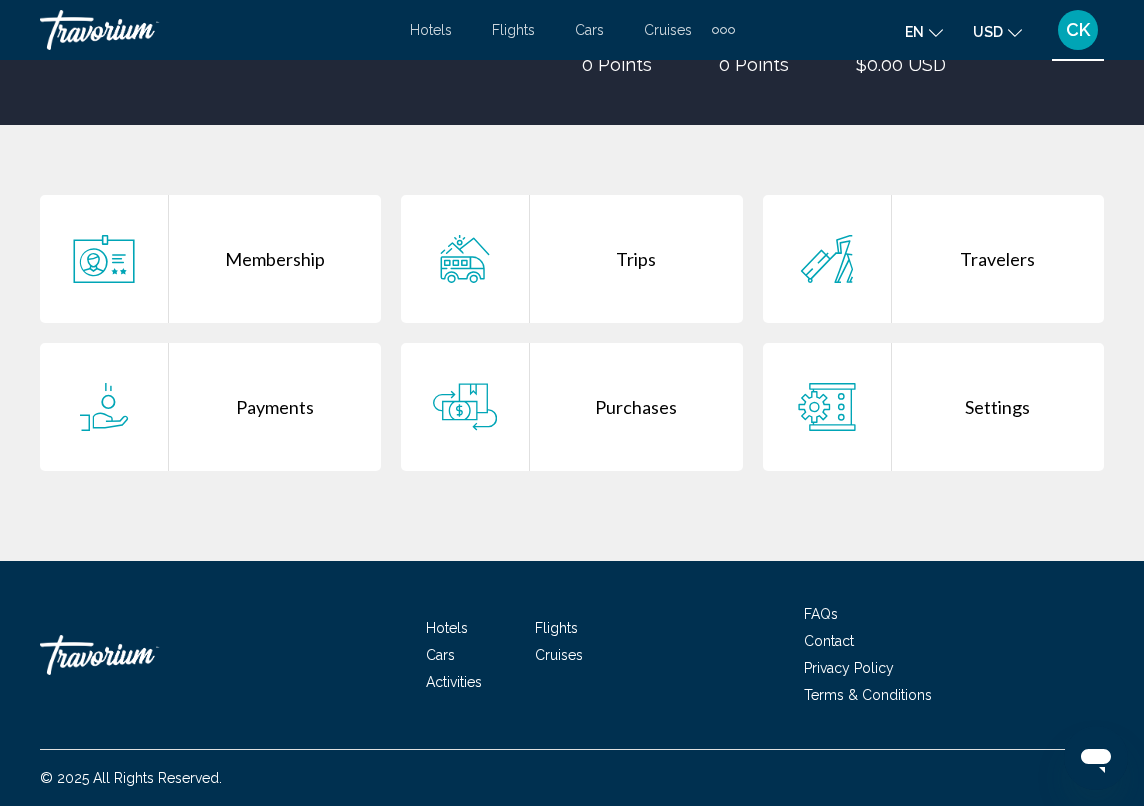 scroll, scrollTop: 321, scrollLeft: 0, axis: vertical 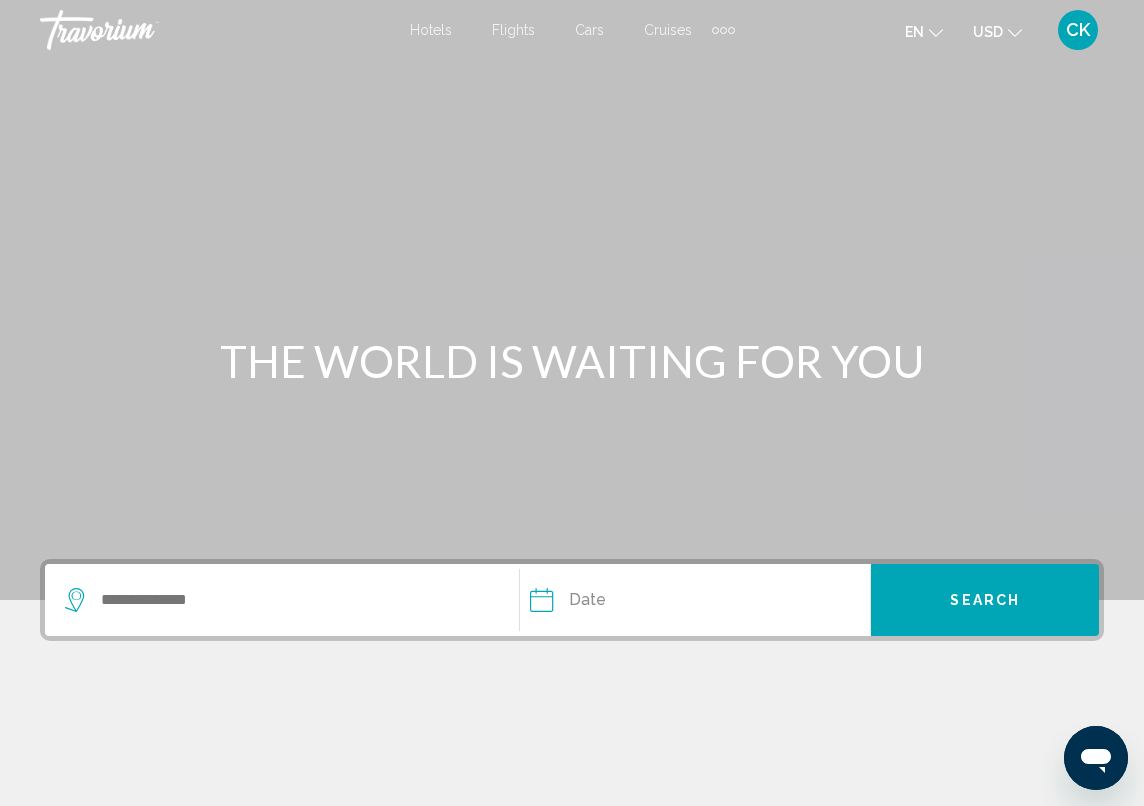 click on "CK" at bounding box center (1078, 30) 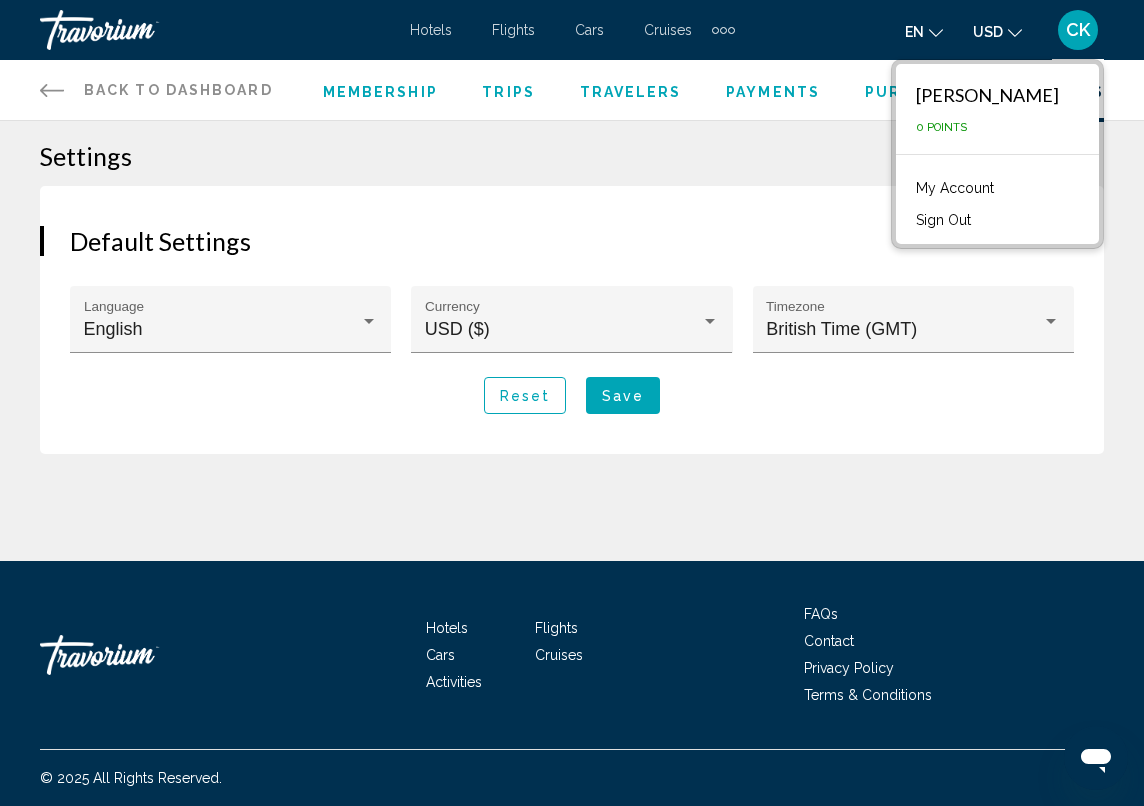 click on "Membership" at bounding box center (380, 92) 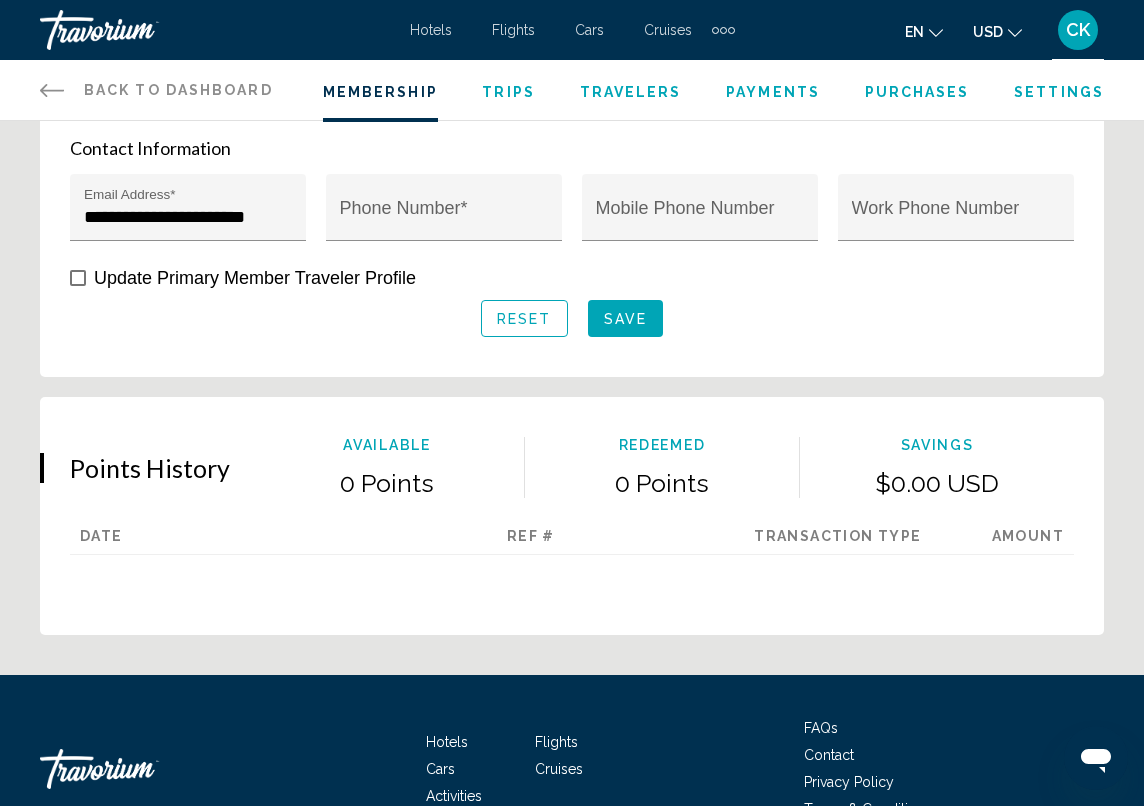 scroll, scrollTop: 1169, scrollLeft: 0, axis: vertical 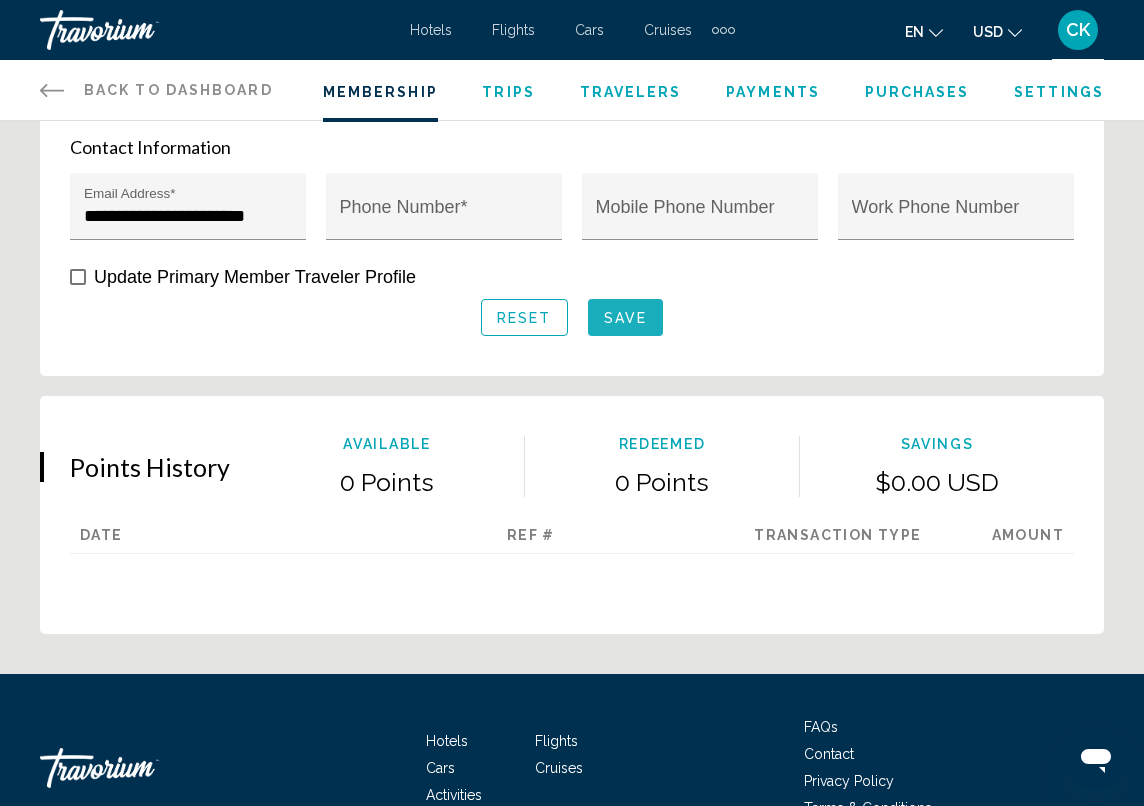 click on "Save" at bounding box center [625, 318] 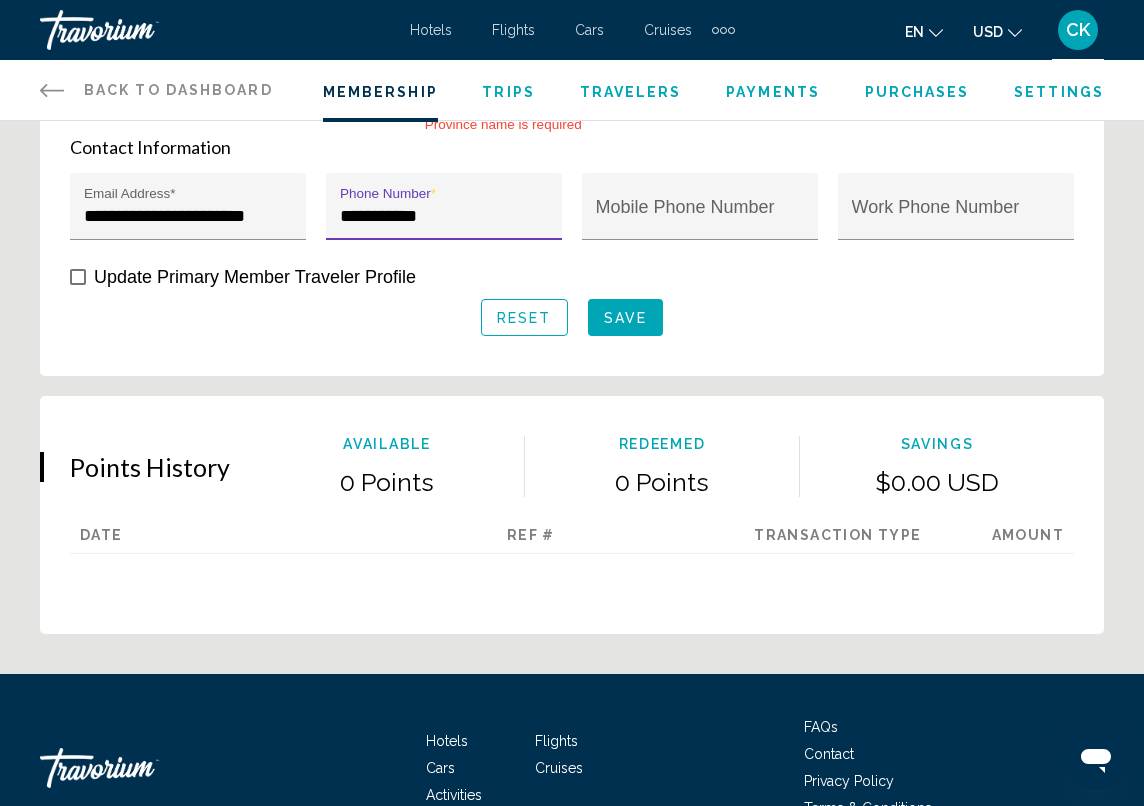type on "**********" 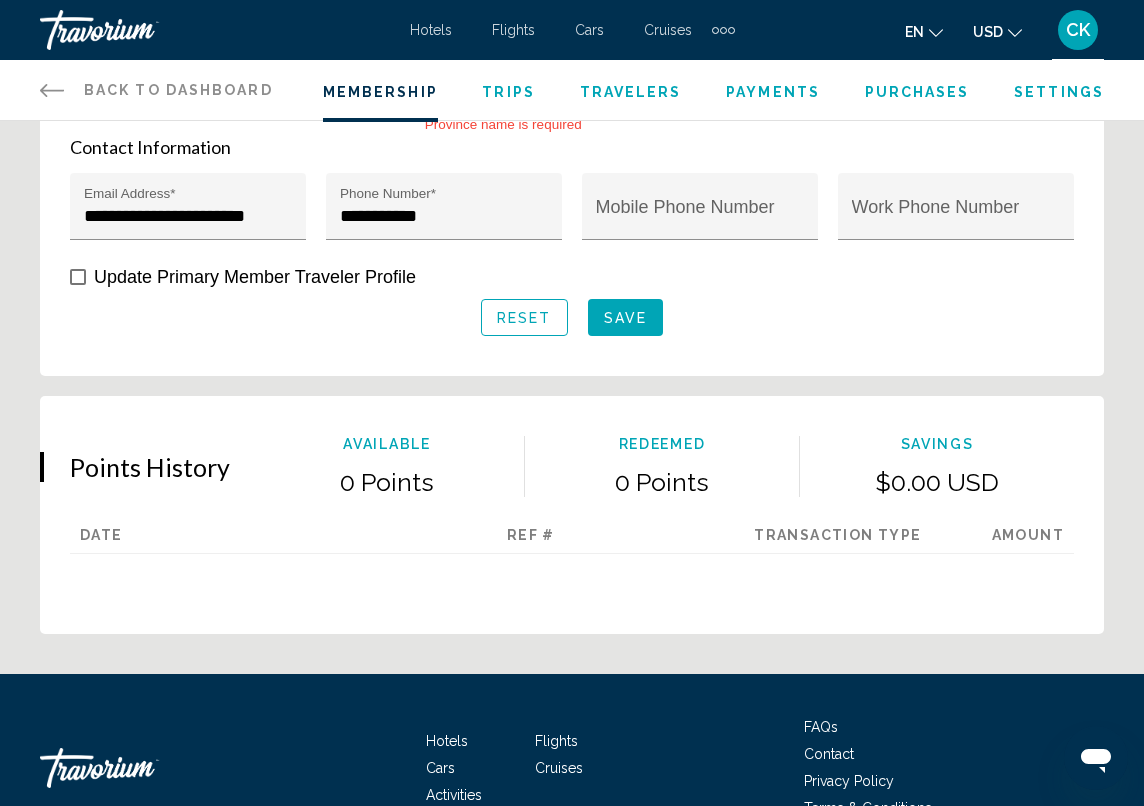 click on "Save" at bounding box center [625, 317] 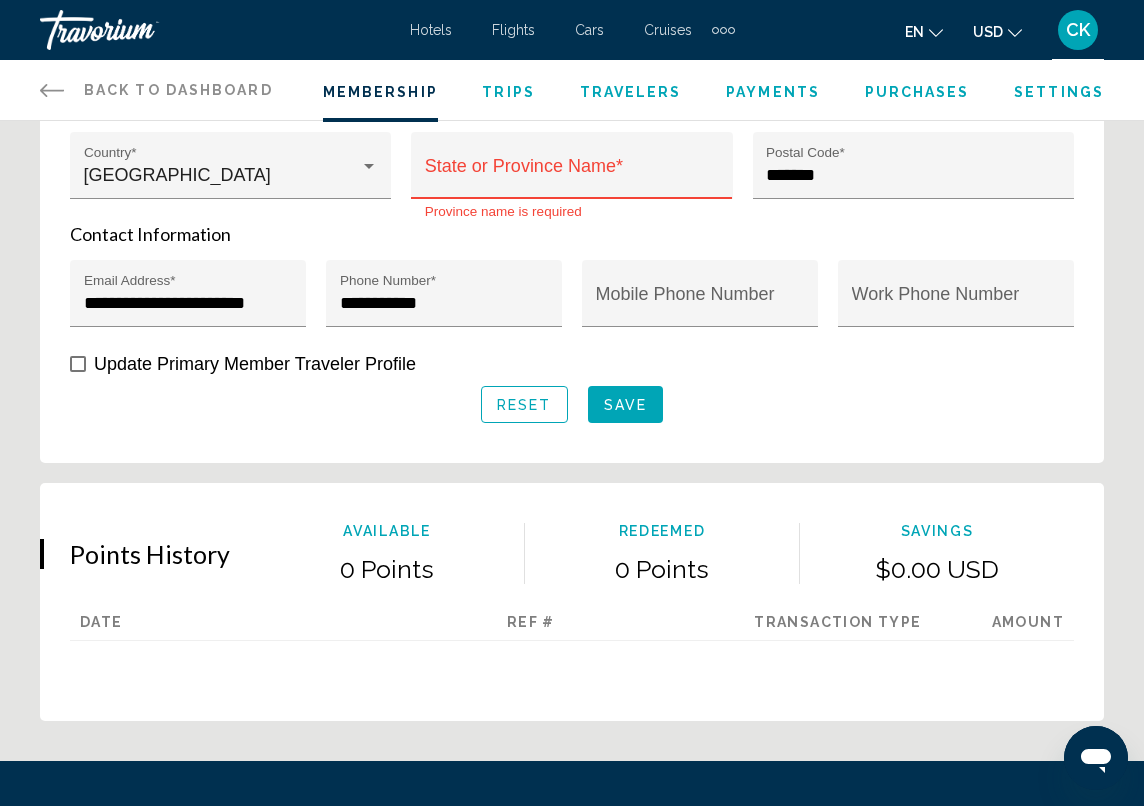 scroll, scrollTop: 1063, scrollLeft: 0, axis: vertical 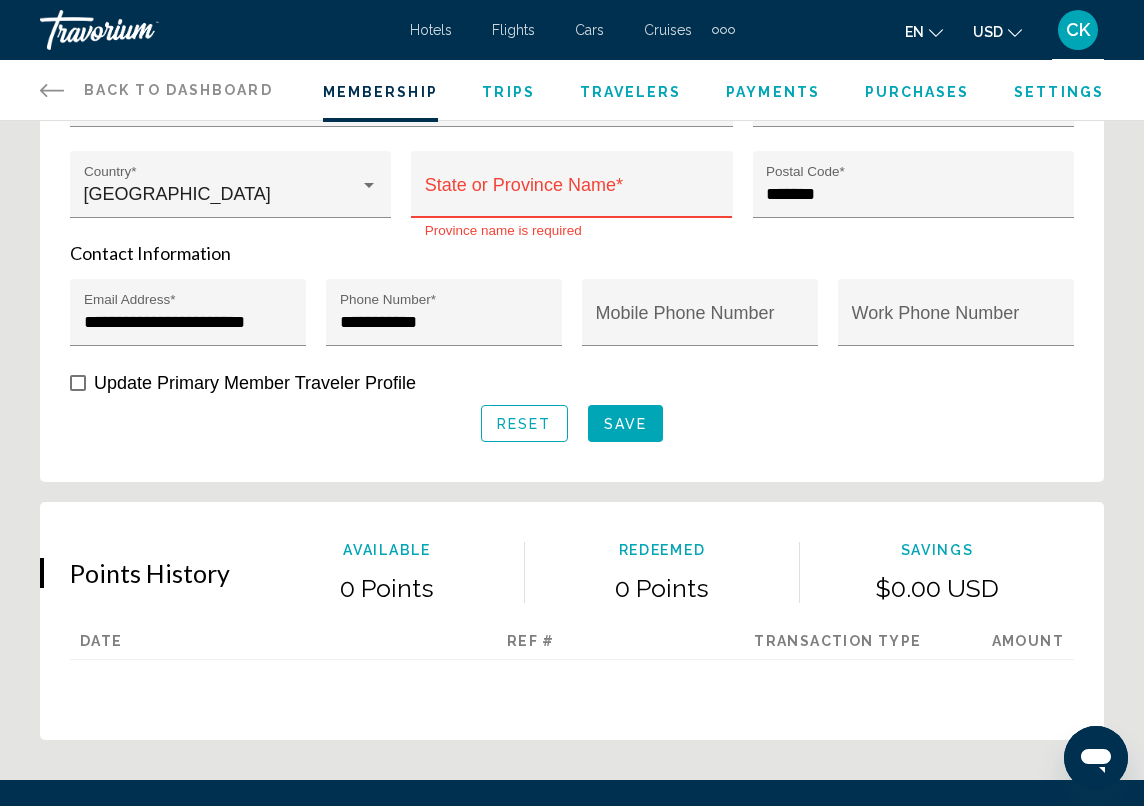 click on "State or Province Name  *" at bounding box center [572, 190] 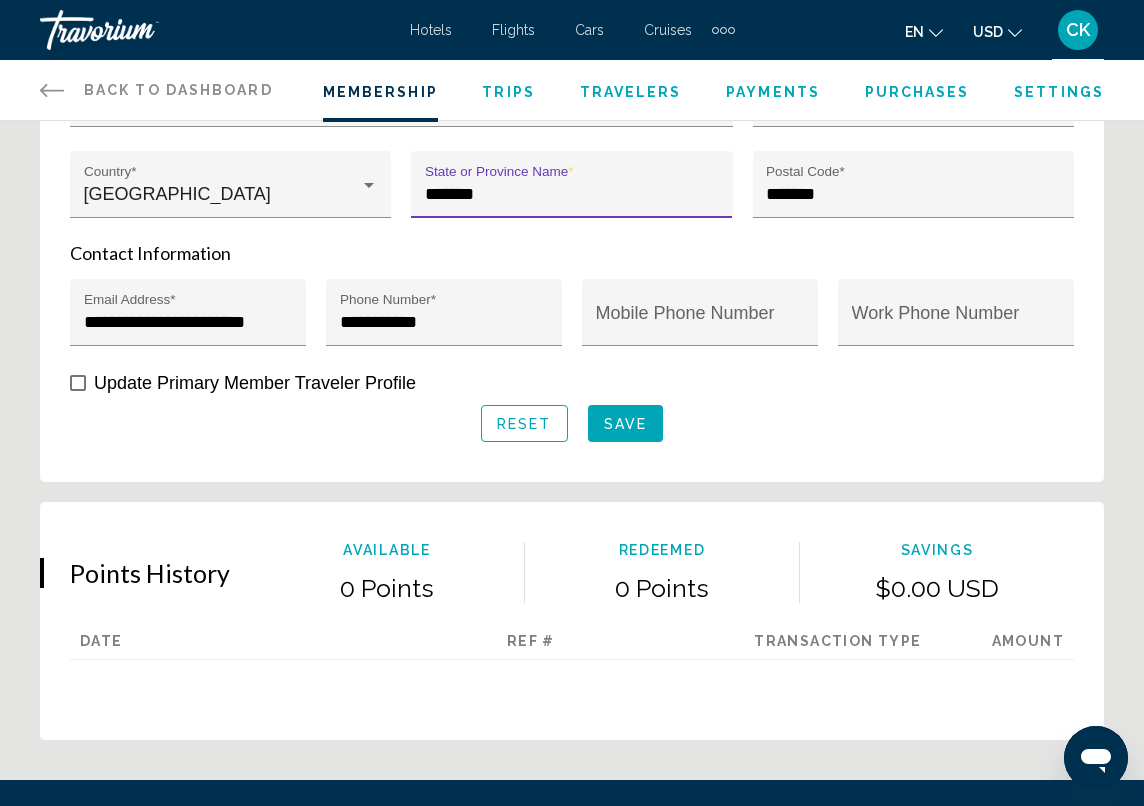 type on "*******" 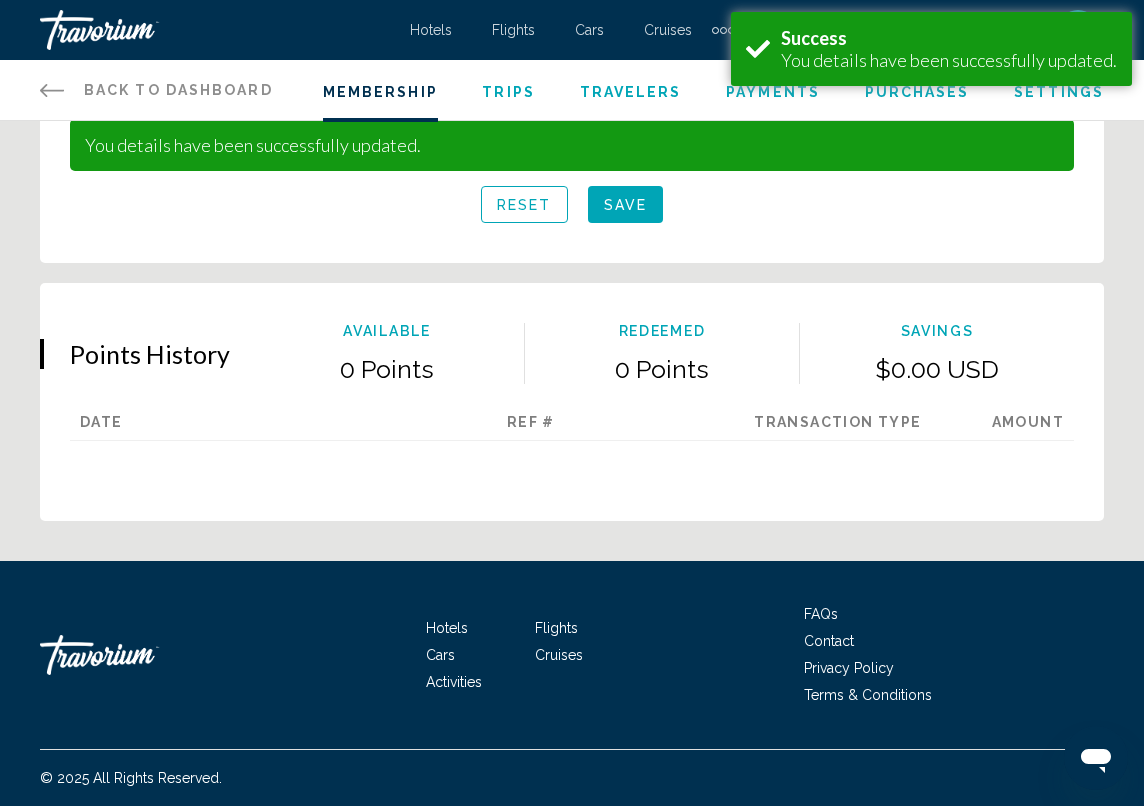 scroll, scrollTop: 1366, scrollLeft: 0, axis: vertical 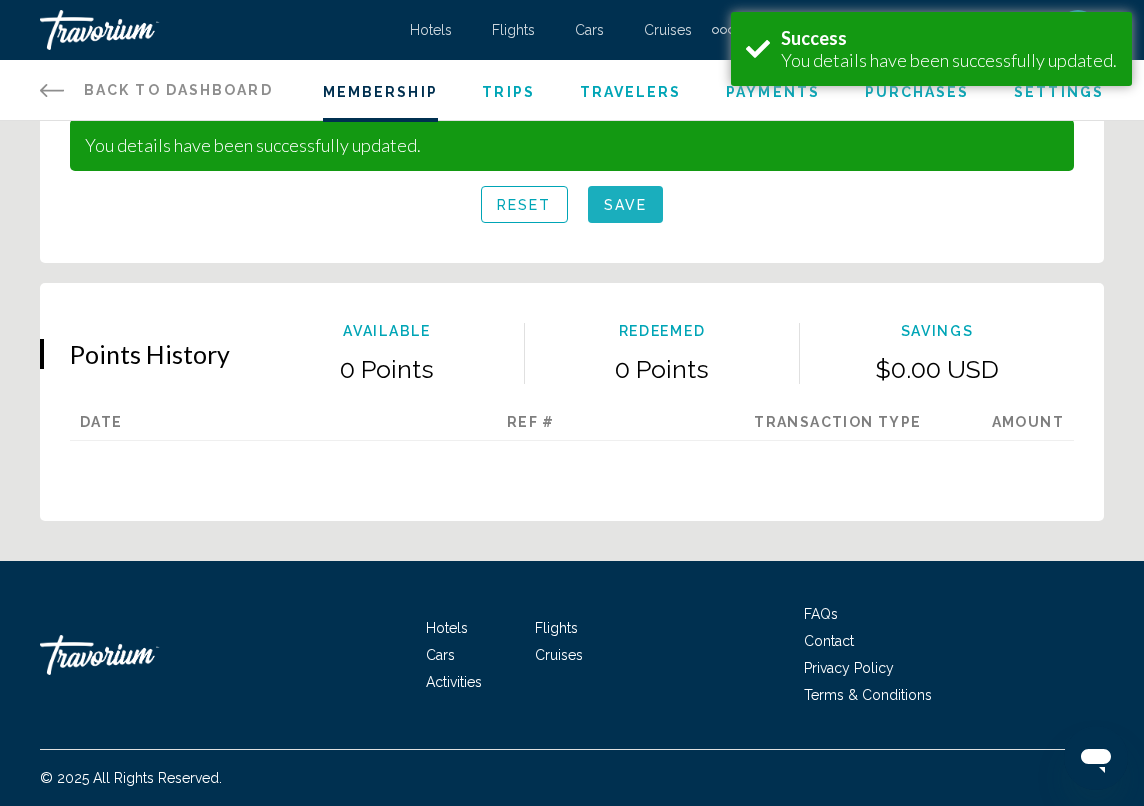 click on "Save" at bounding box center [625, 205] 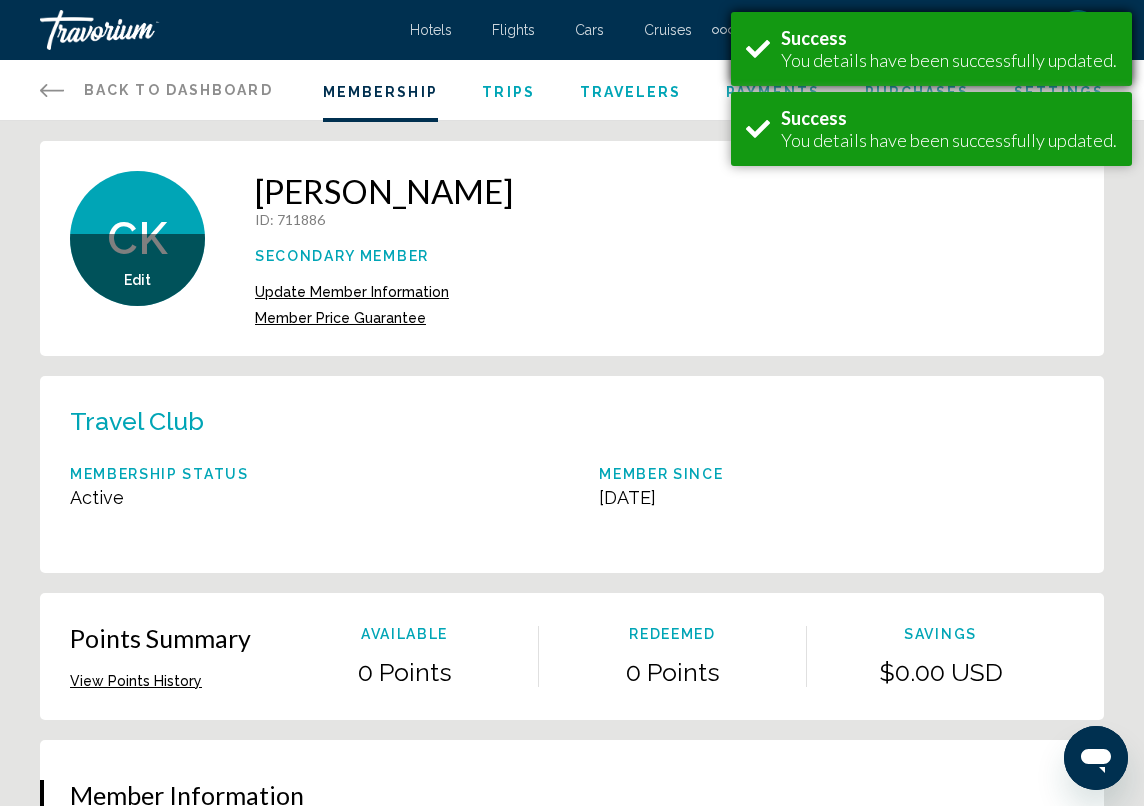 scroll, scrollTop: 0, scrollLeft: 0, axis: both 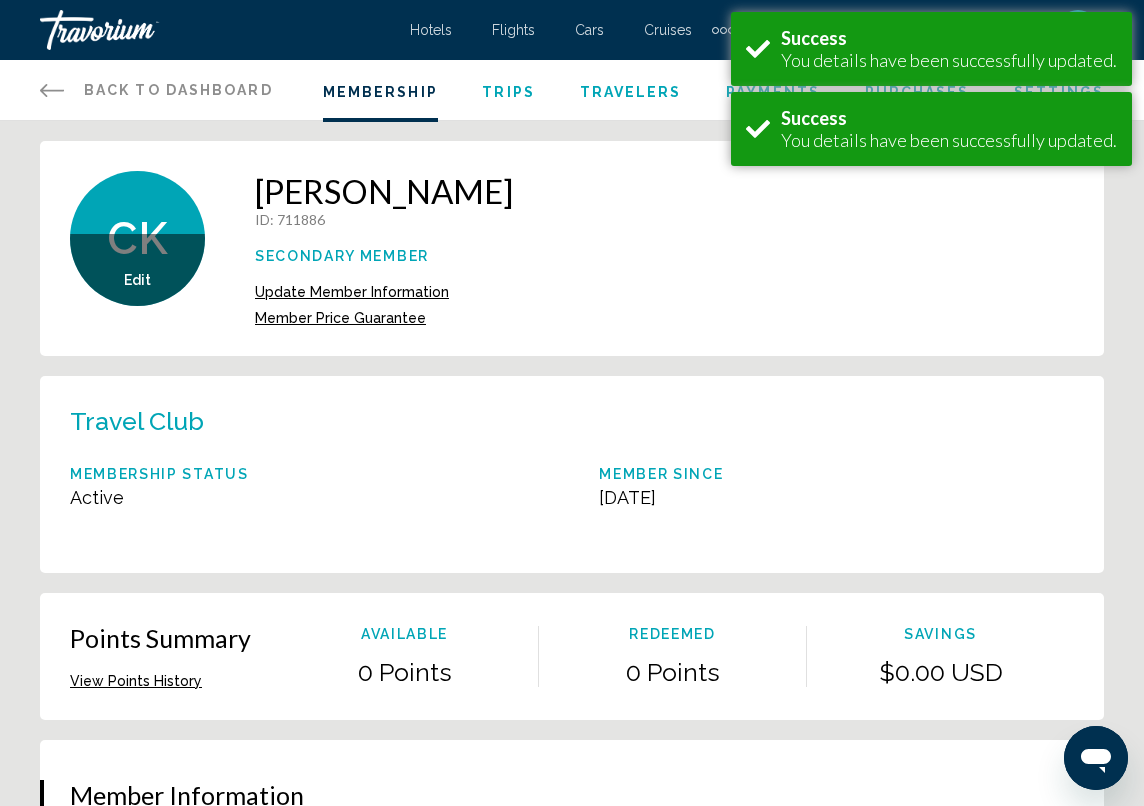 click on "CK Edit Save Photo  [PERSON_NAME]  ID : 711886  Secondary Member     Update Member Information Member Price Guarantee" at bounding box center (572, 248) 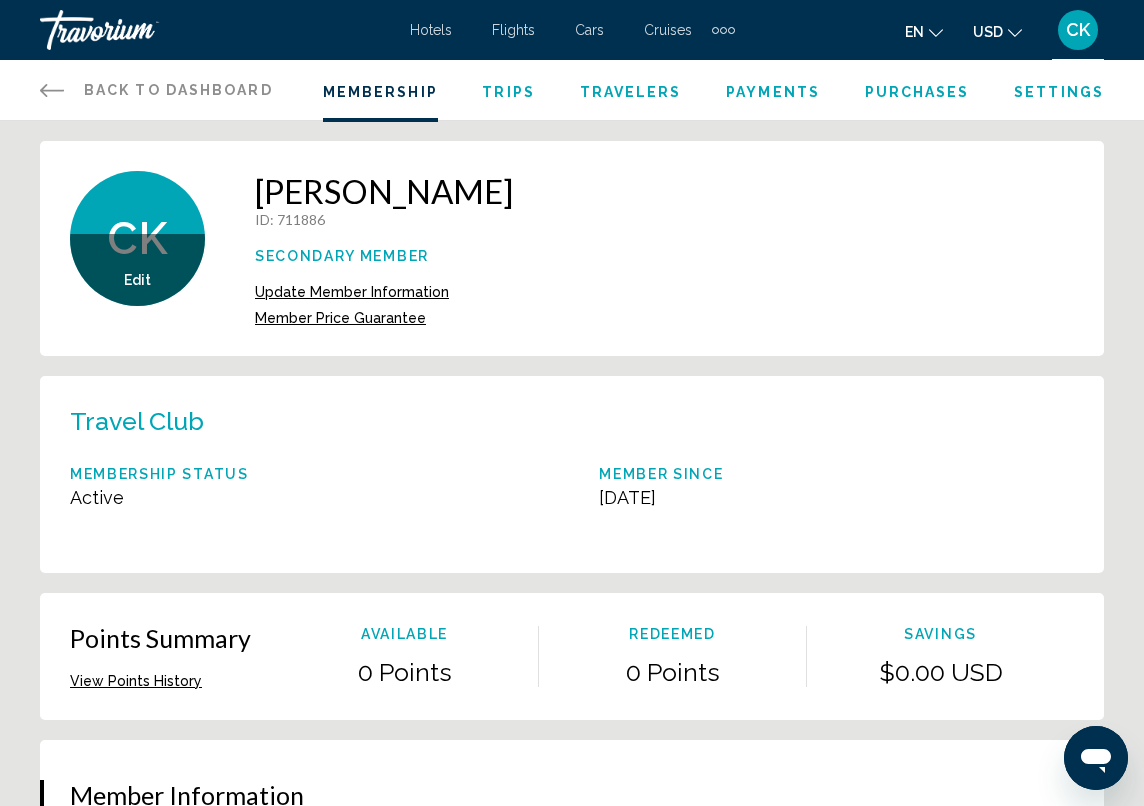 click 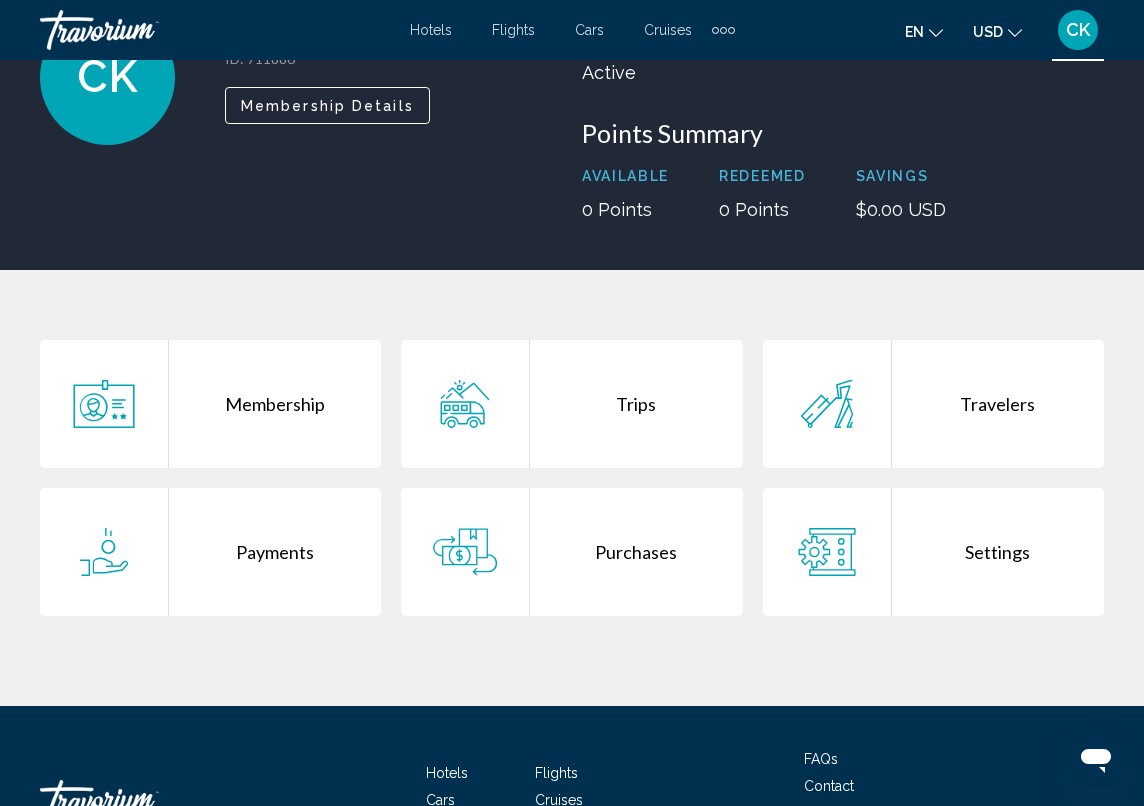 scroll, scrollTop: 182, scrollLeft: 0, axis: vertical 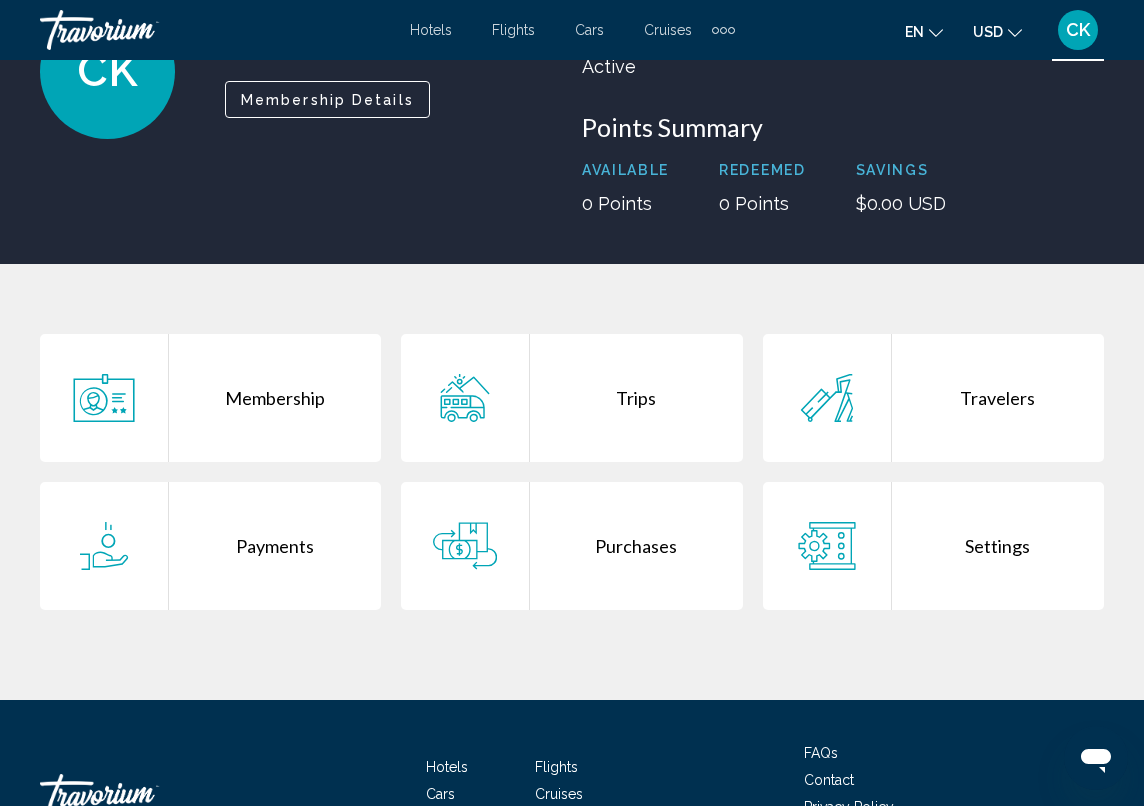 click on "Membership" at bounding box center (275, 398) 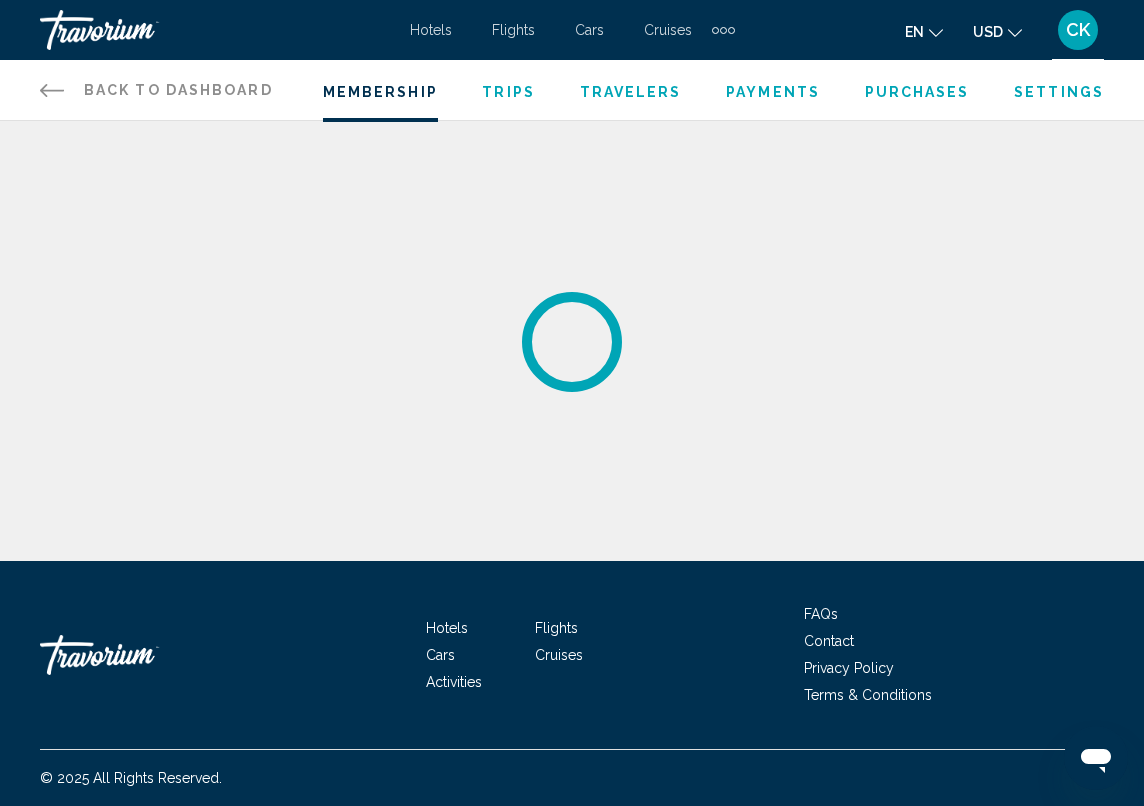 scroll, scrollTop: 0, scrollLeft: 0, axis: both 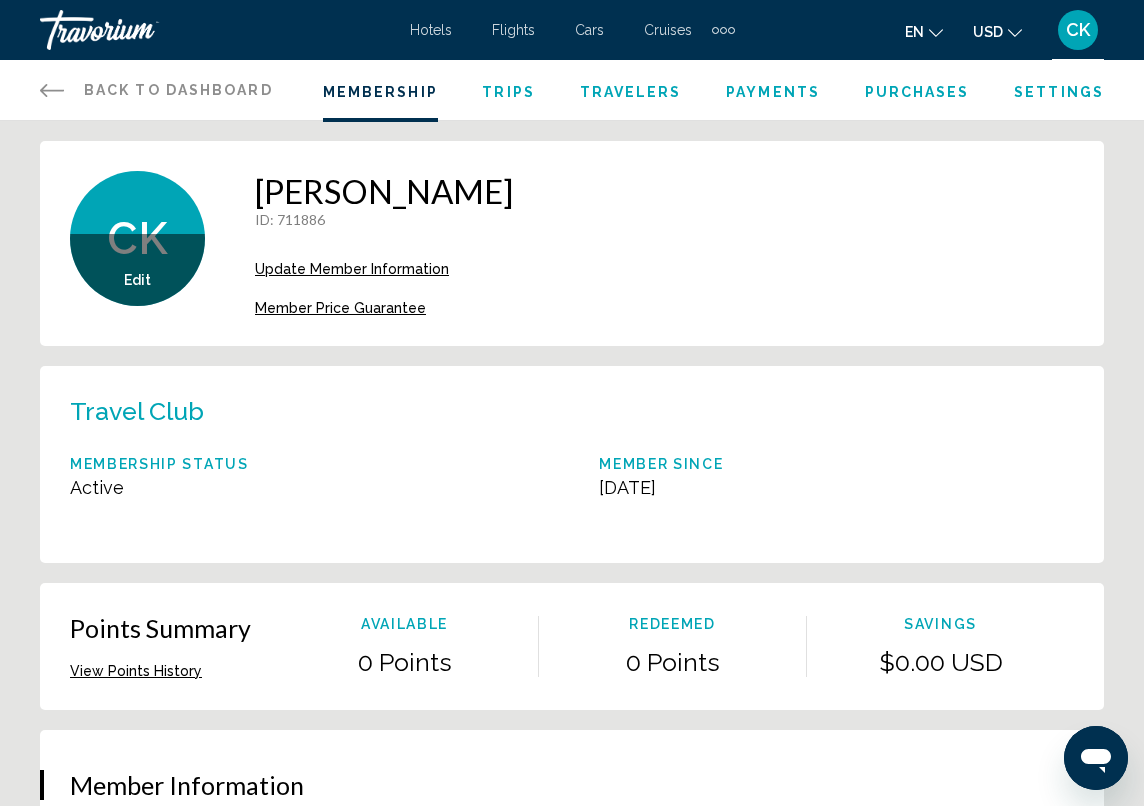 type 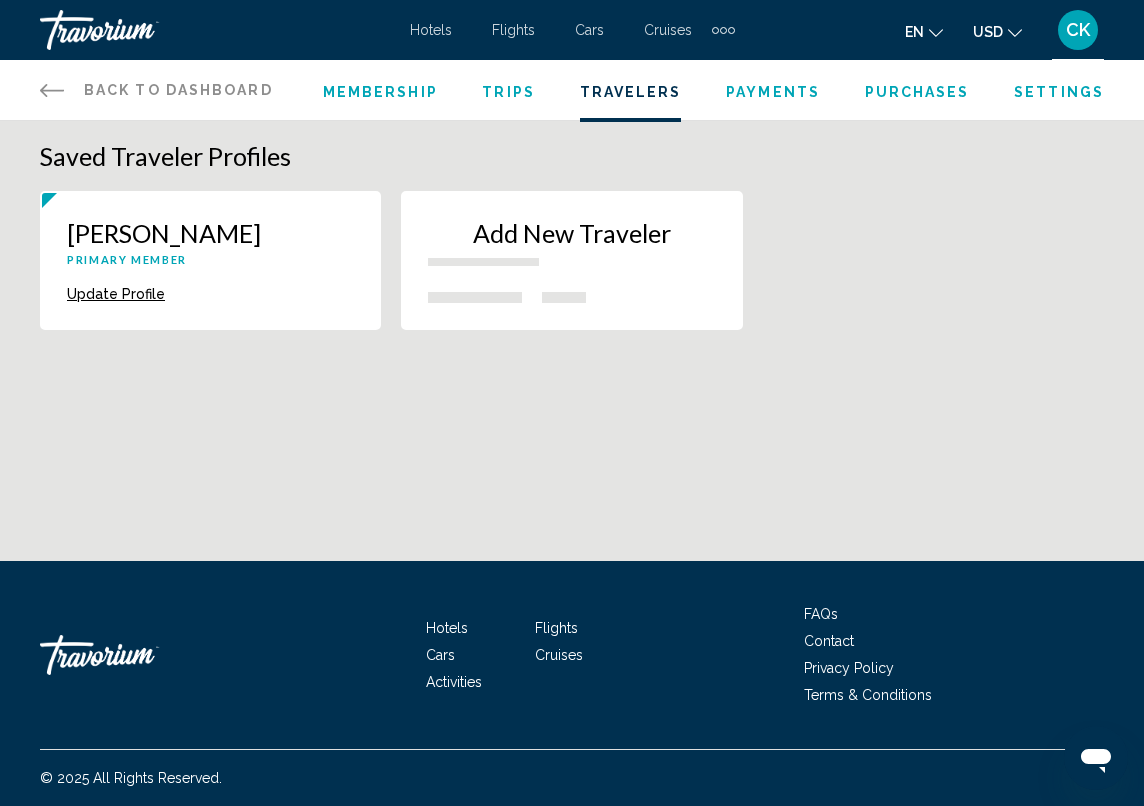 click on "Trips" at bounding box center [508, 92] 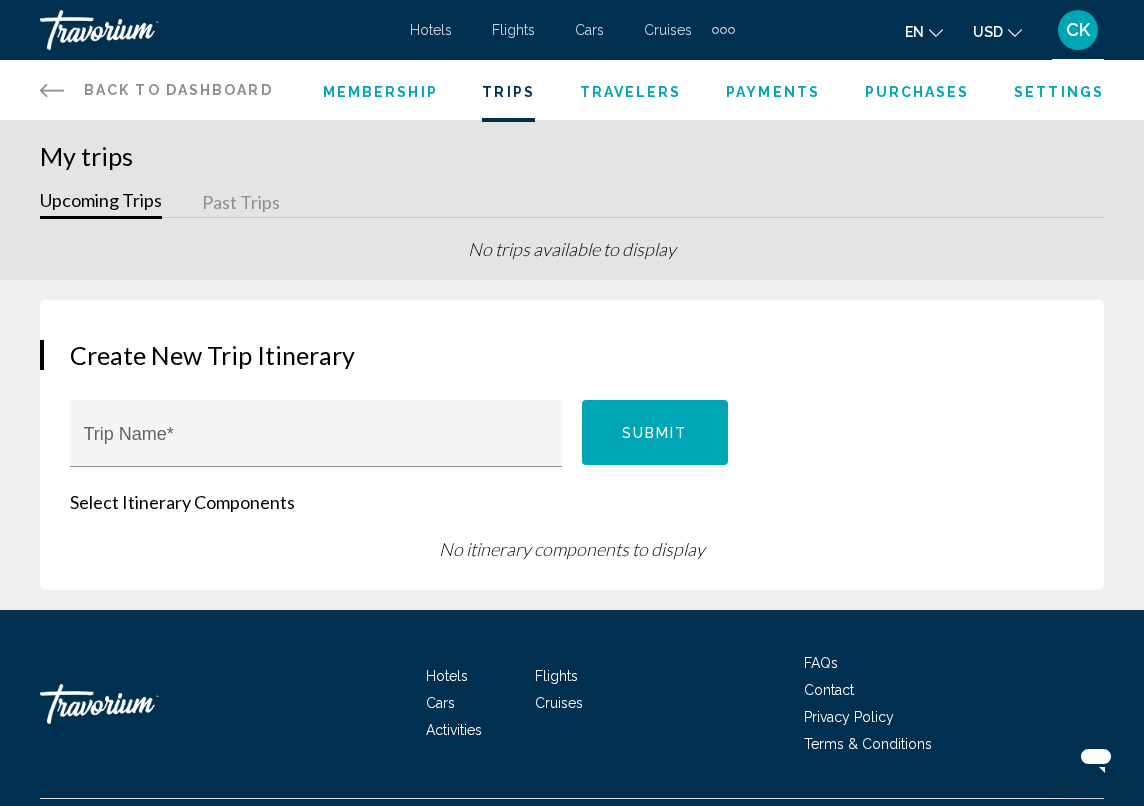 click on "CK" at bounding box center [1078, 30] 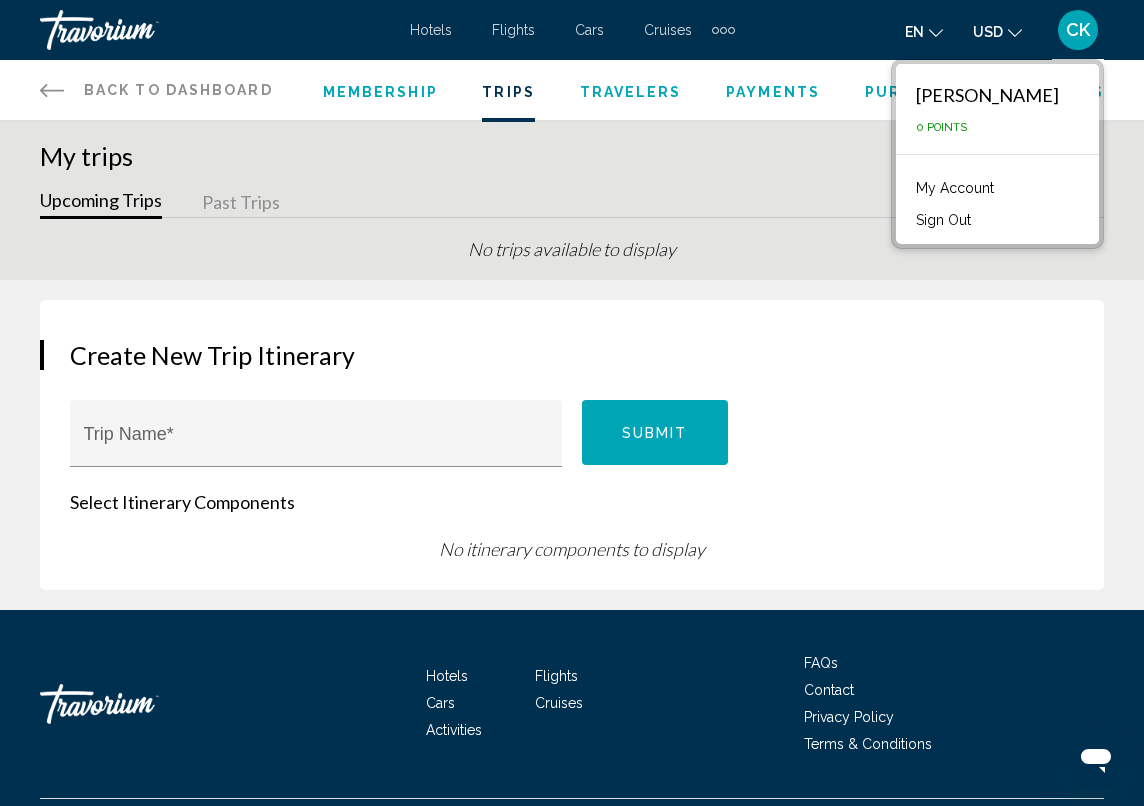 click on "My Account" at bounding box center [955, 188] 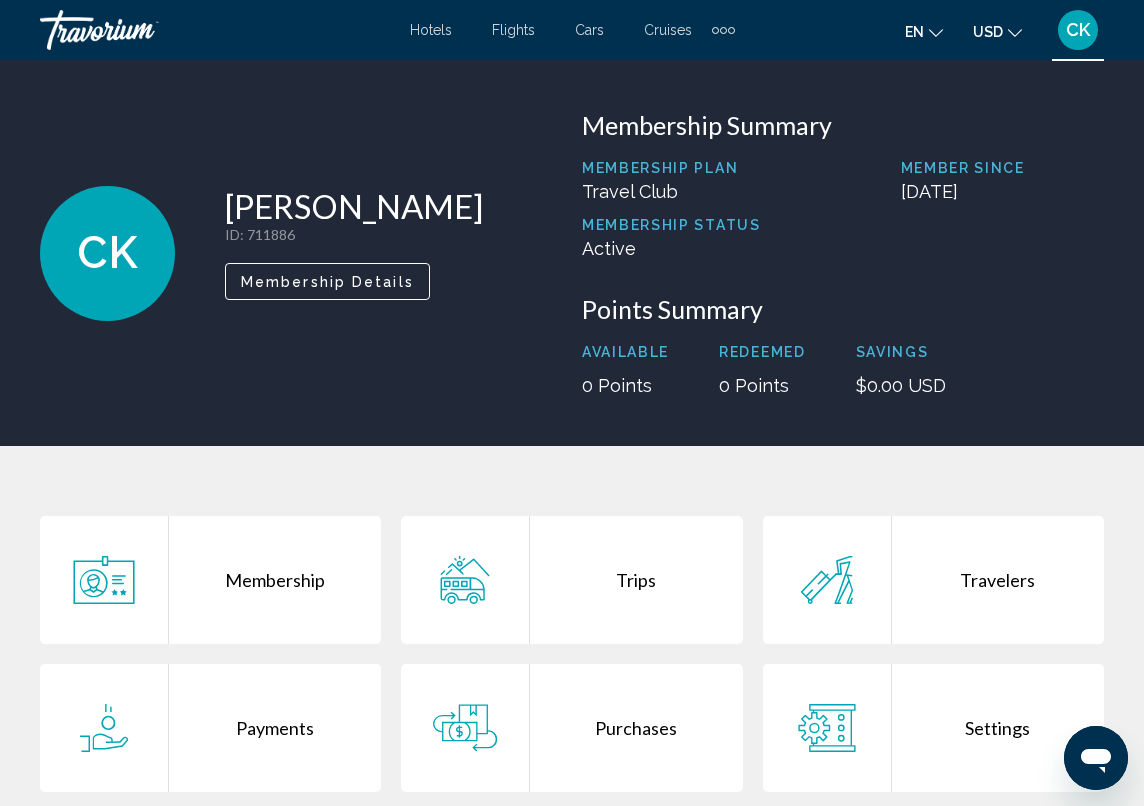 scroll, scrollTop: 0, scrollLeft: 0, axis: both 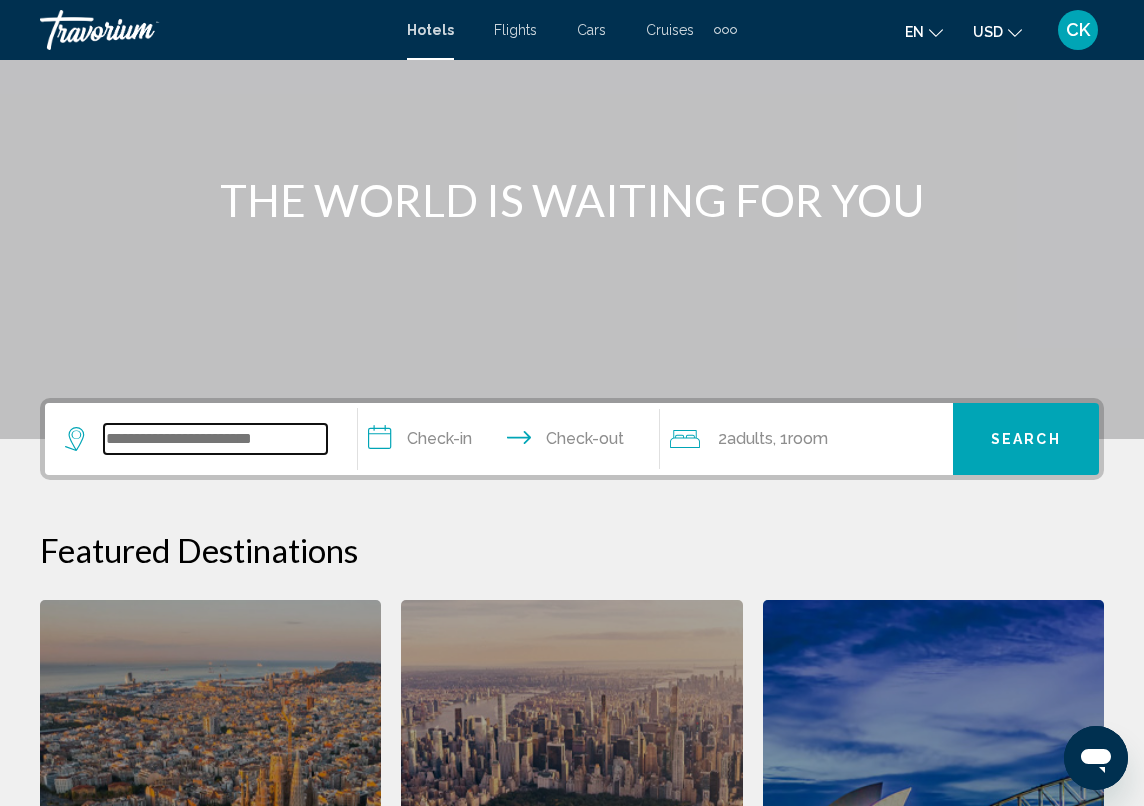 click at bounding box center (215, 439) 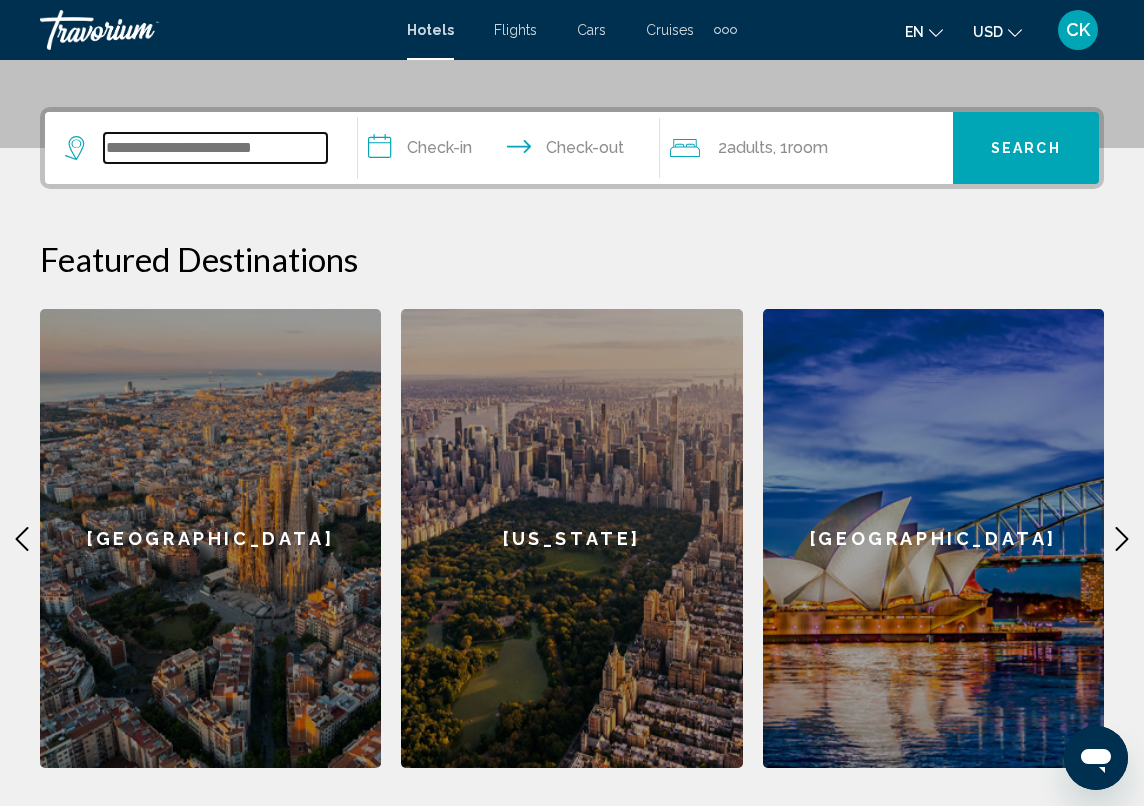 scroll, scrollTop: 494, scrollLeft: 0, axis: vertical 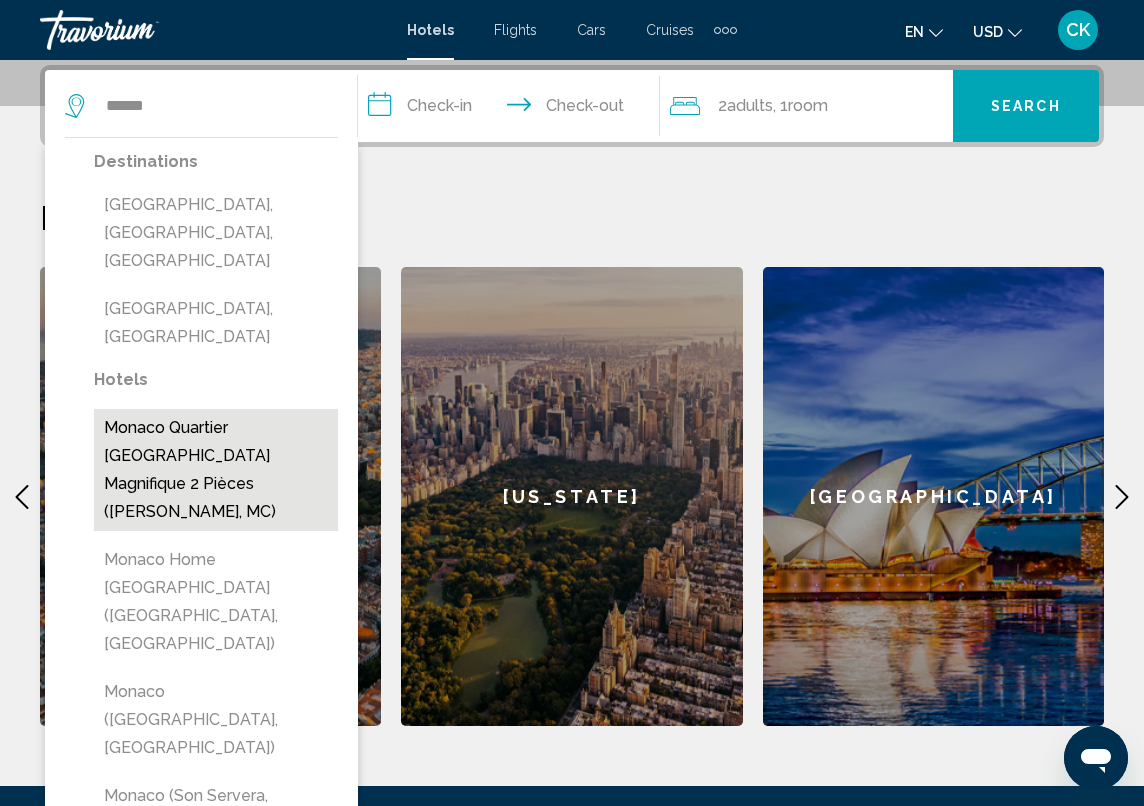 click on "Monaco quartier [GEOGRAPHIC_DATA] magnifique 2 pièces ([PERSON_NAME], MC)" at bounding box center (216, 470) 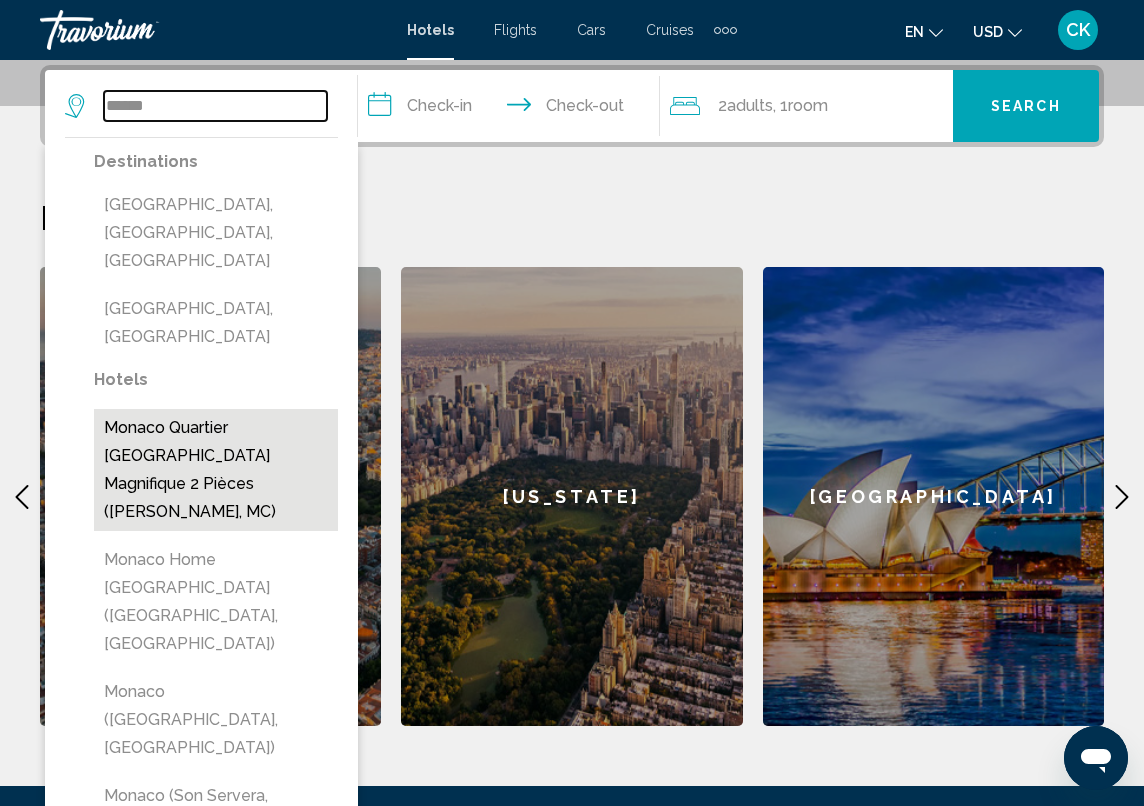 type on "**********" 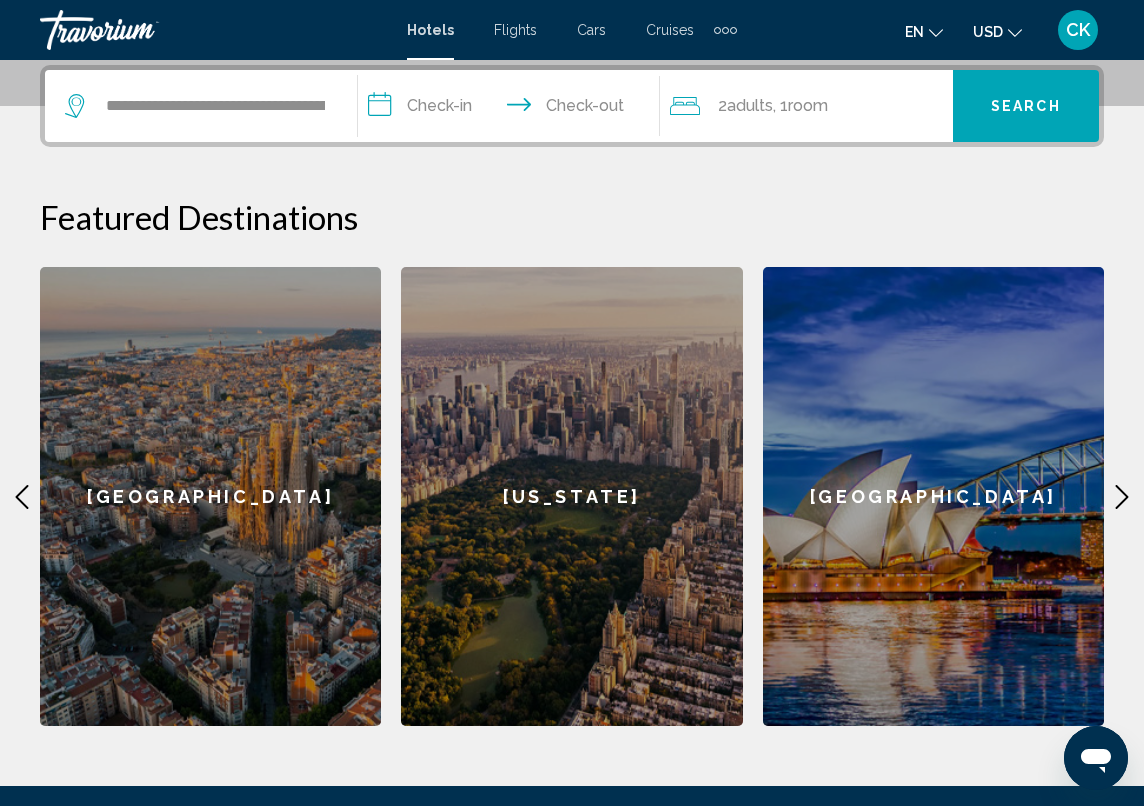 click on "**********" at bounding box center (513, 109) 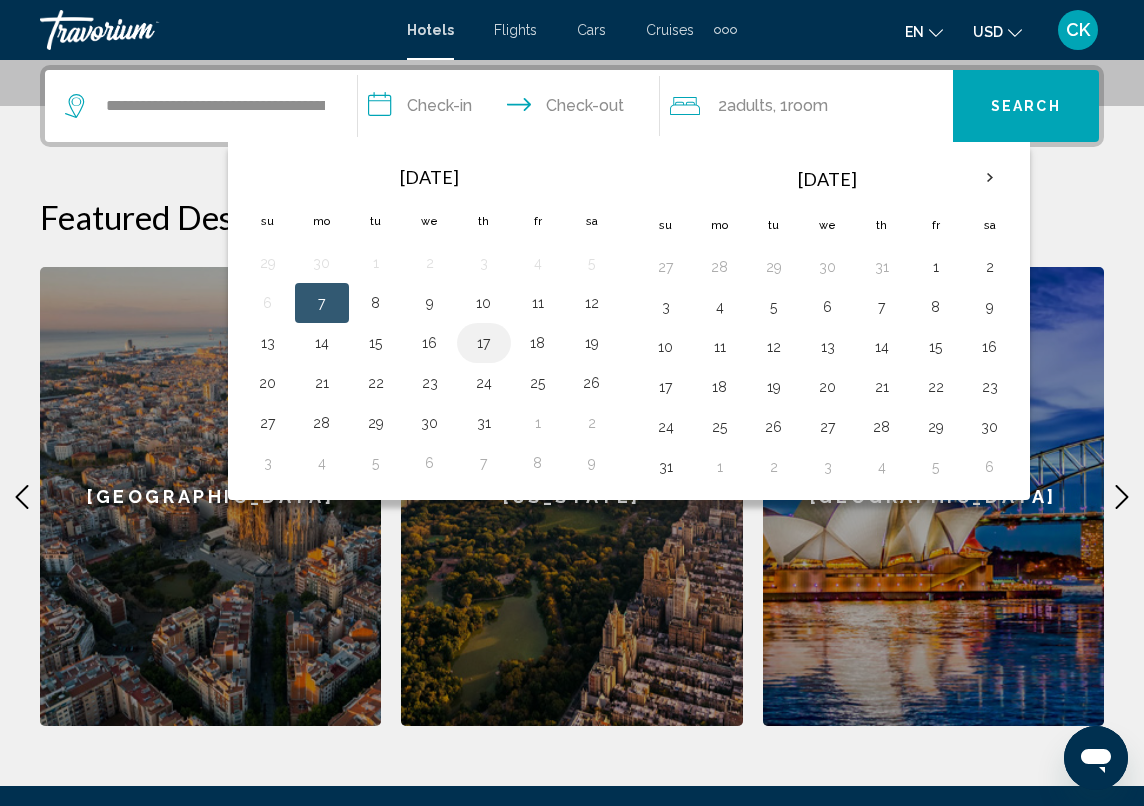 click on "17" at bounding box center (484, 343) 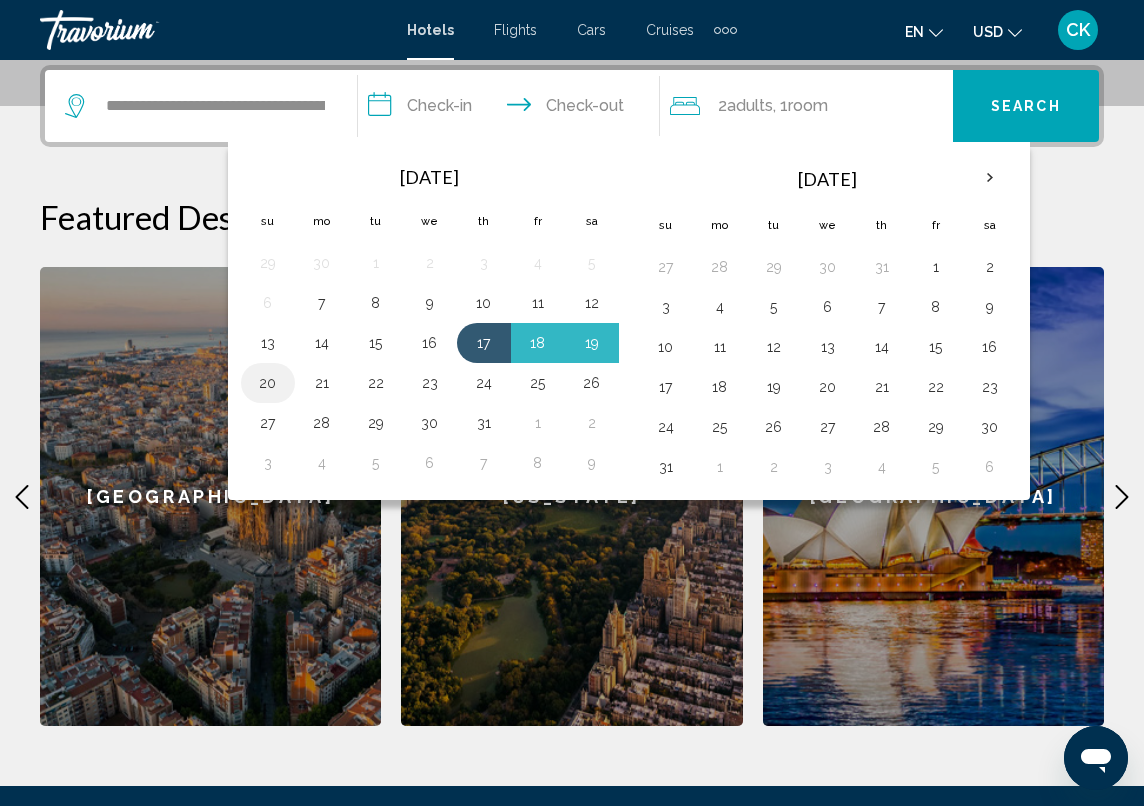 click on "20" at bounding box center (268, 383) 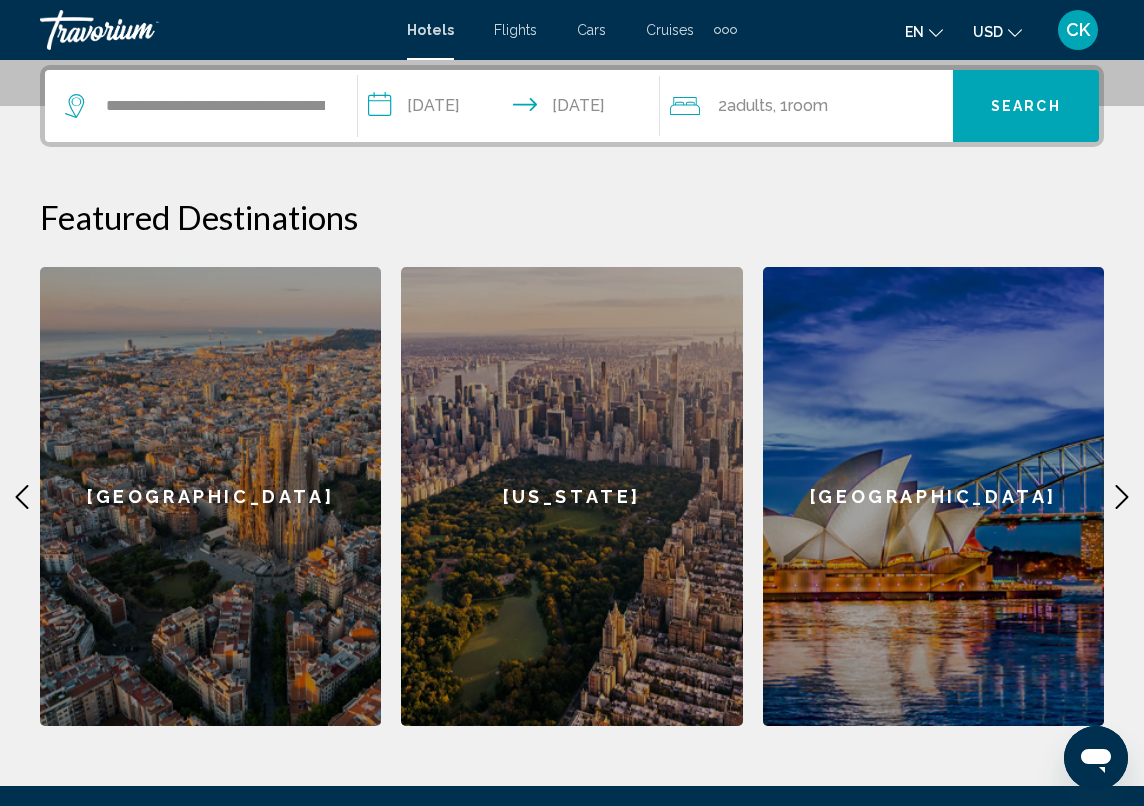 click on "Search" at bounding box center (1026, 107) 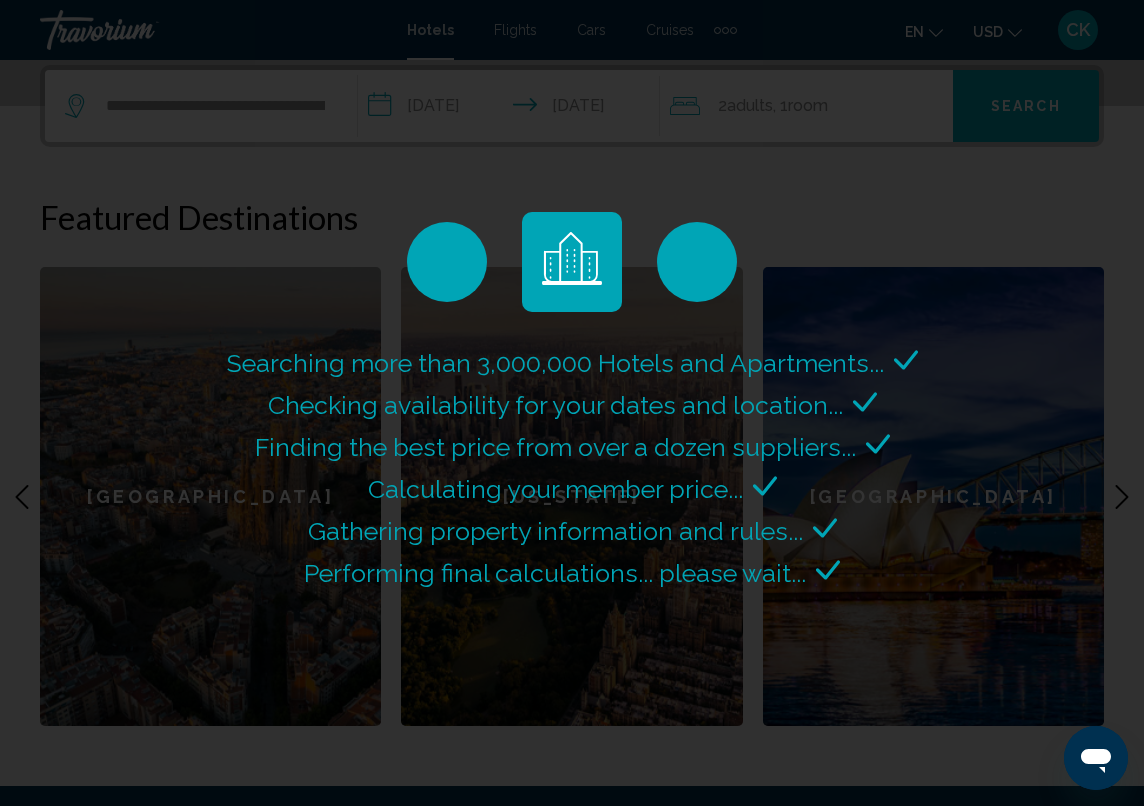 scroll, scrollTop: 0, scrollLeft: 0, axis: both 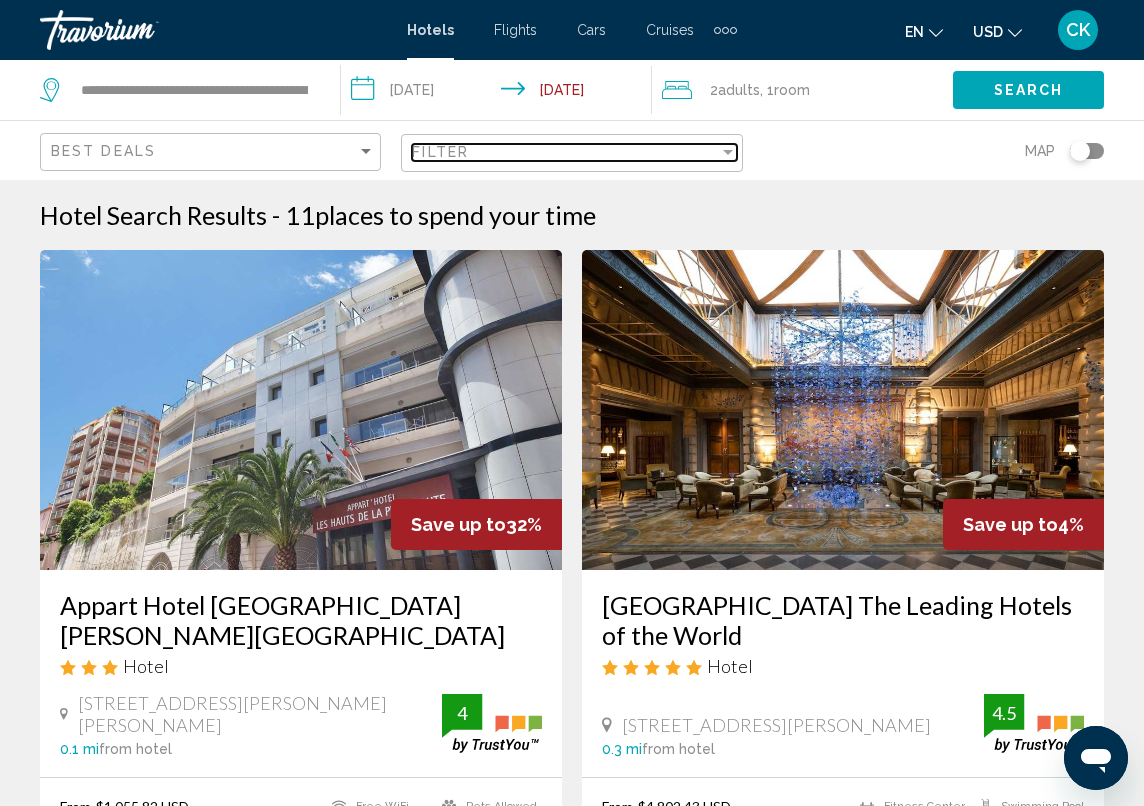 click on "Filter" at bounding box center (565, 152) 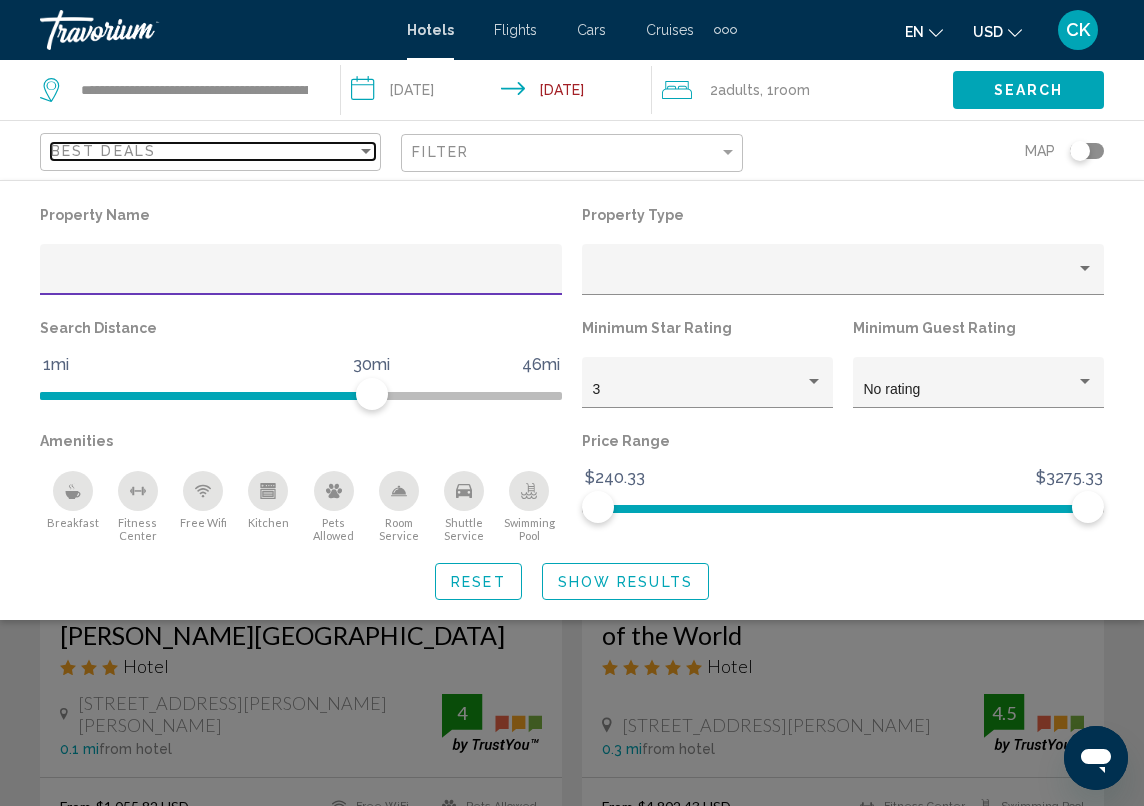 click at bounding box center (366, 151) 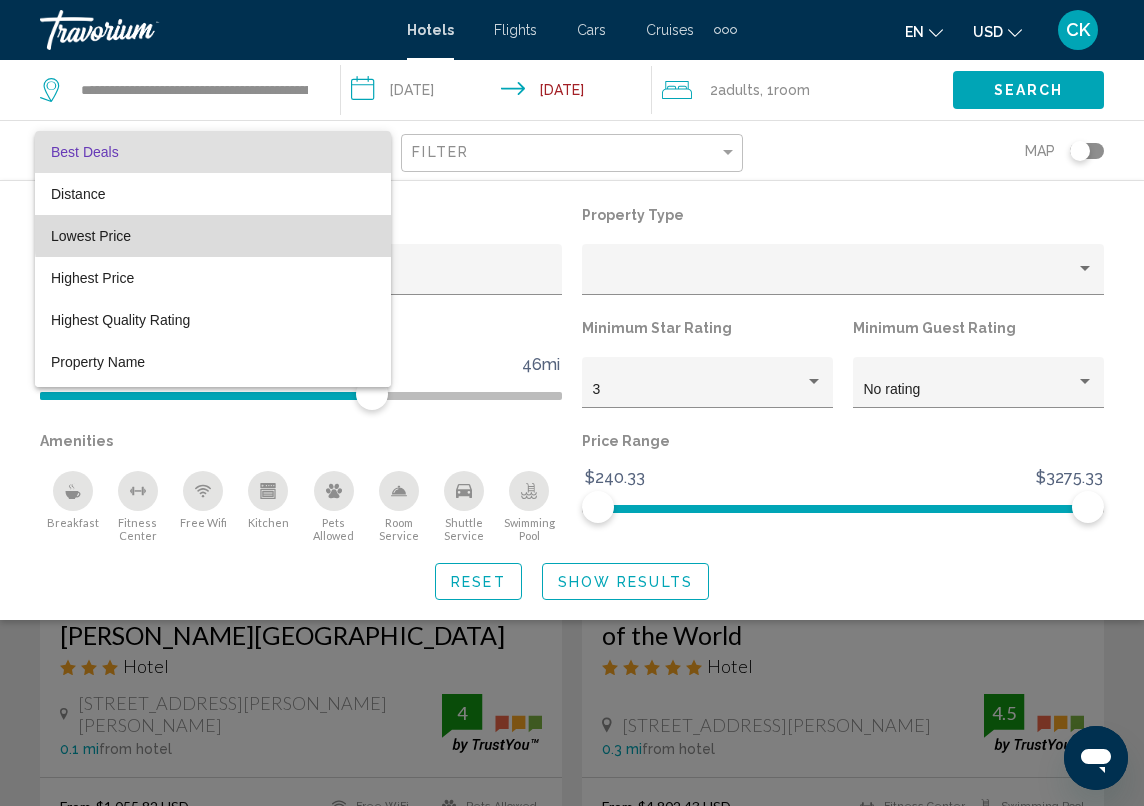 click on "Lowest Price" at bounding box center (213, 236) 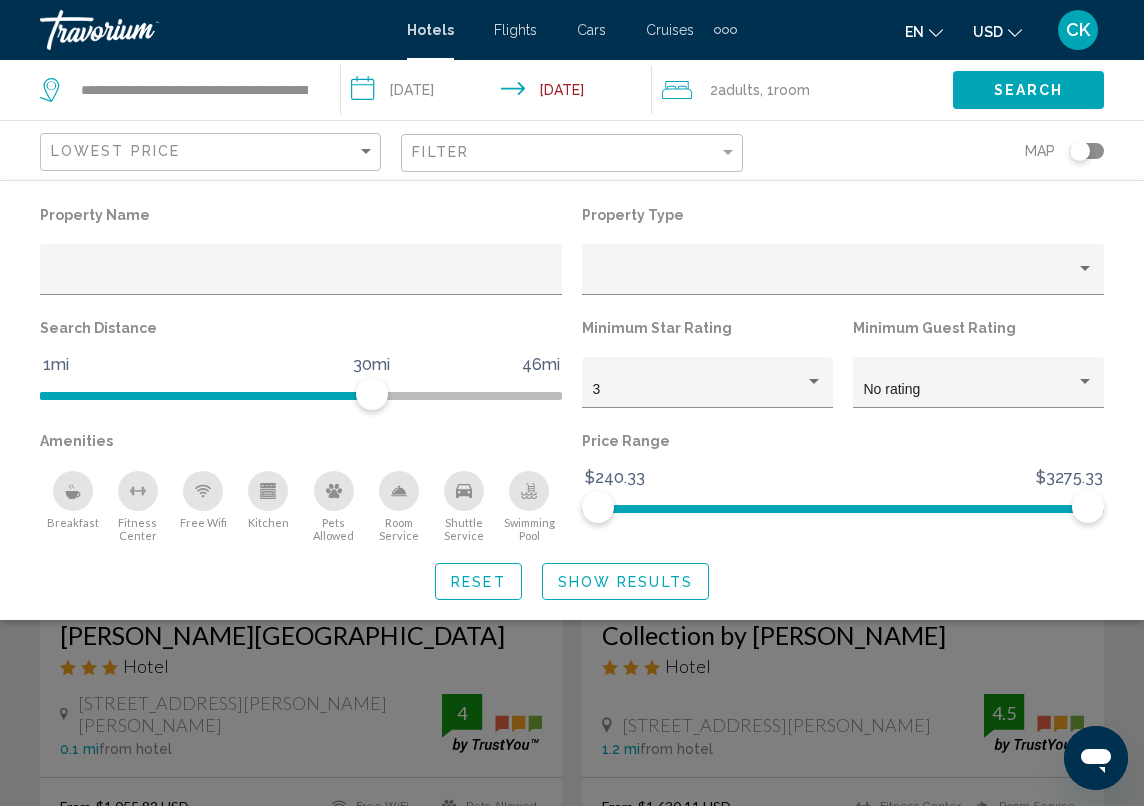 click on "Map" 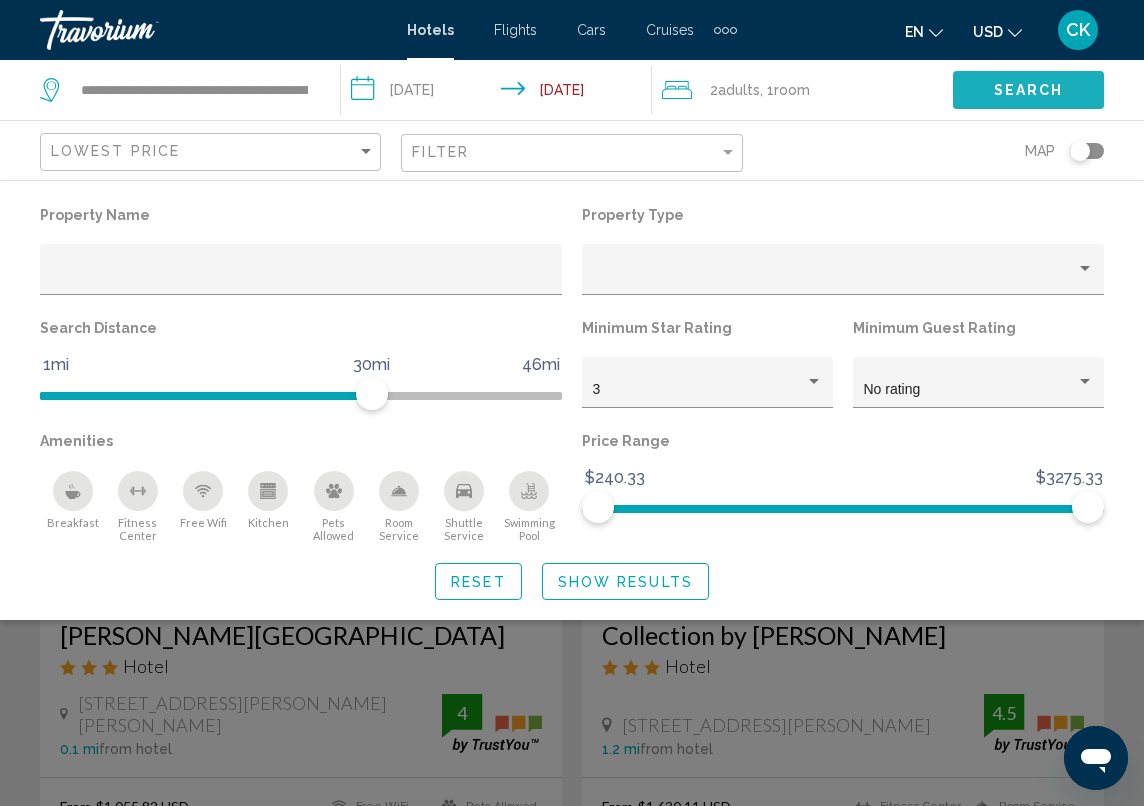 click on "Search" 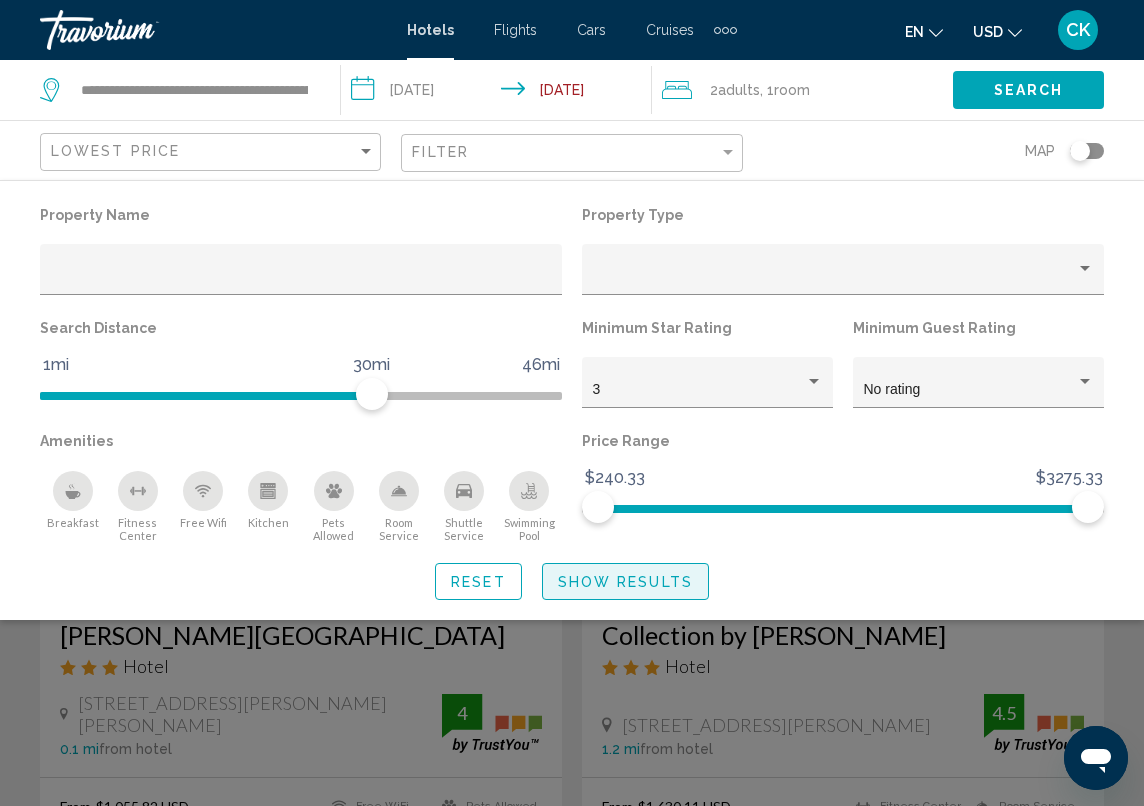 click on "Show Results" 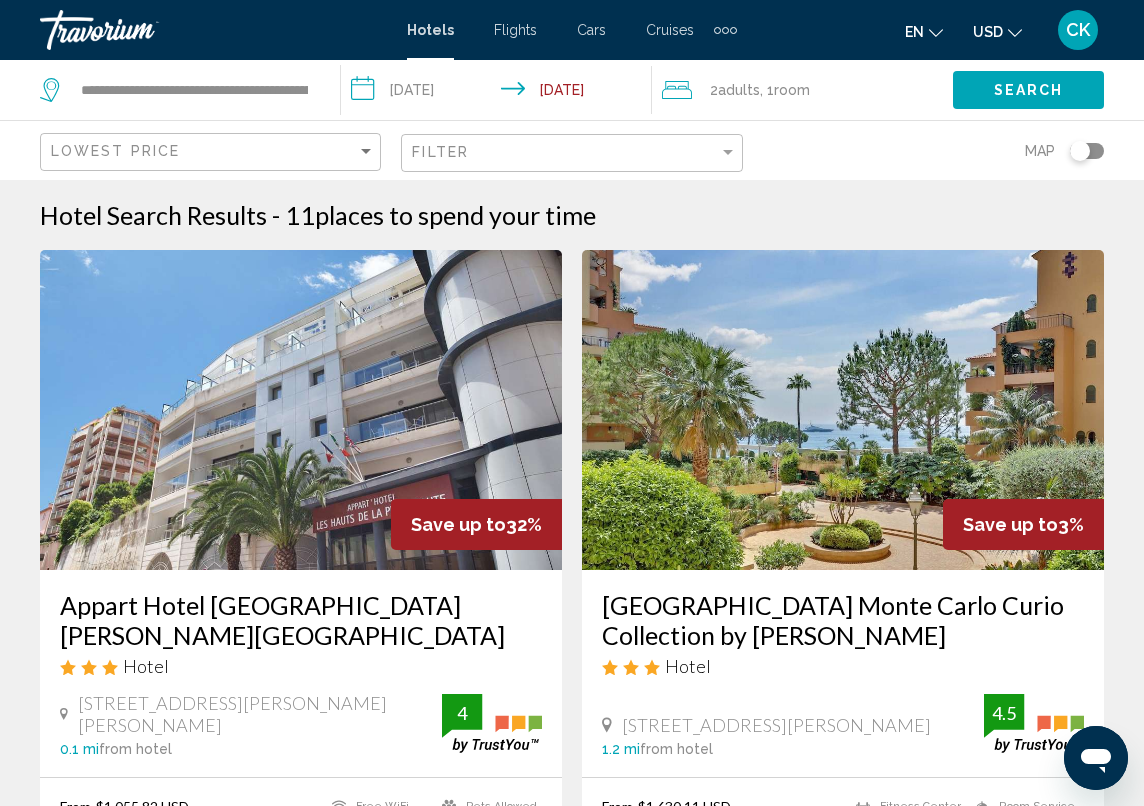 scroll, scrollTop: 0, scrollLeft: 0, axis: both 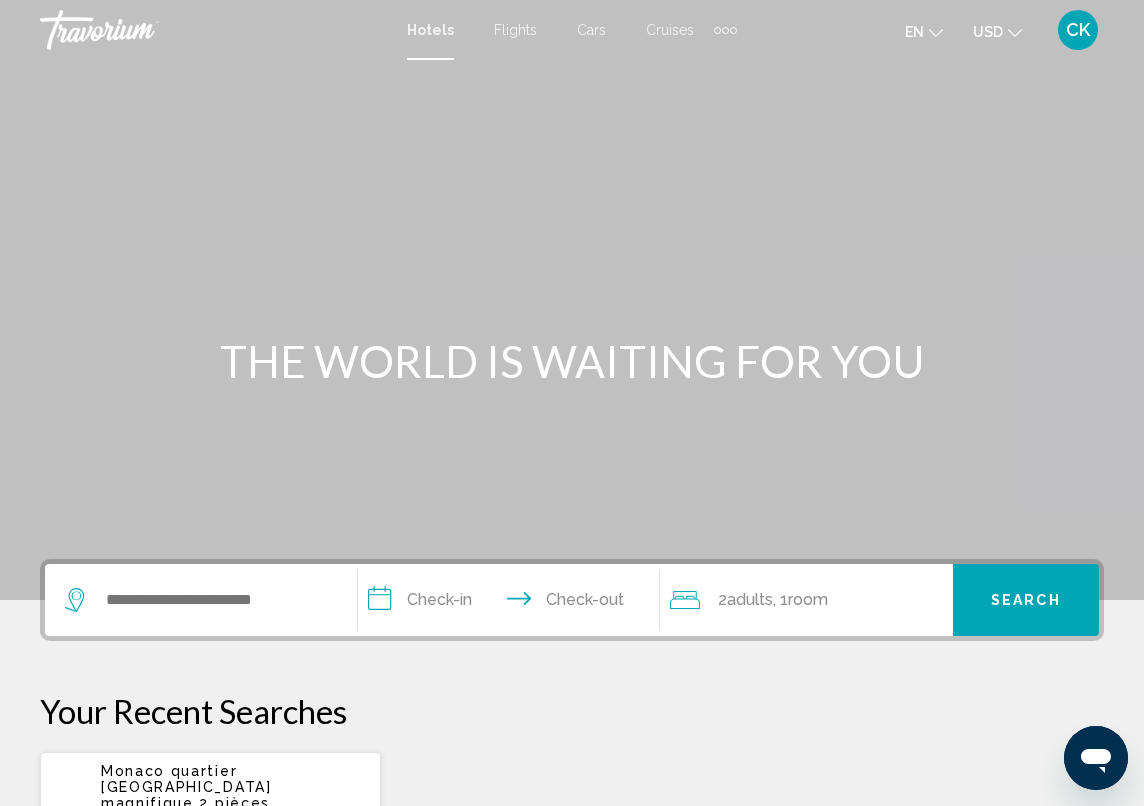 click on "Flights" at bounding box center [515, 30] 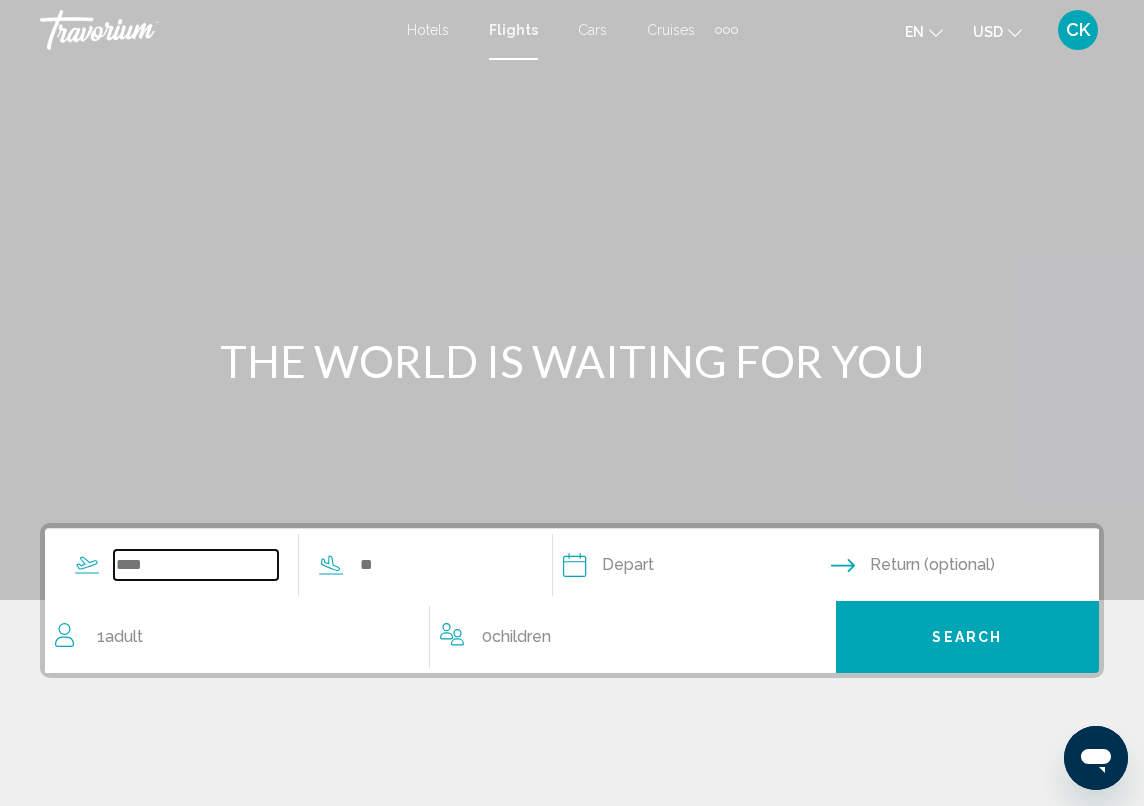 click at bounding box center [196, 565] 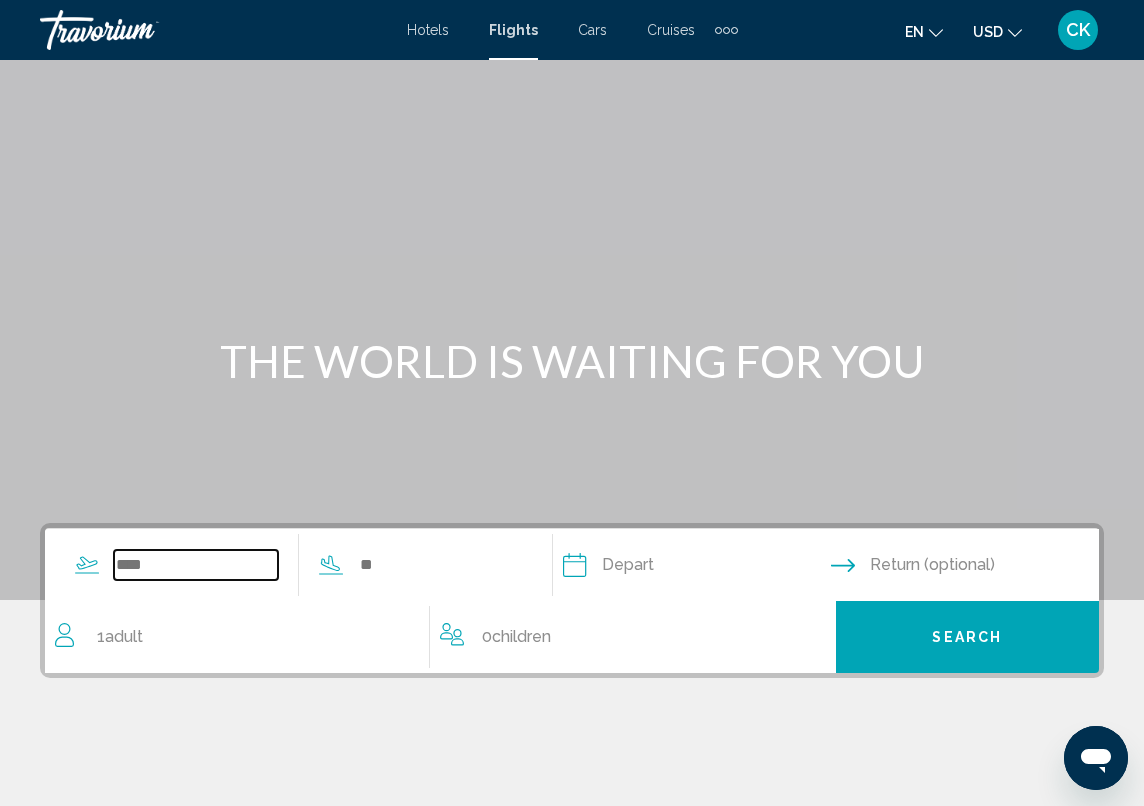 scroll, scrollTop: 317, scrollLeft: 0, axis: vertical 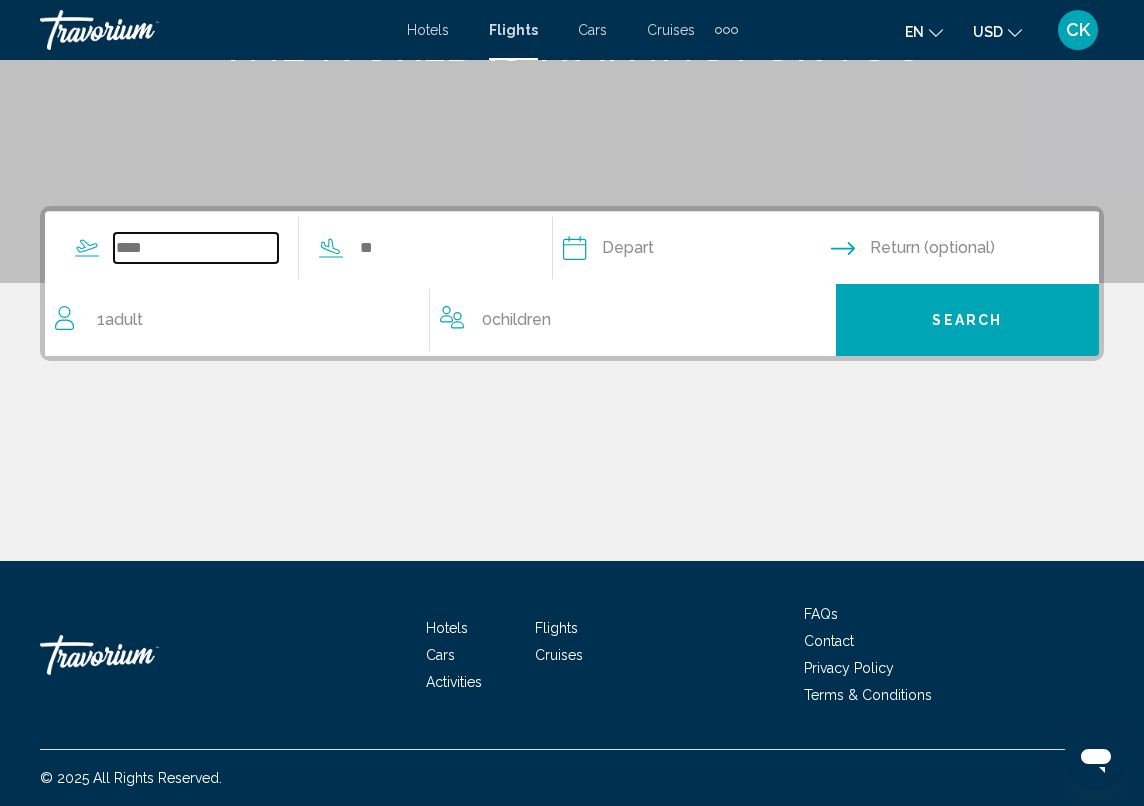 click at bounding box center (196, 248) 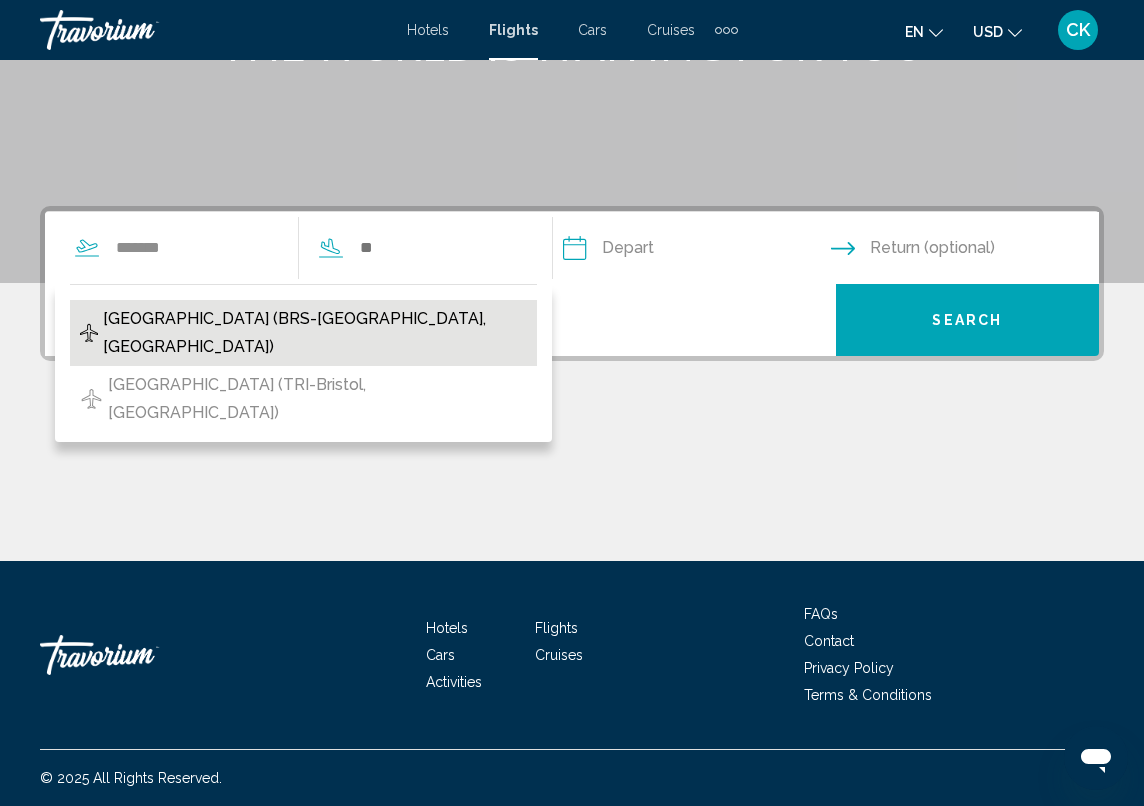 click on "[GEOGRAPHIC_DATA] (BRS-[GEOGRAPHIC_DATA], [GEOGRAPHIC_DATA])" at bounding box center (315, 333) 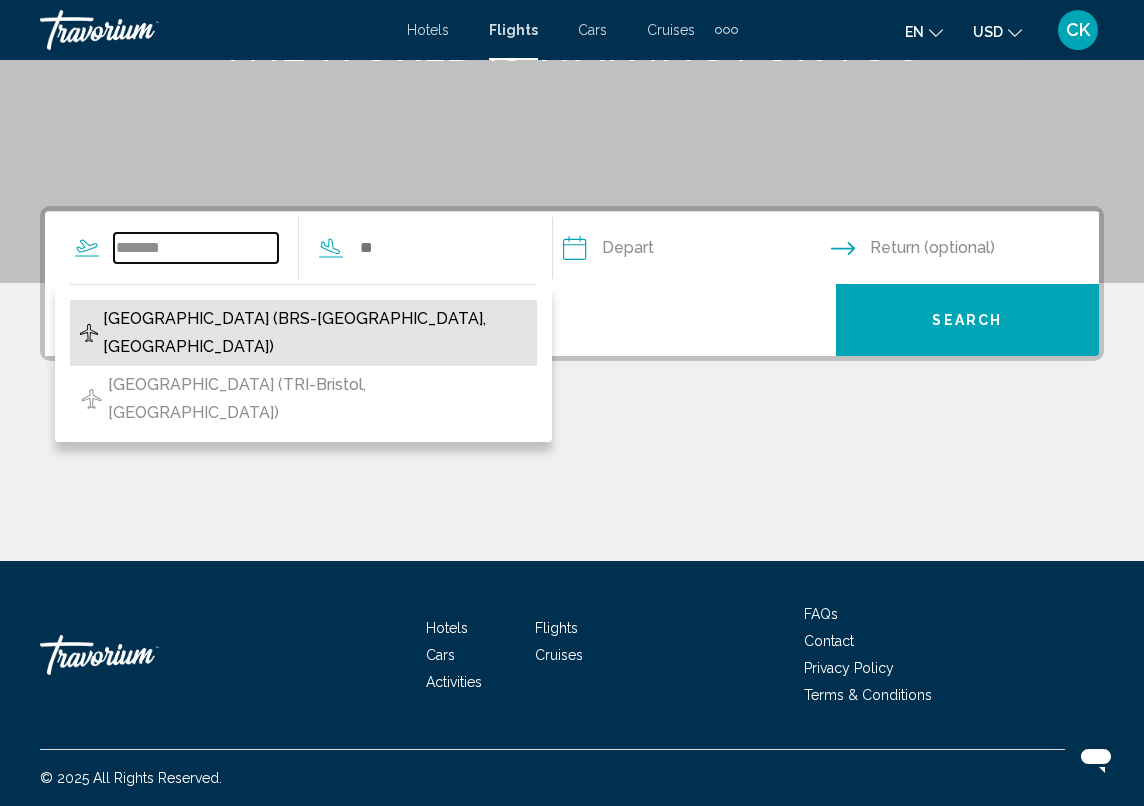 type on "**********" 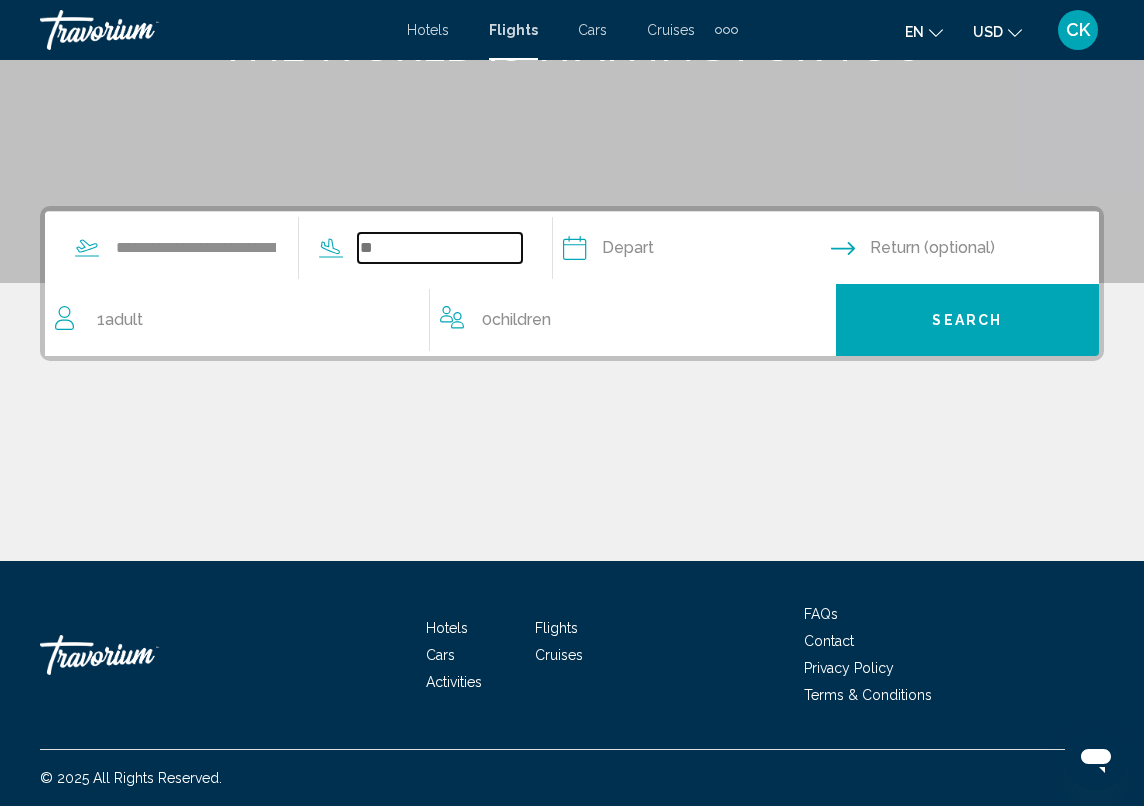 click at bounding box center (440, 248) 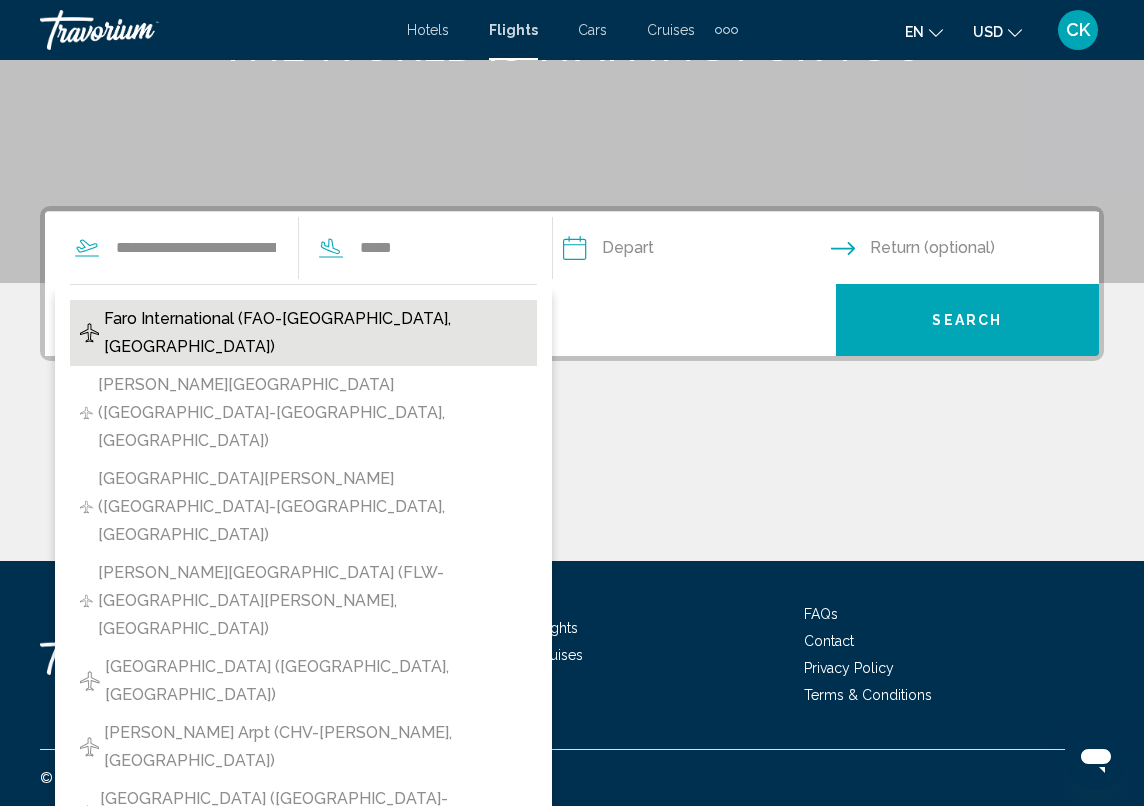 click on "Faro International (FAO-[GEOGRAPHIC_DATA], [GEOGRAPHIC_DATA])" at bounding box center [315, 333] 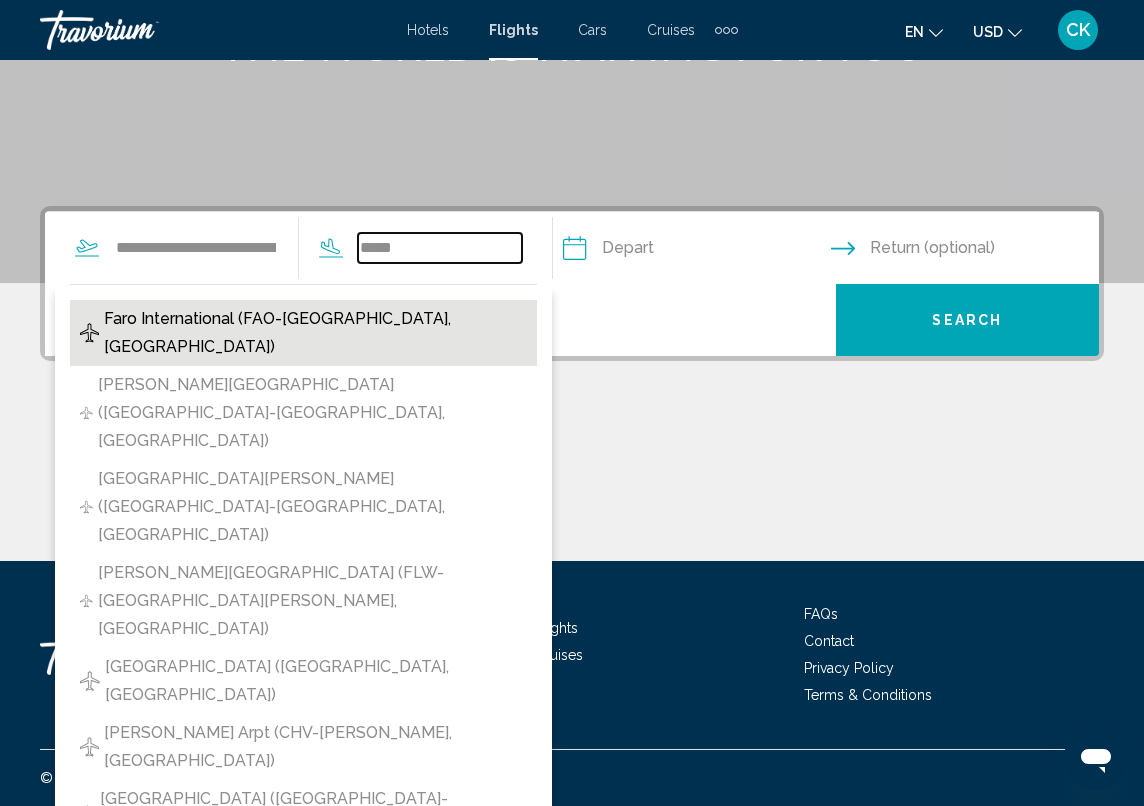 type on "**********" 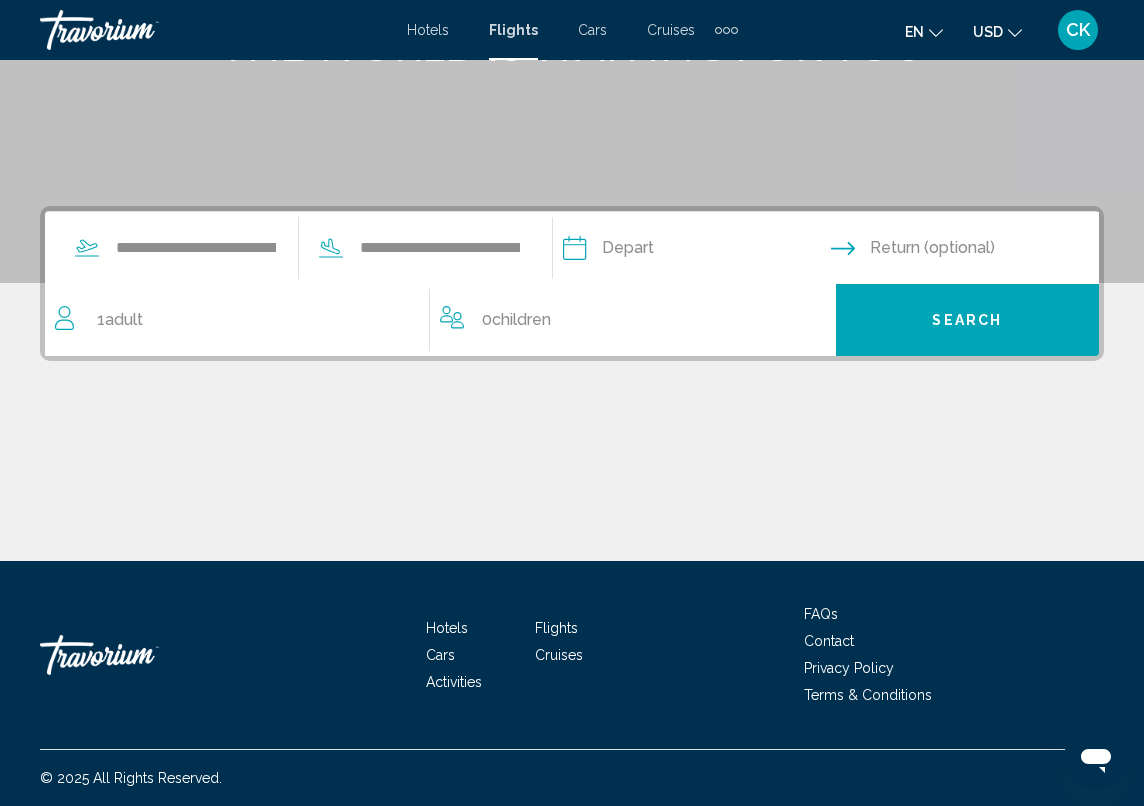 click at bounding box center (696, 251) 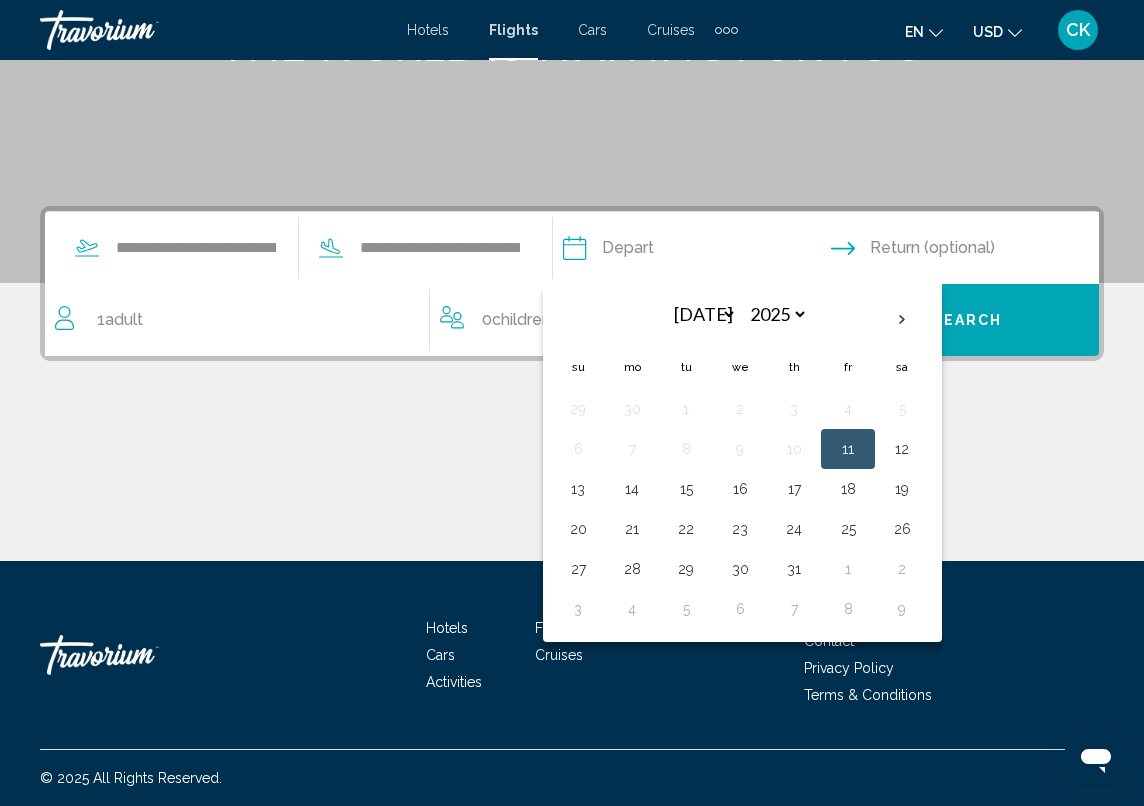 click on "0  Child Children" at bounding box center [627, 320] 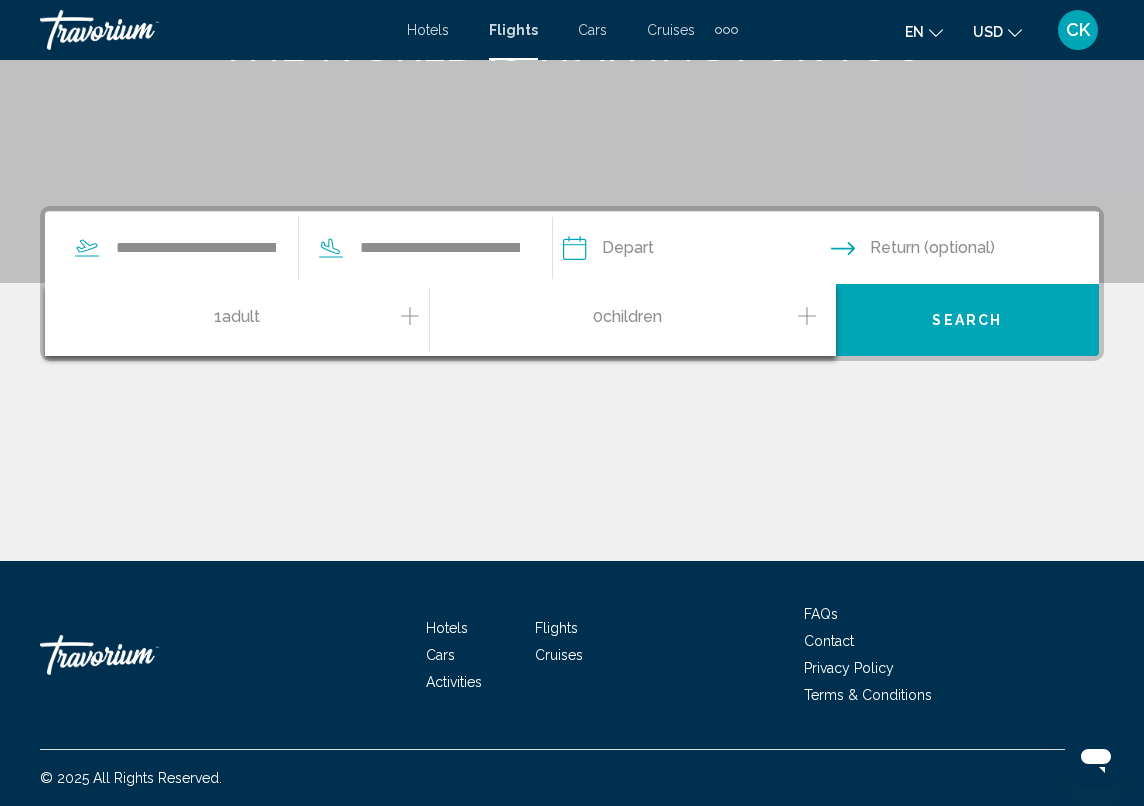 click 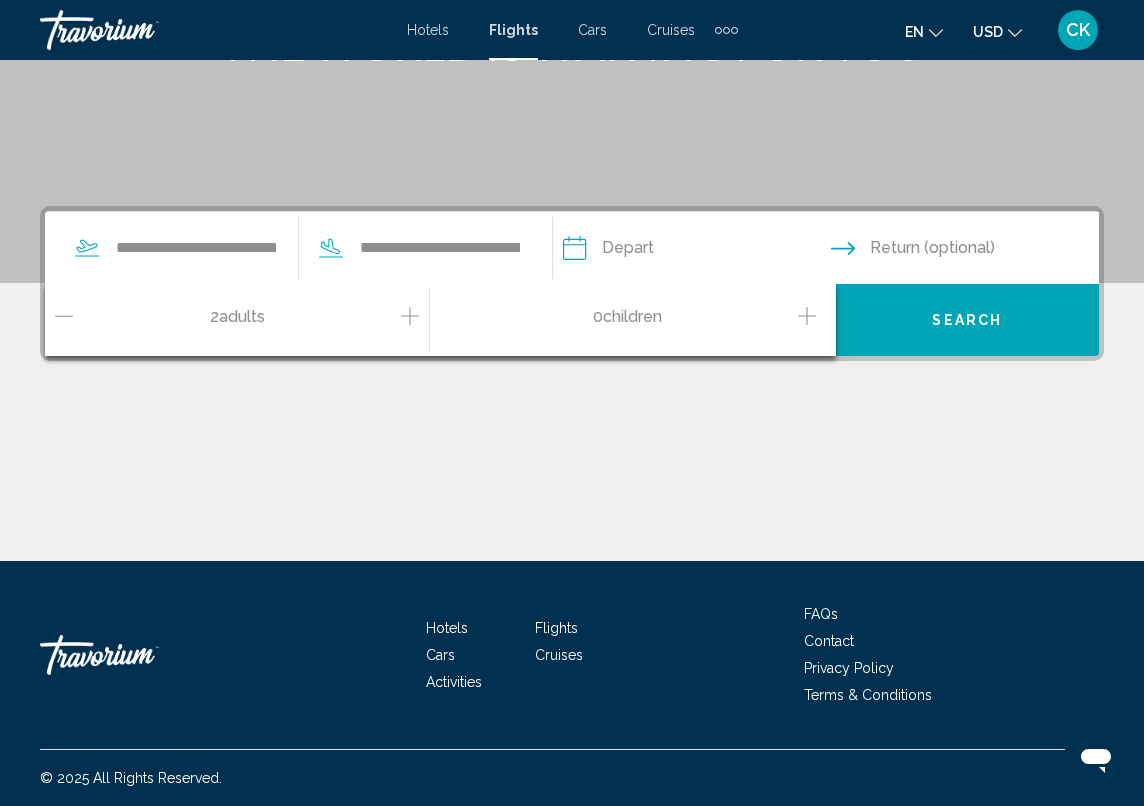 click 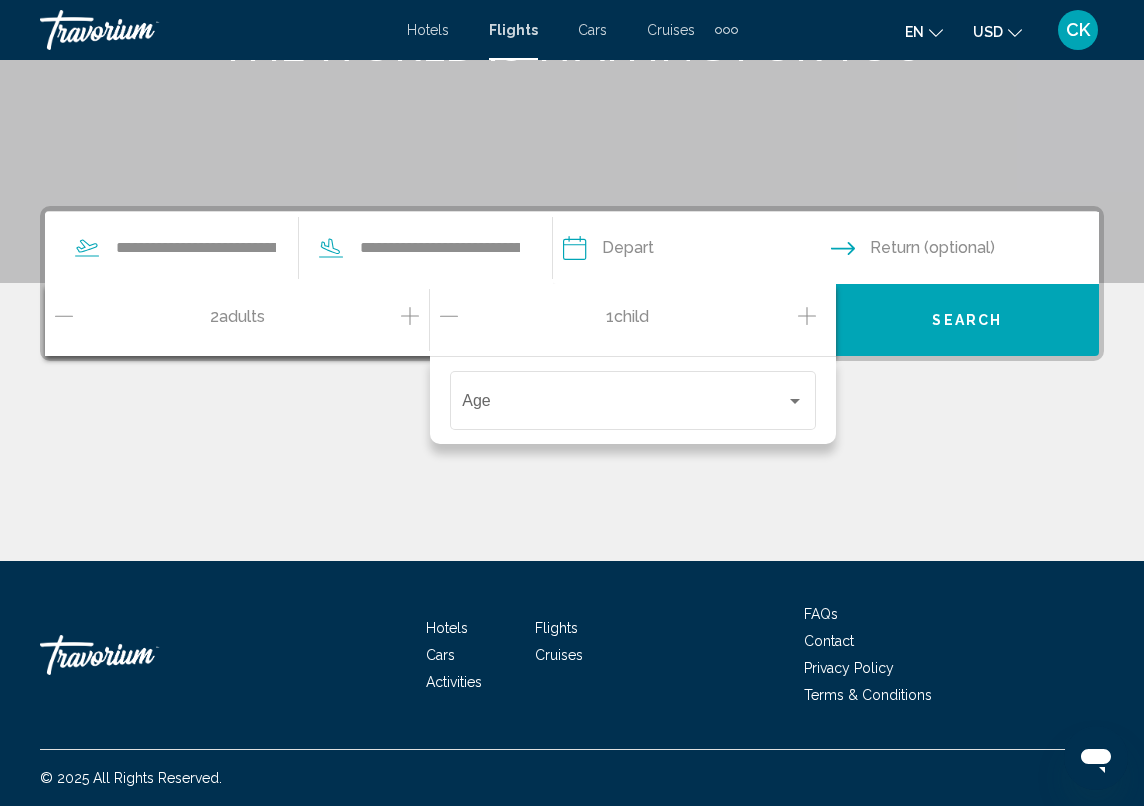 click 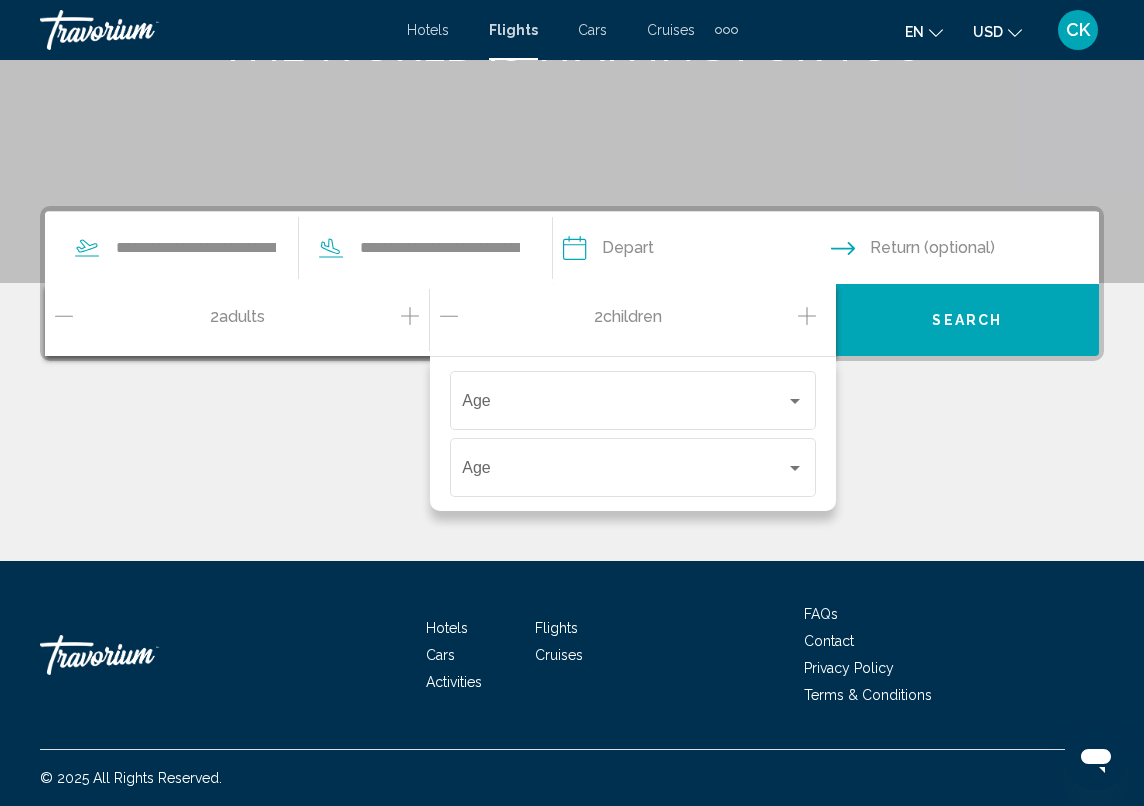 click 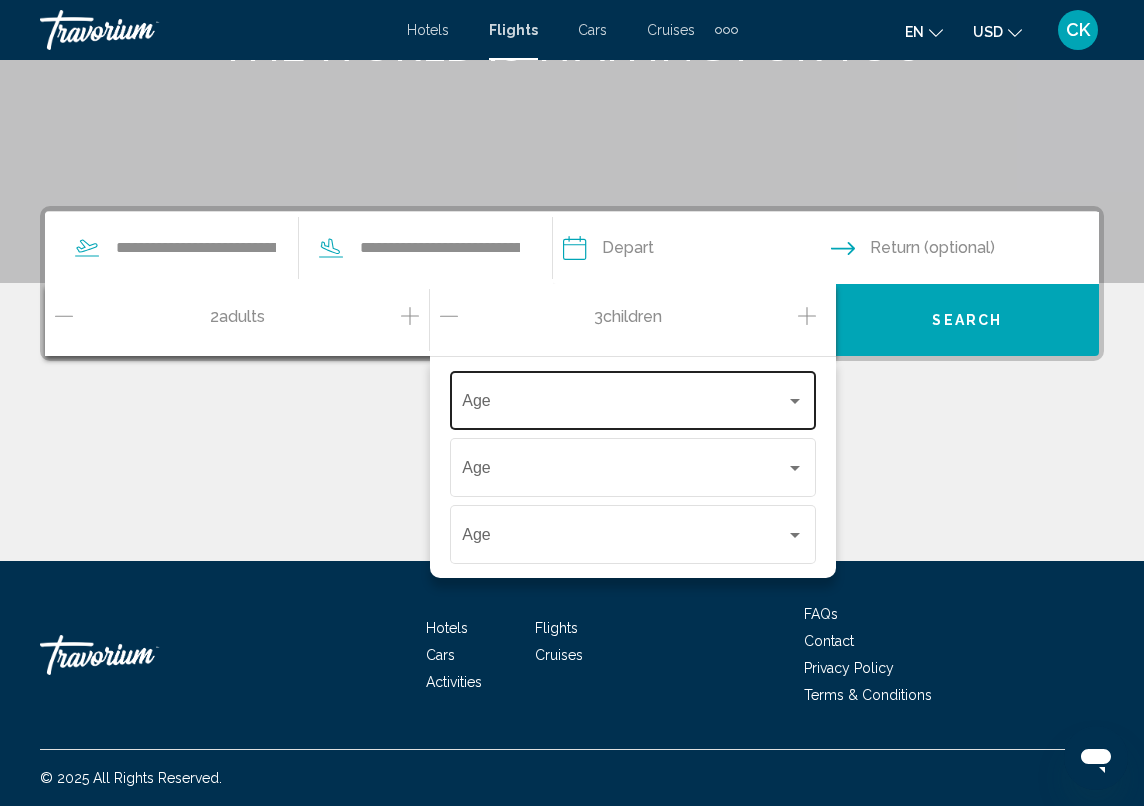 click on "Age" at bounding box center (632, 398) 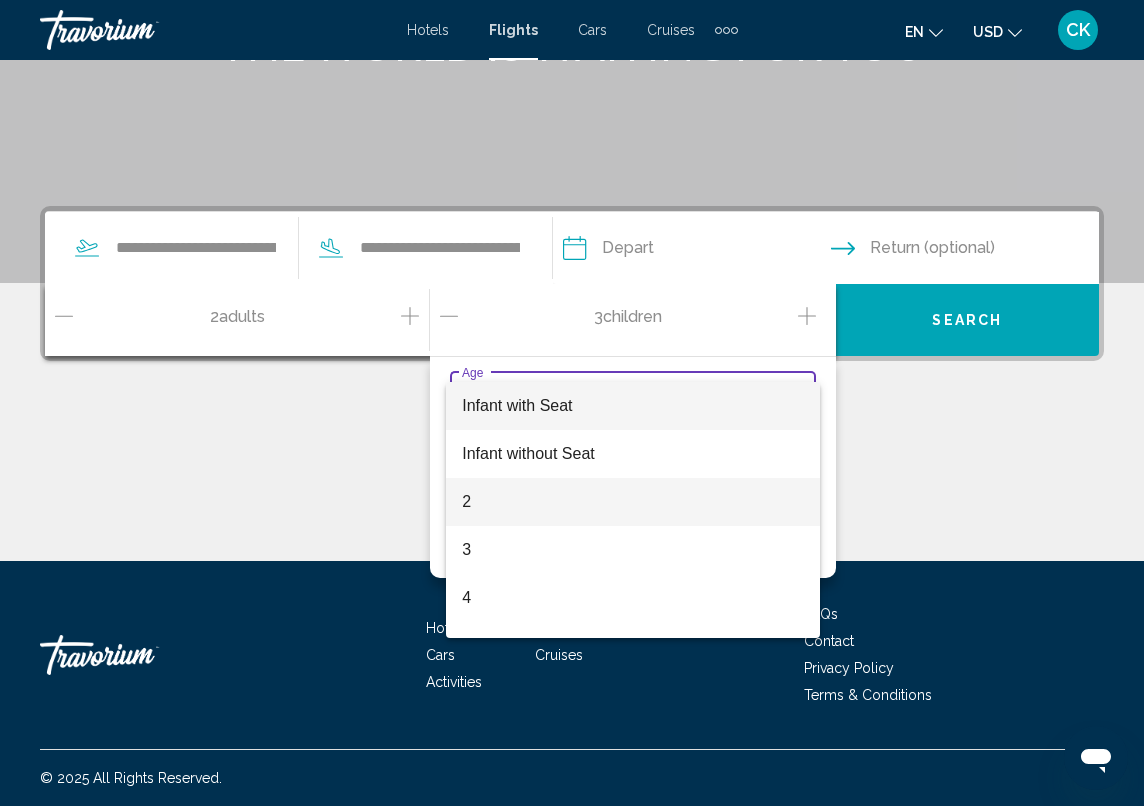 click on "2" at bounding box center (632, 502) 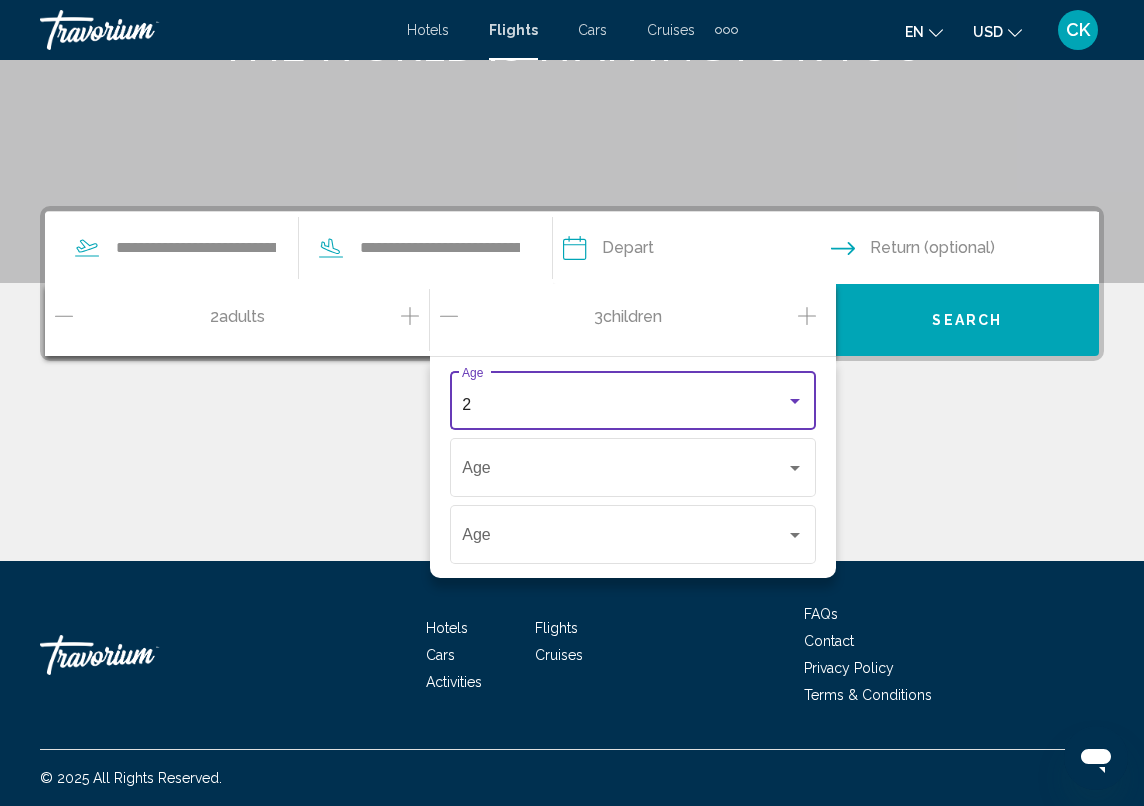 click on "2" at bounding box center (623, 405) 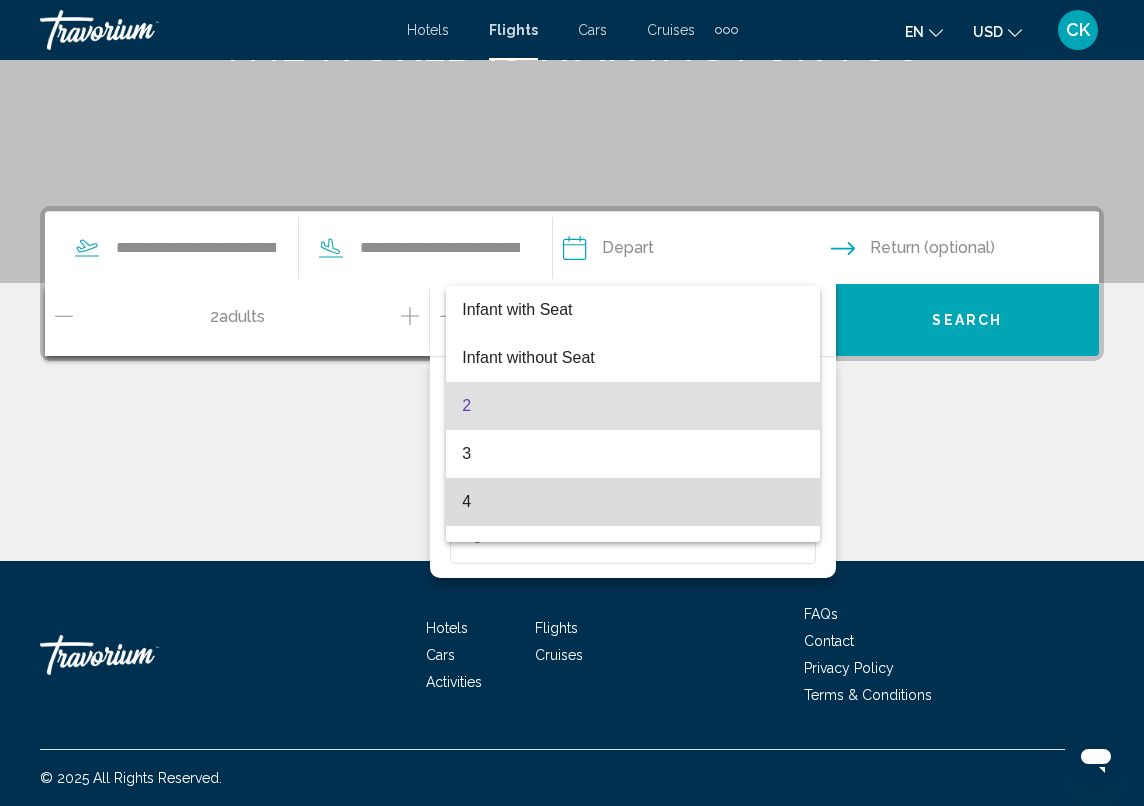 click on "4" at bounding box center (632, 502) 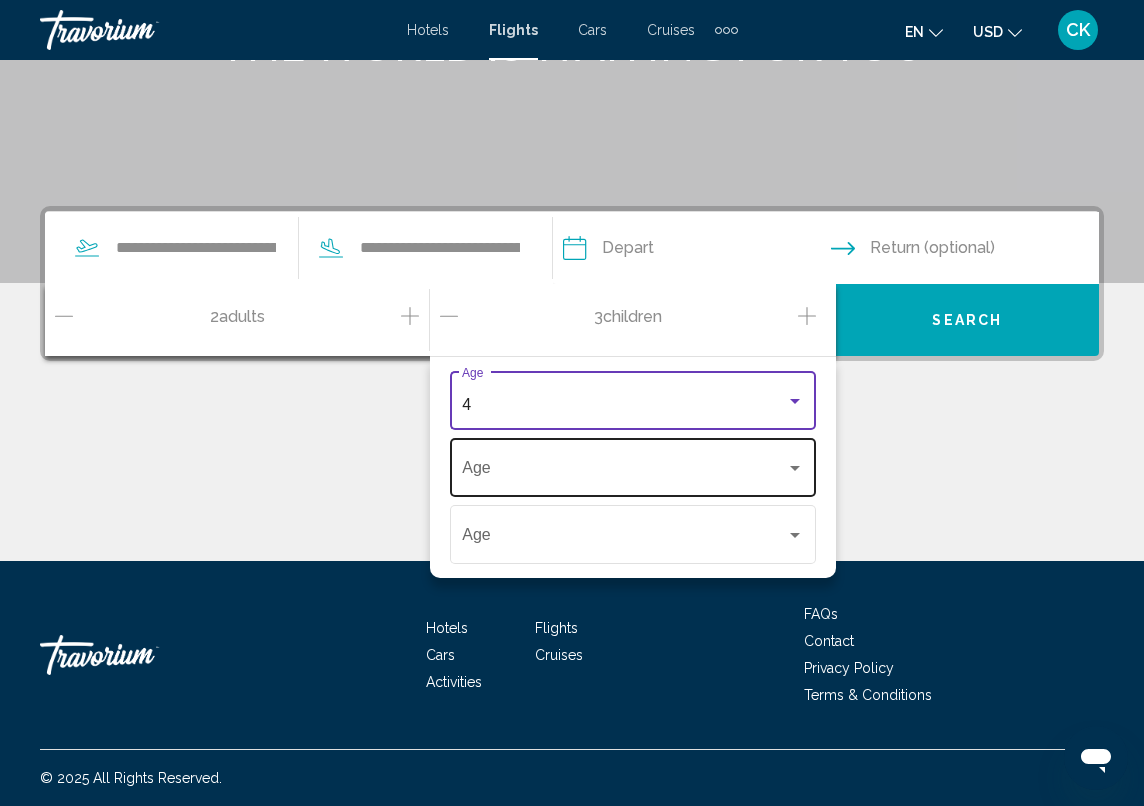 click at bounding box center [623, 472] 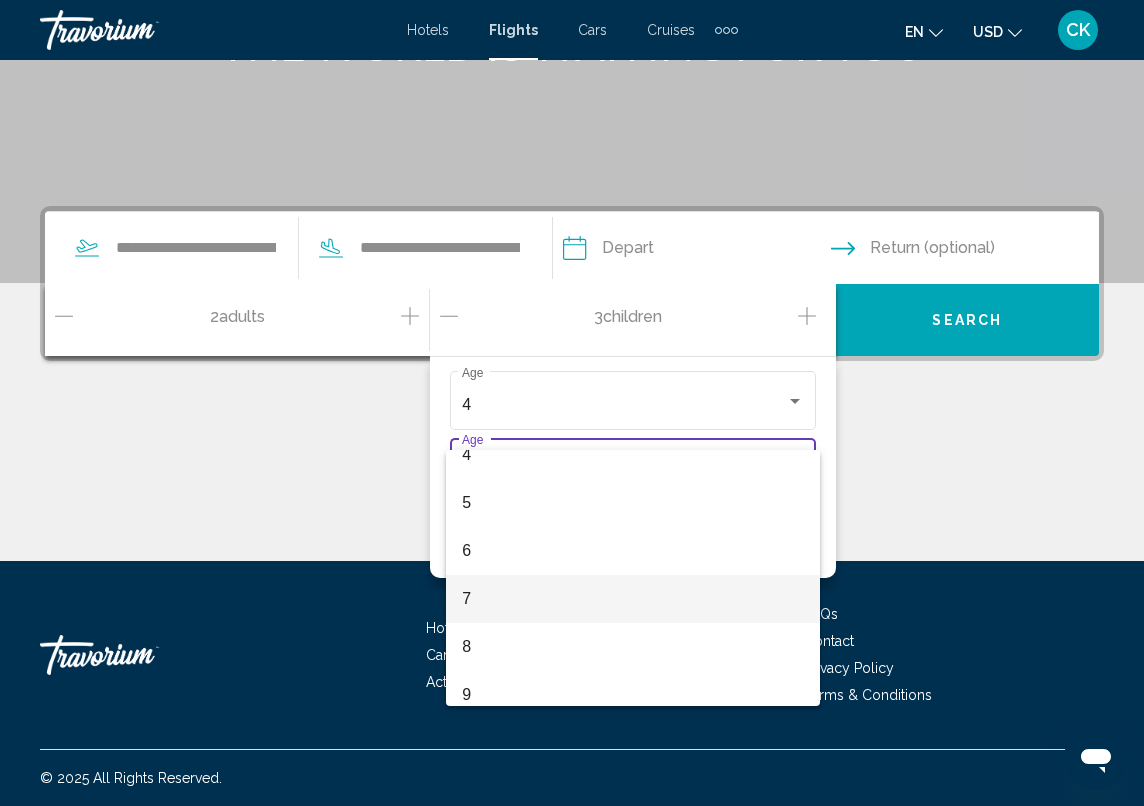 scroll, scrollTop: 213, scrollLeft: 0, axis: vertical 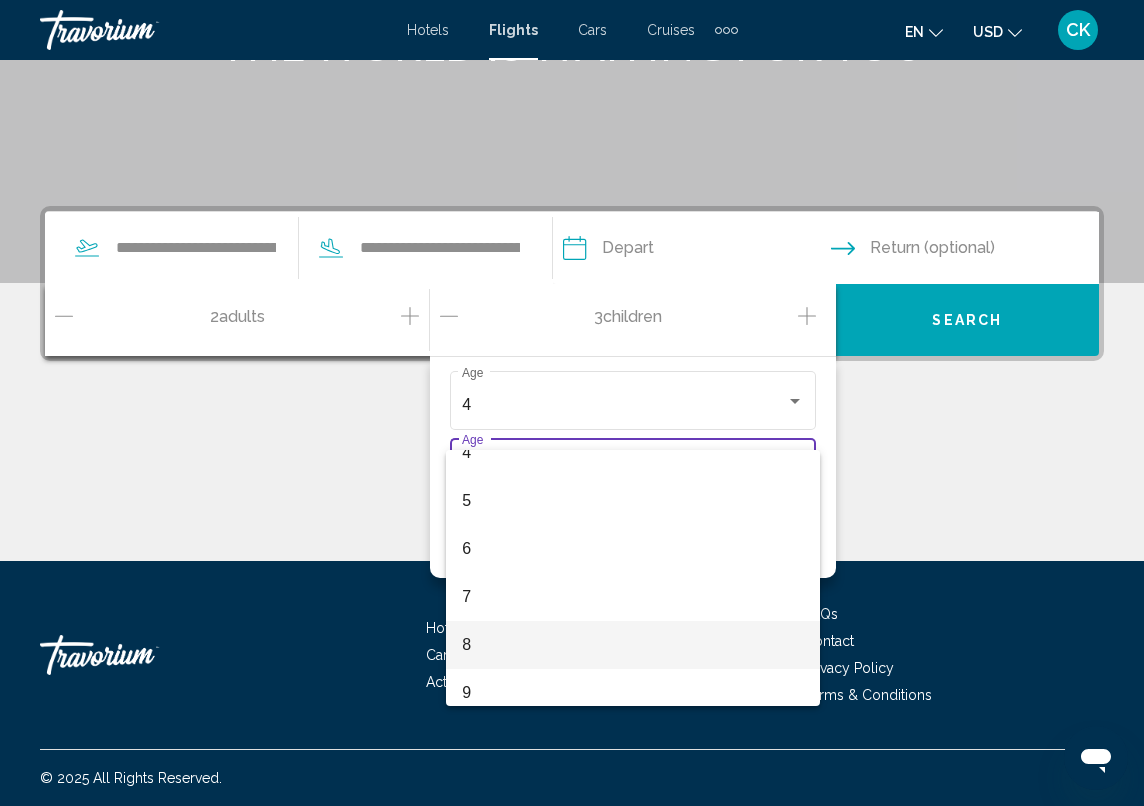 click on "8" at bounding box center [632, 645] 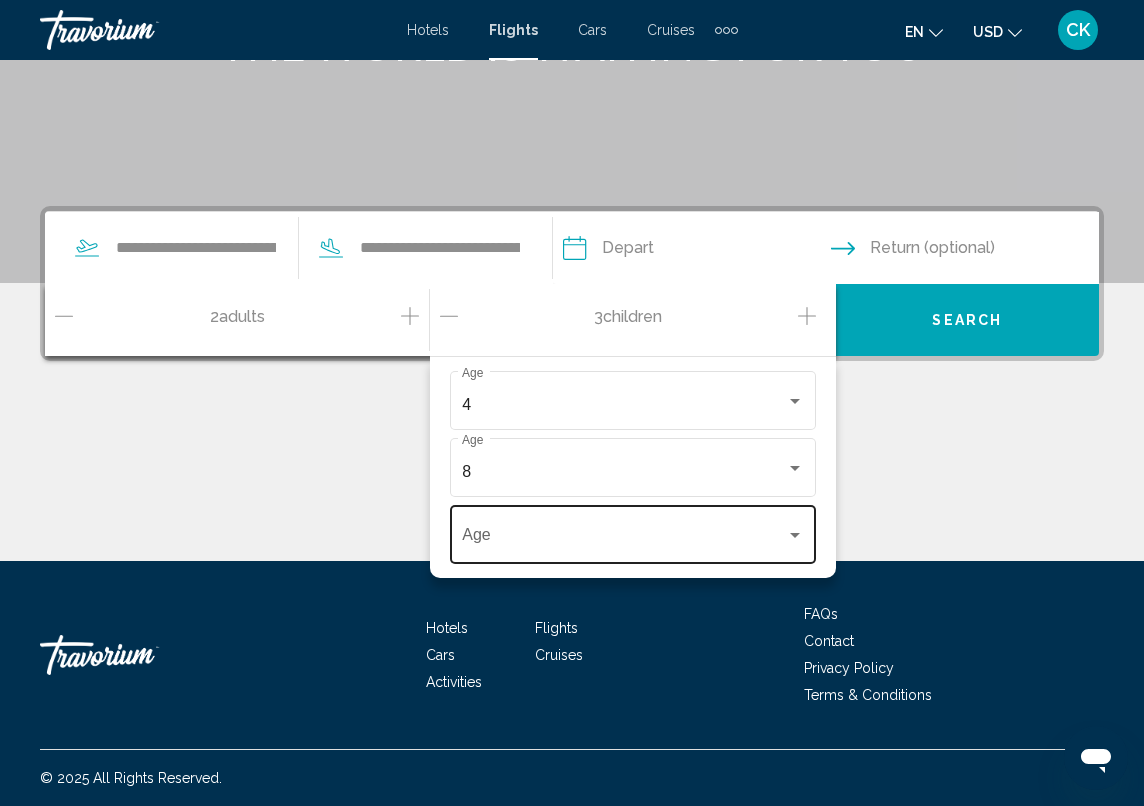 click on "Age" at bounding box center (632, 532) 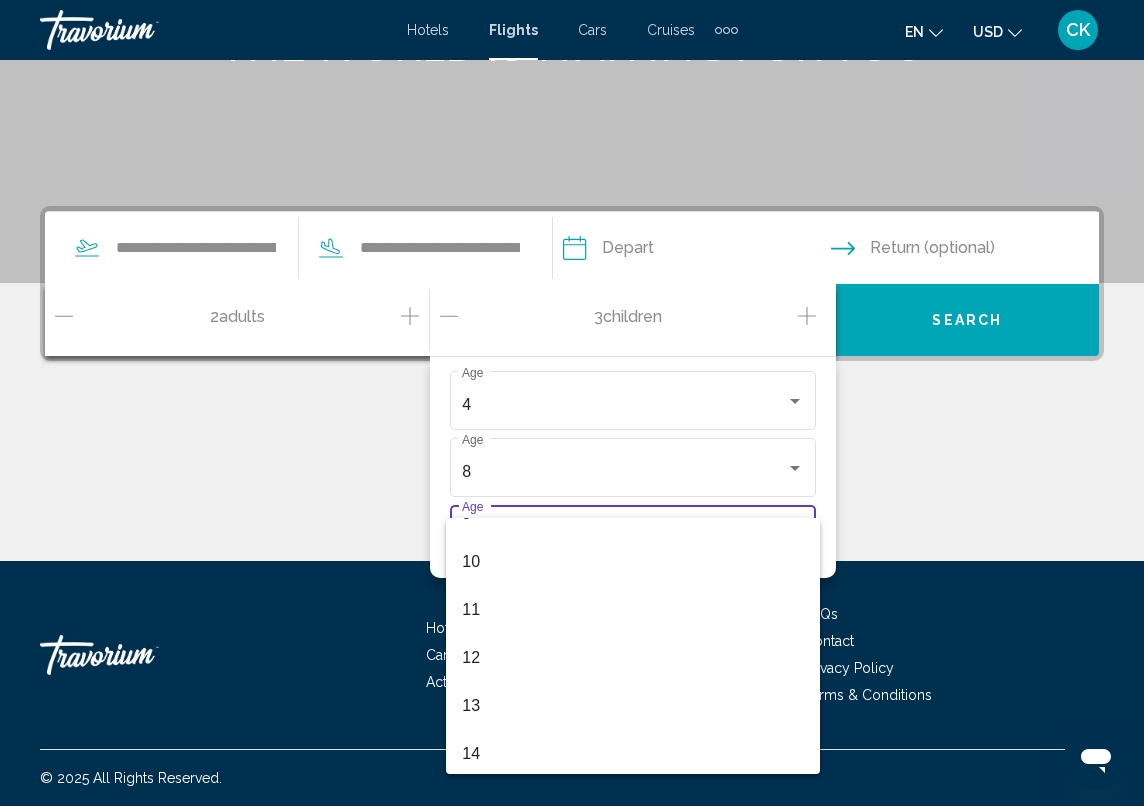 scroll, scrollTop: 475, scrollLeft: 0, axis: vertical 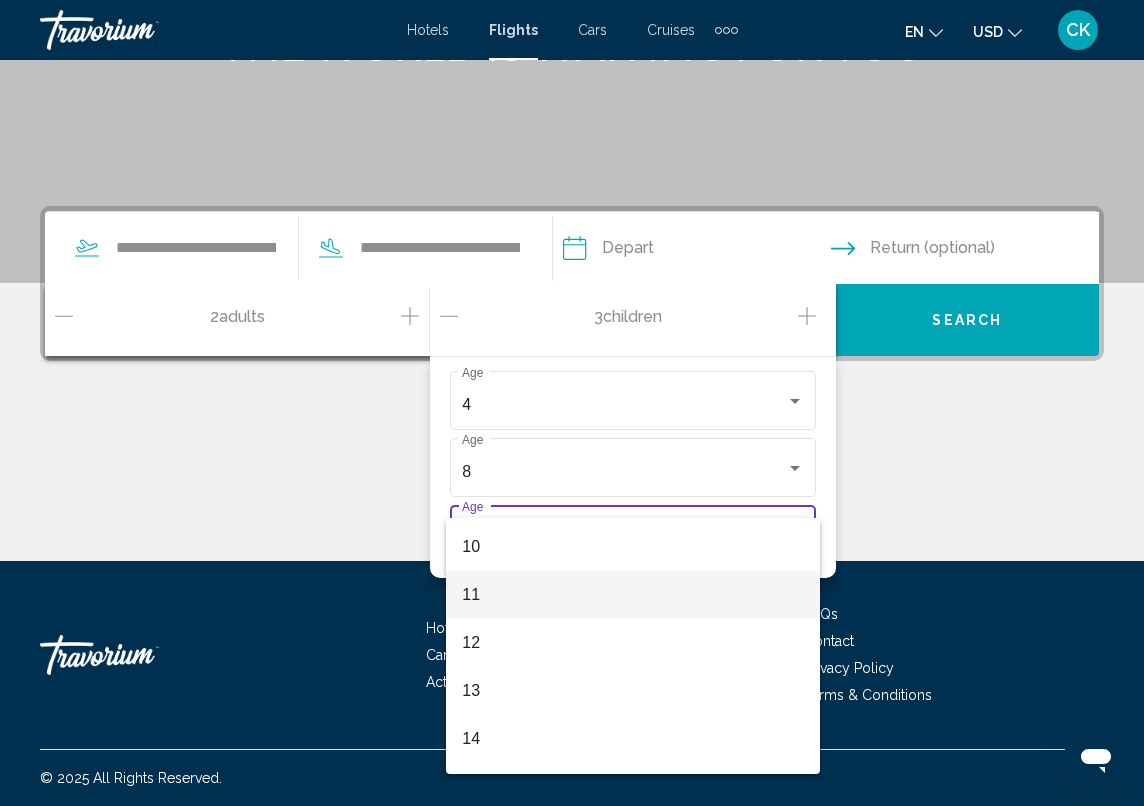 click on "11" at bounding box center (632, 595) 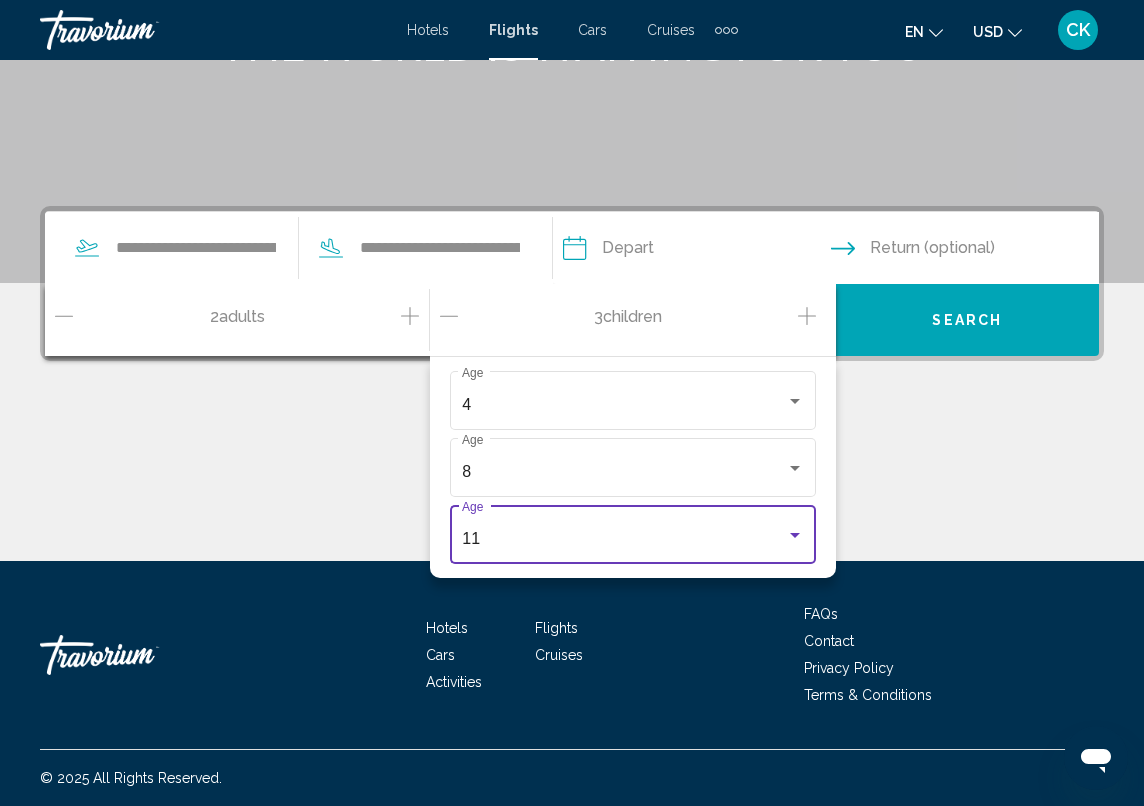 click on "**********" at bounding box center (572, 383) 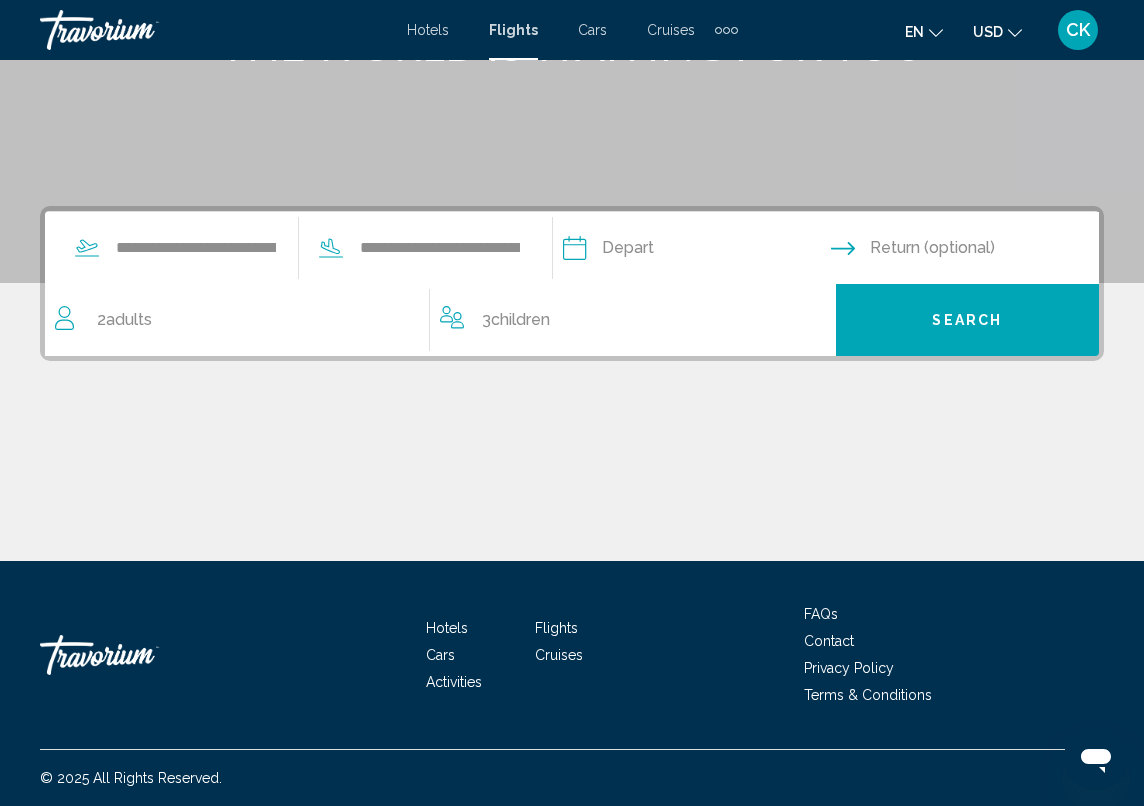 click at bounding box center [696, 251] 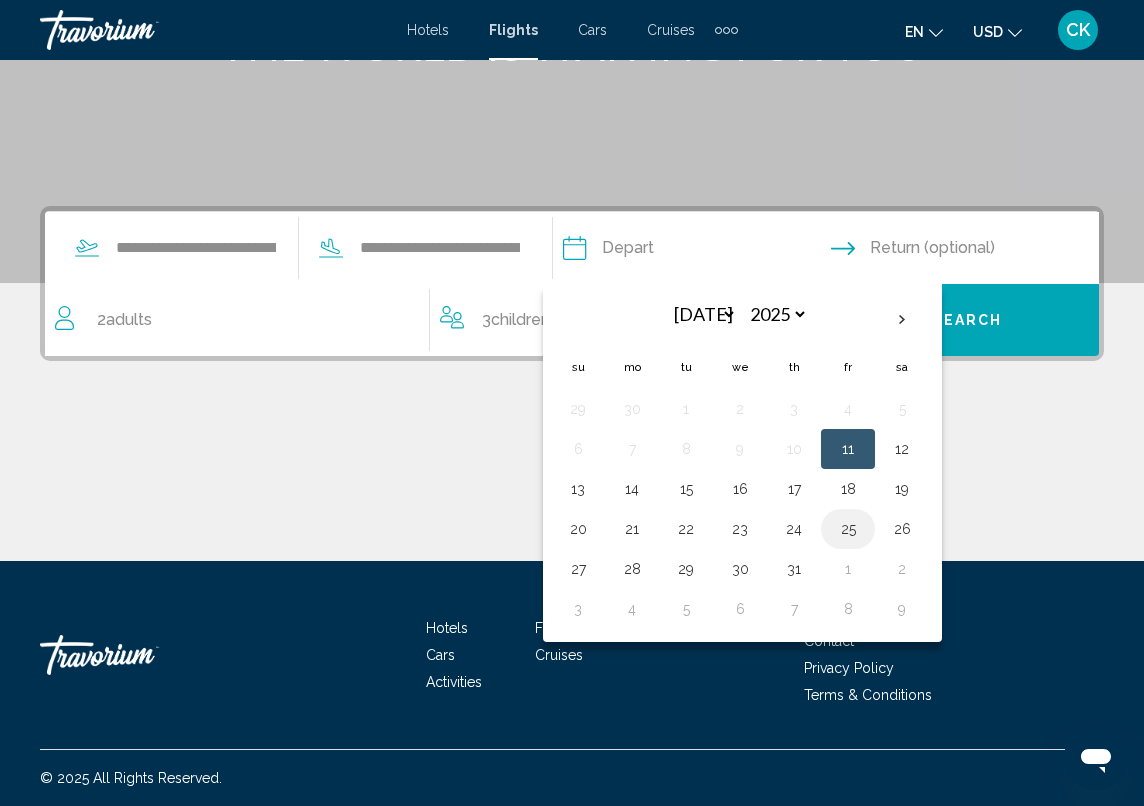 click on "25" at bounding box center (848, 529) 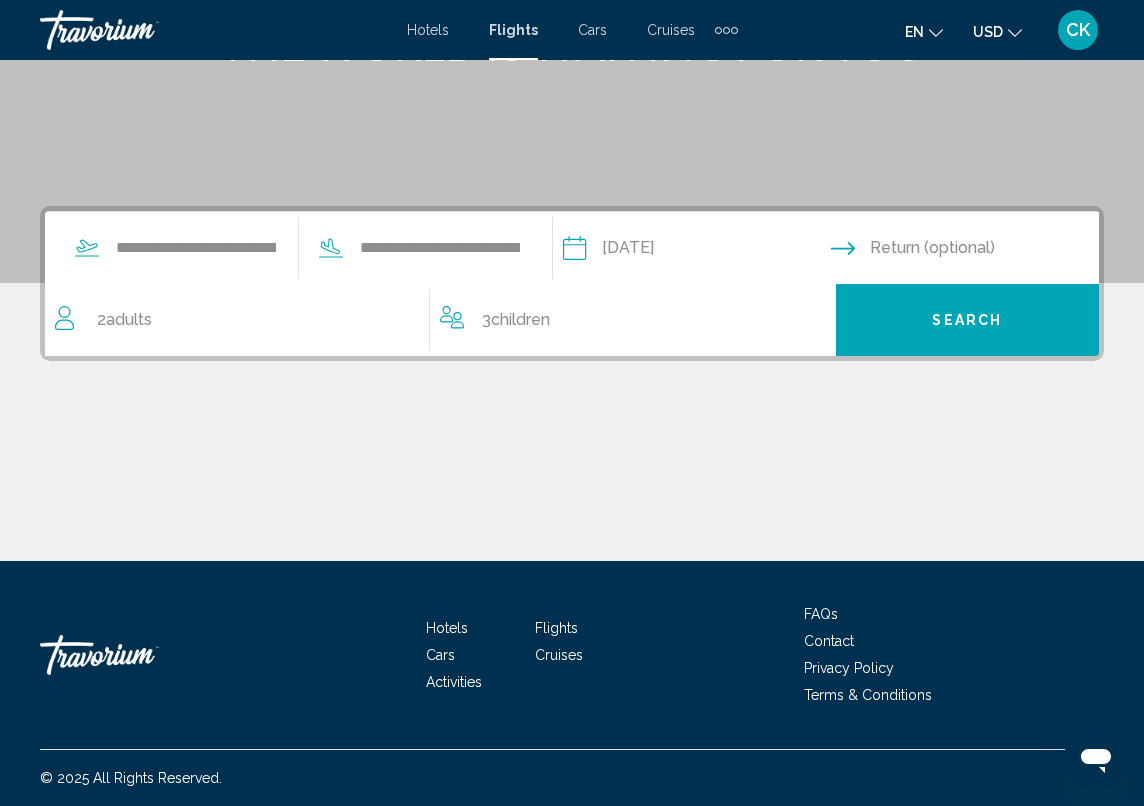 click at bounding box center [969, 251] 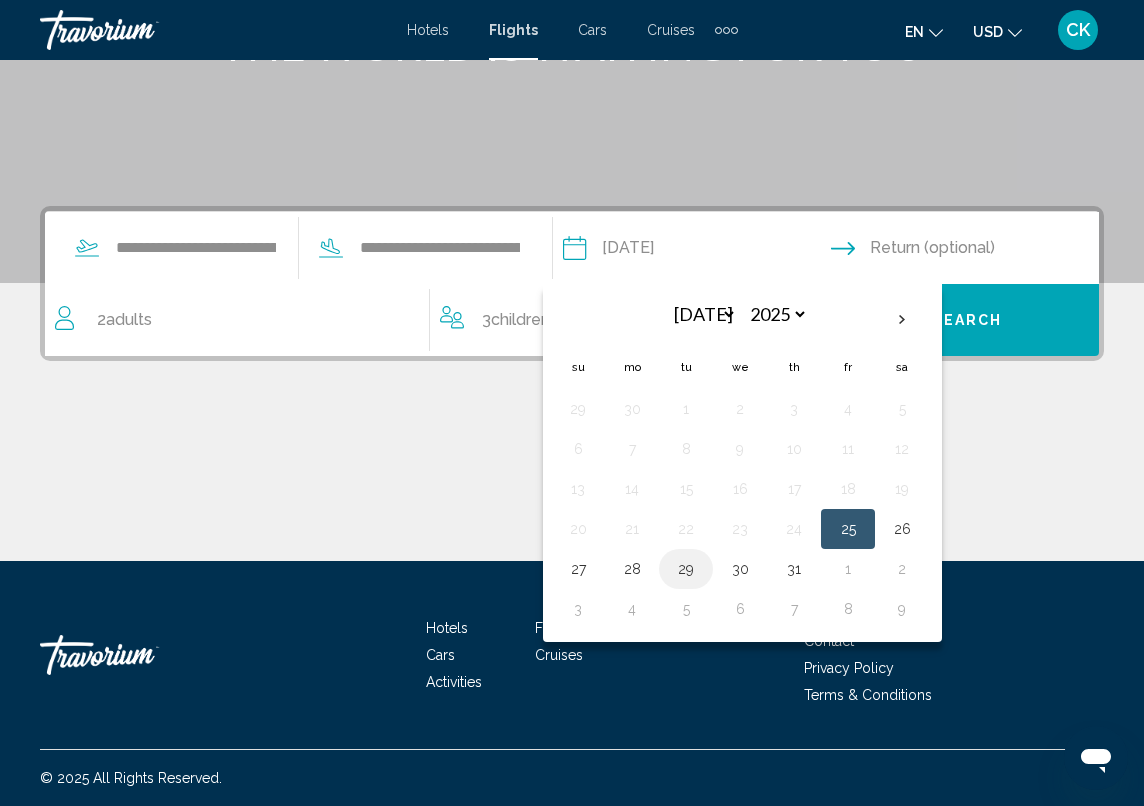click on "29" at bounding box center (686, 569) 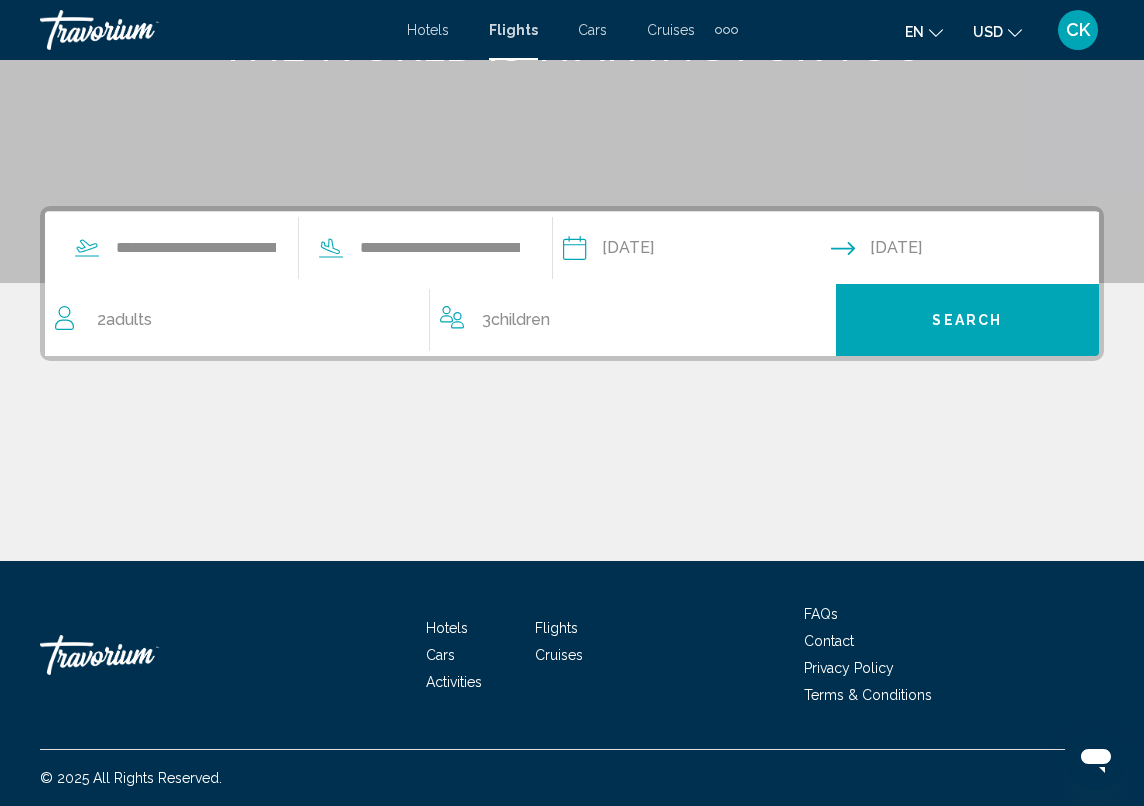 click on "Search" at bounding box center [968, 320] 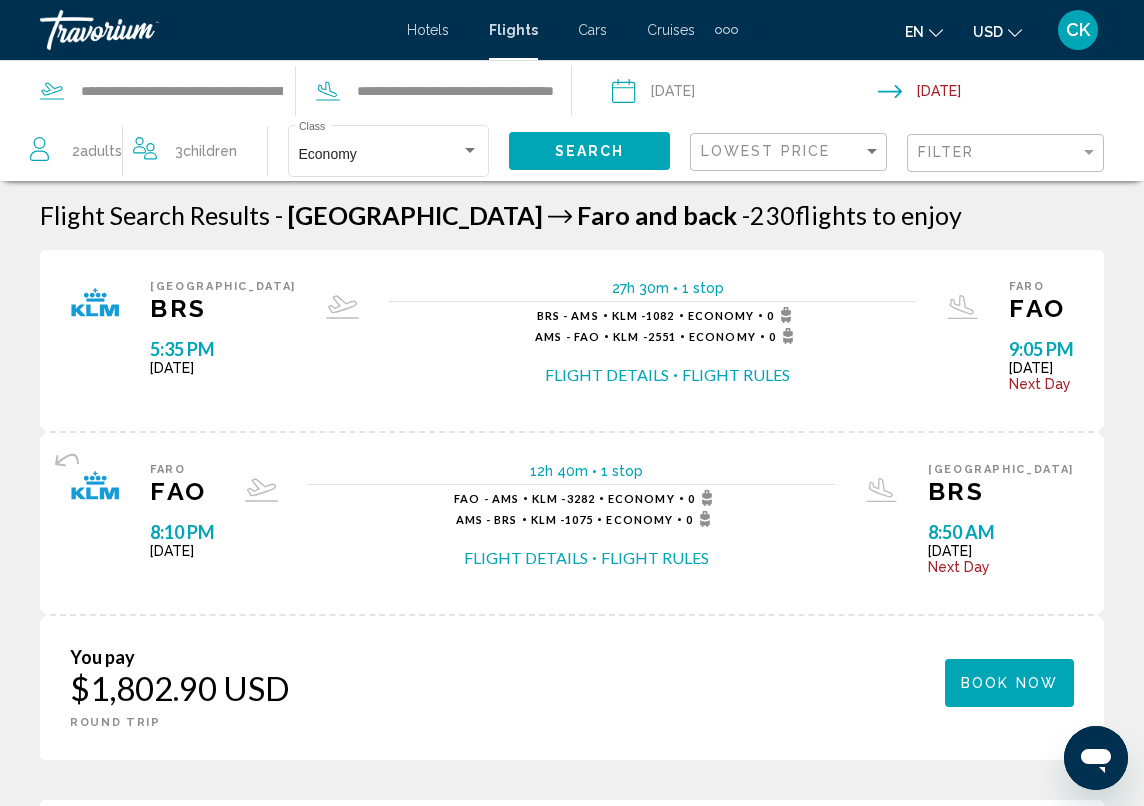 scroll, scrollTop: 0, scrollLeft: 0, axis: both 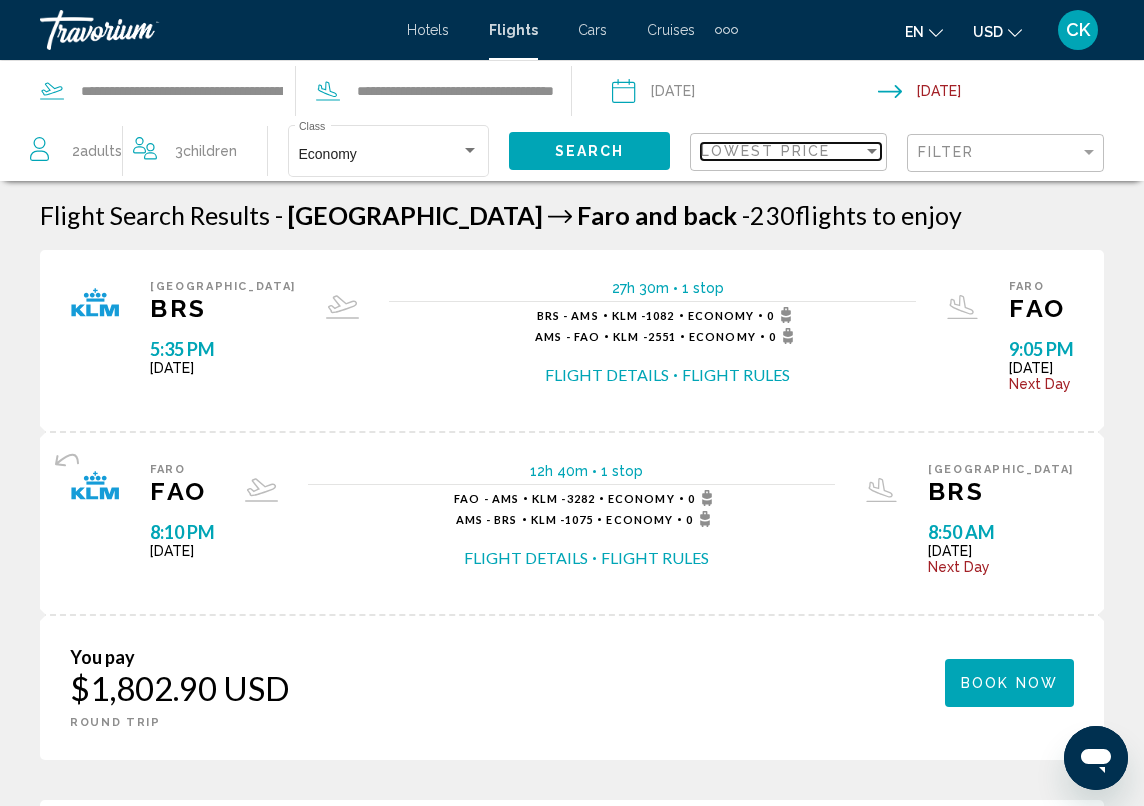 click at bounding box center [872, 151] 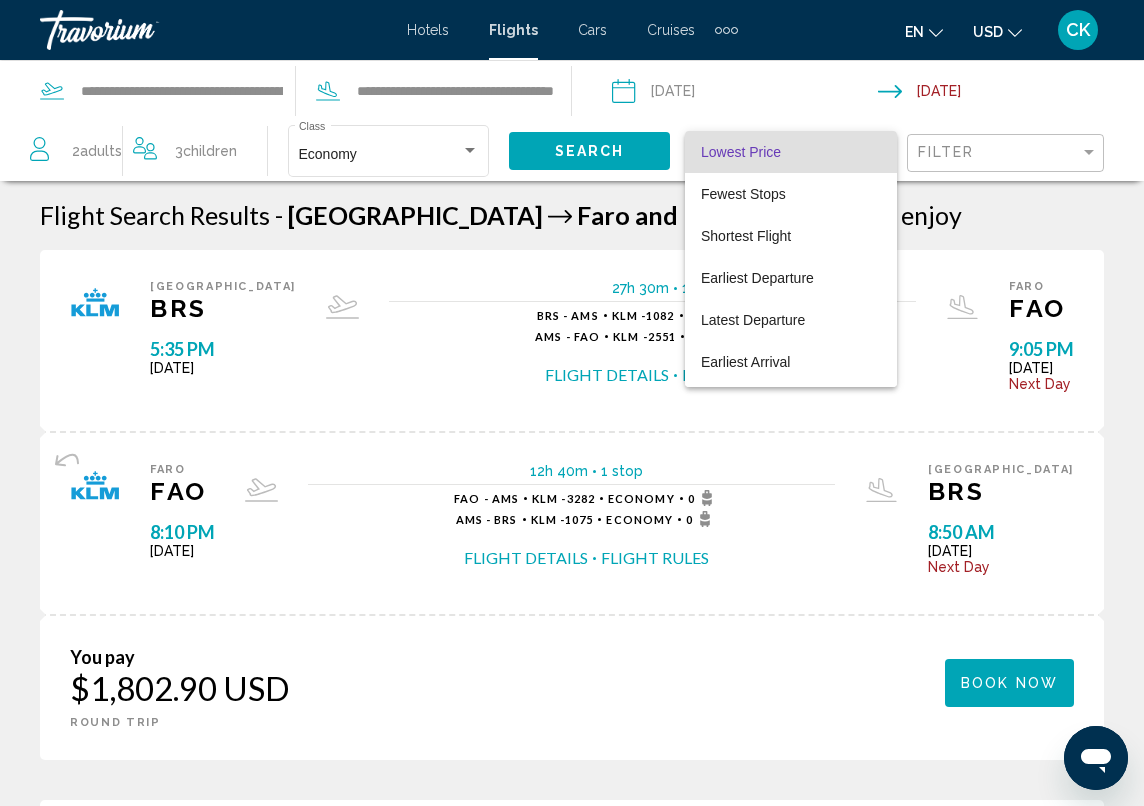 scroll, scrollTop: 0, scrollLeft: 0, axis: both 